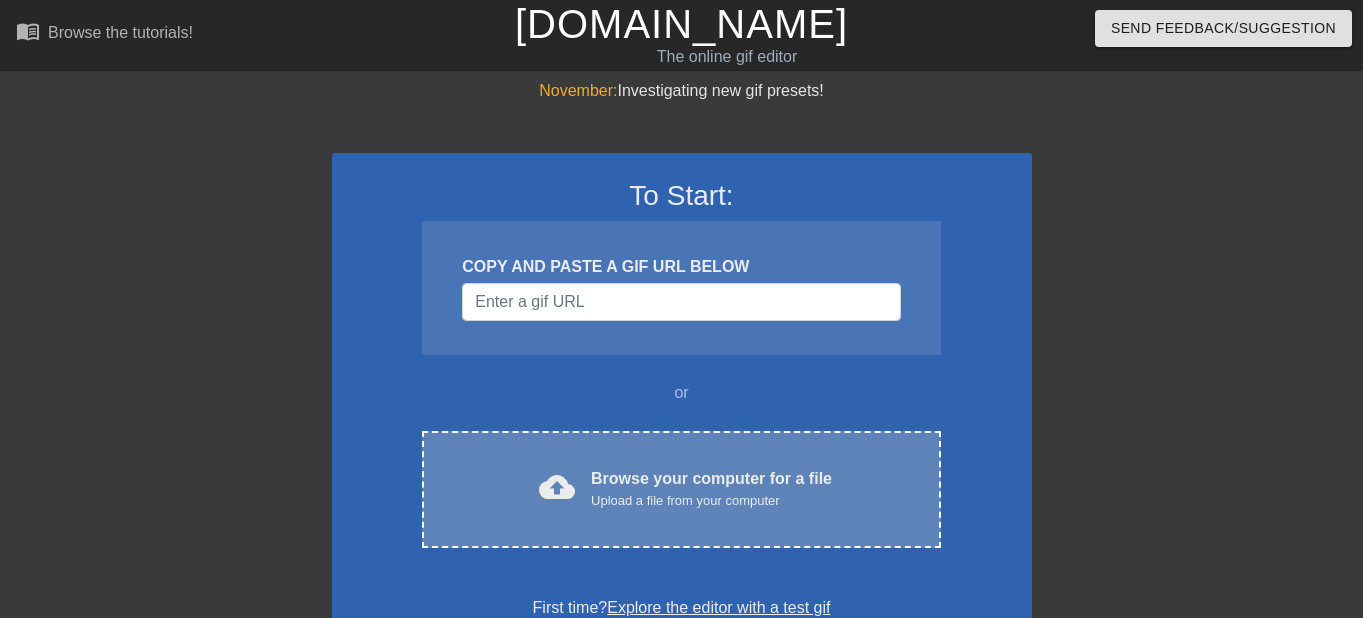 scroll, scrollTop: 0, scrollLeft: 0, axis: both 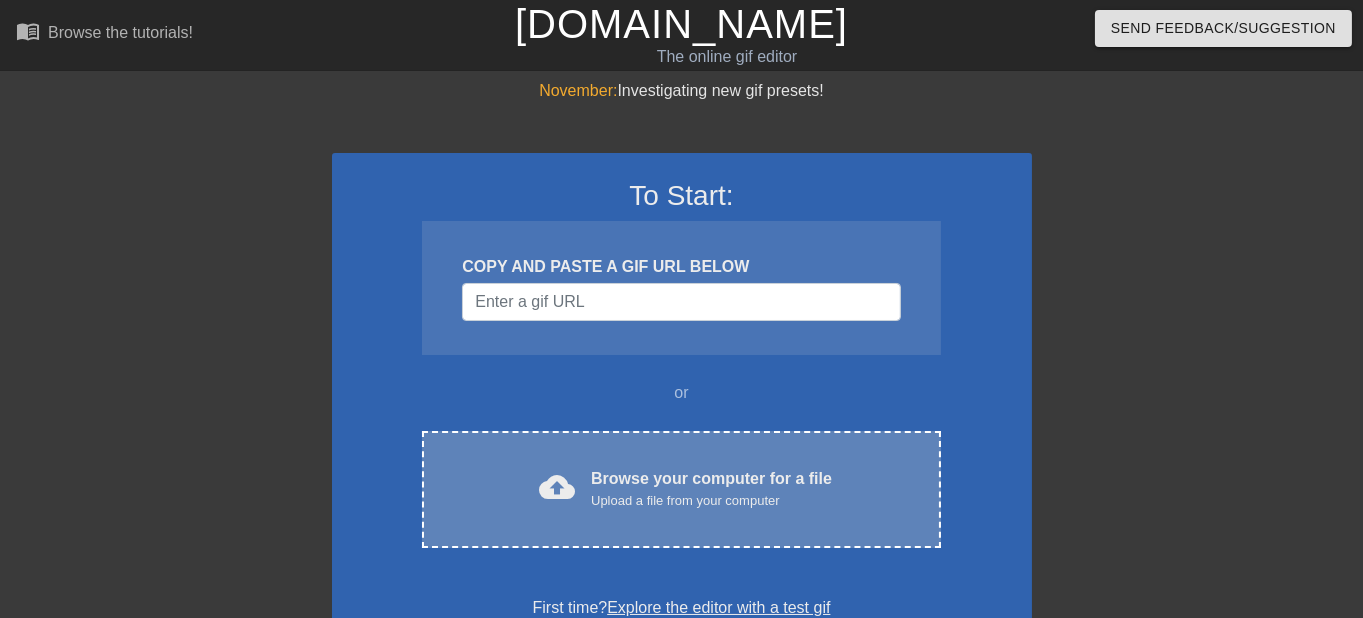 click on "Browse your computer for a file Upload a file from your computer" at bounding box center [711, 489] 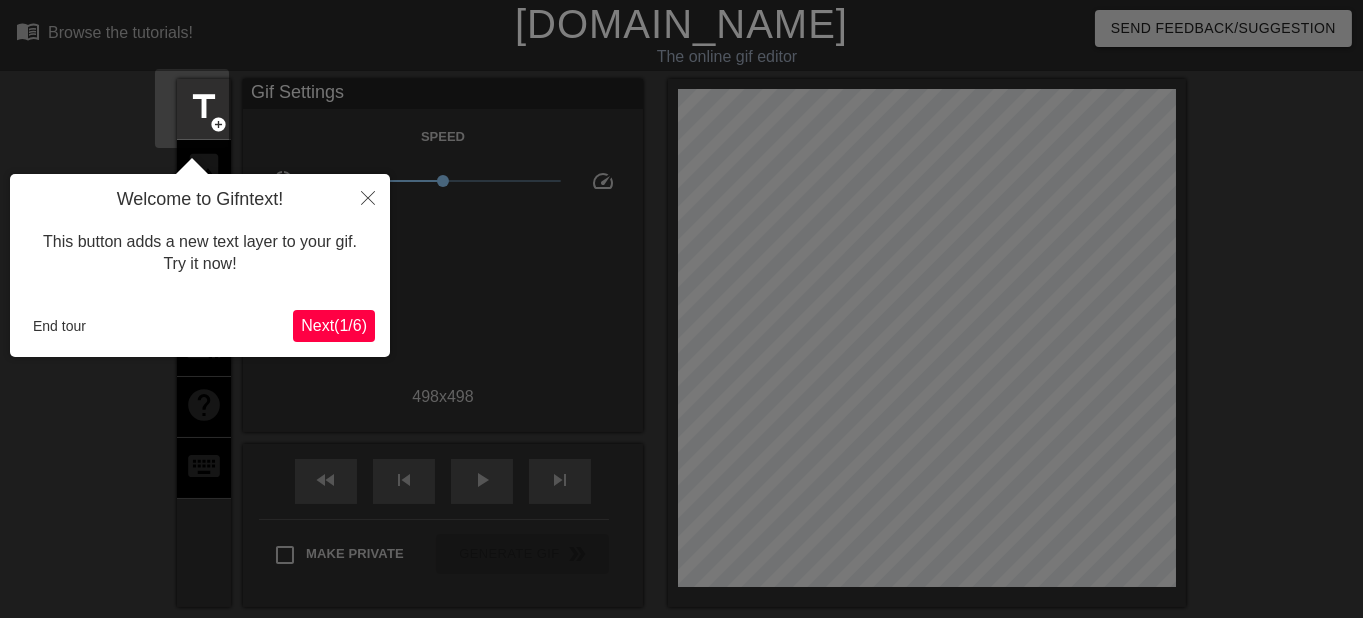 scroll, scrollTop: 48, scrollLeft: 0, axis: vertical 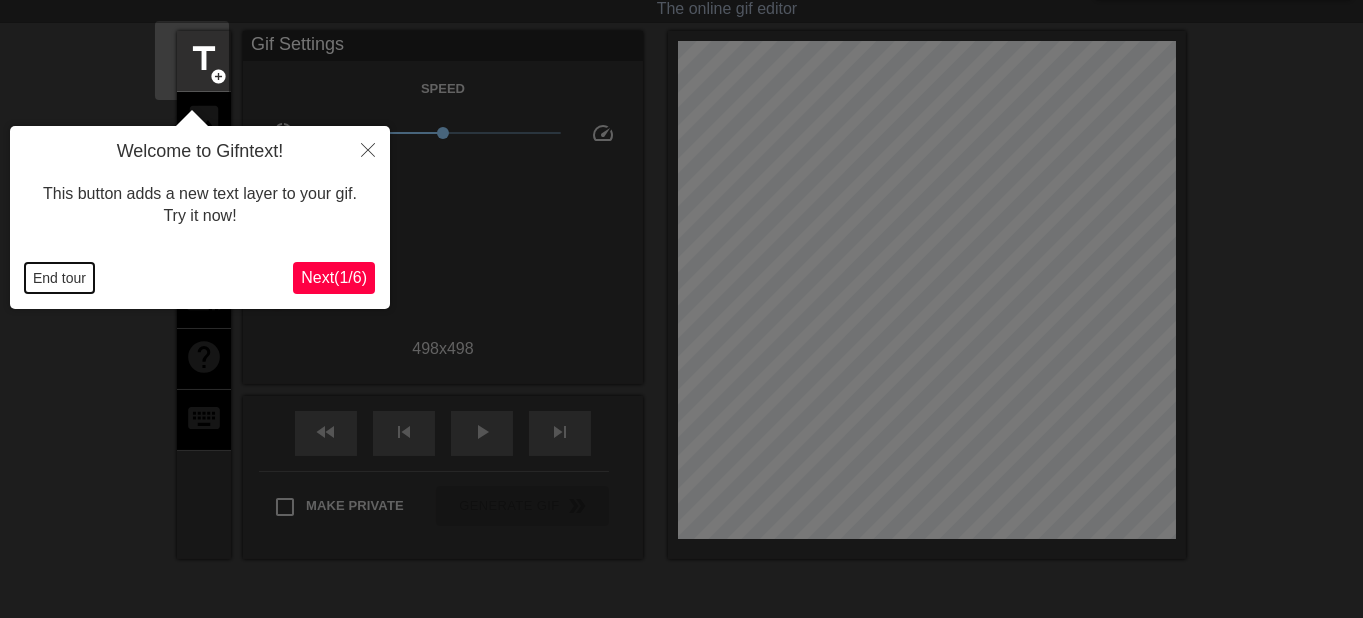 click on "End tour" at bounding box center (59, 278) 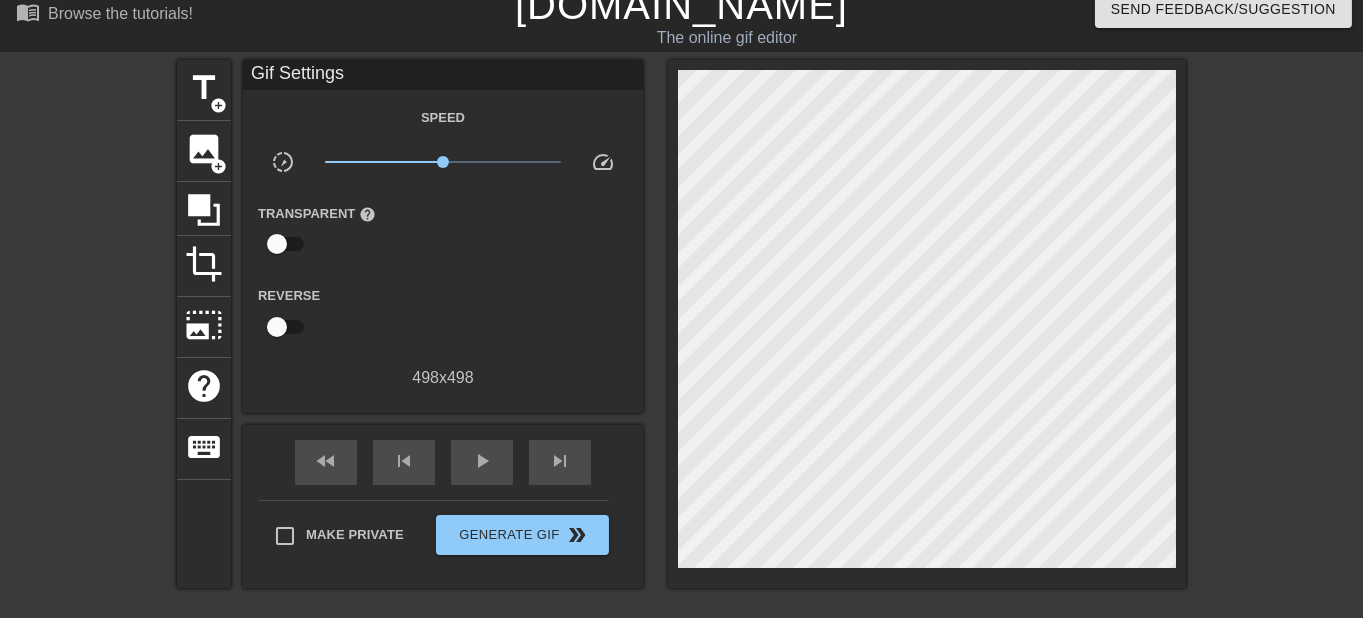 scroll, scrollTop: 0, scrollLeft: 0, axis: both 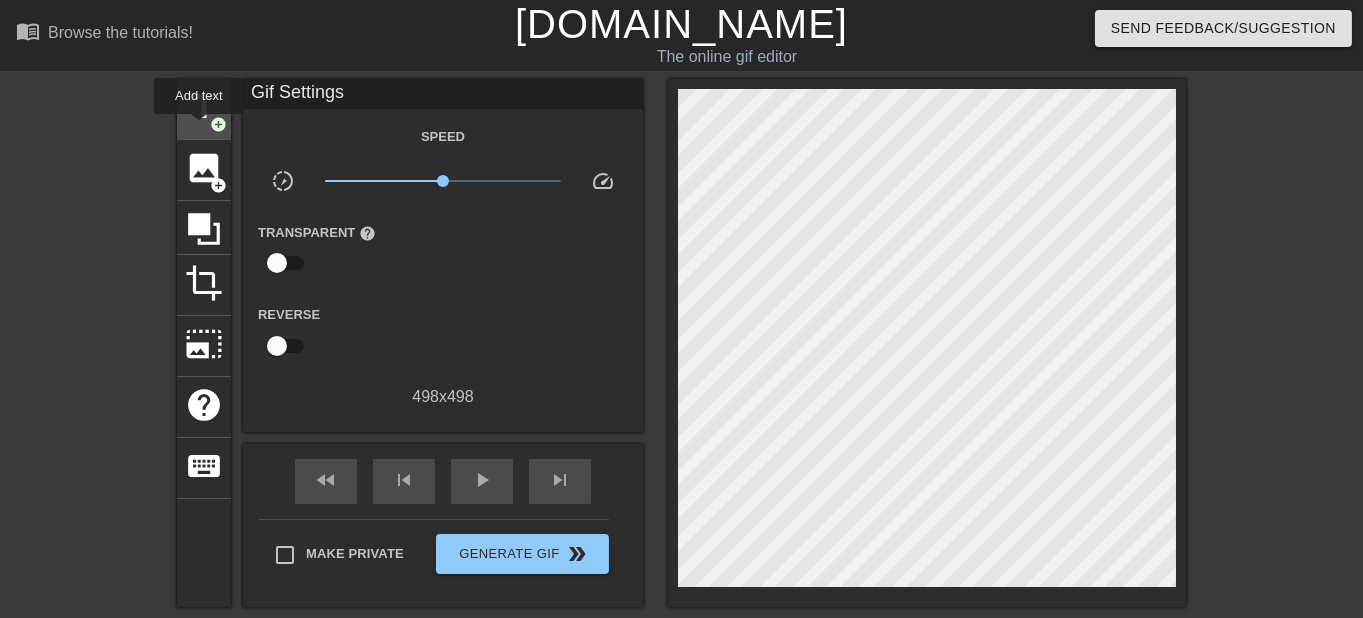 click on "add_circle" at bounding box center [218, 124] 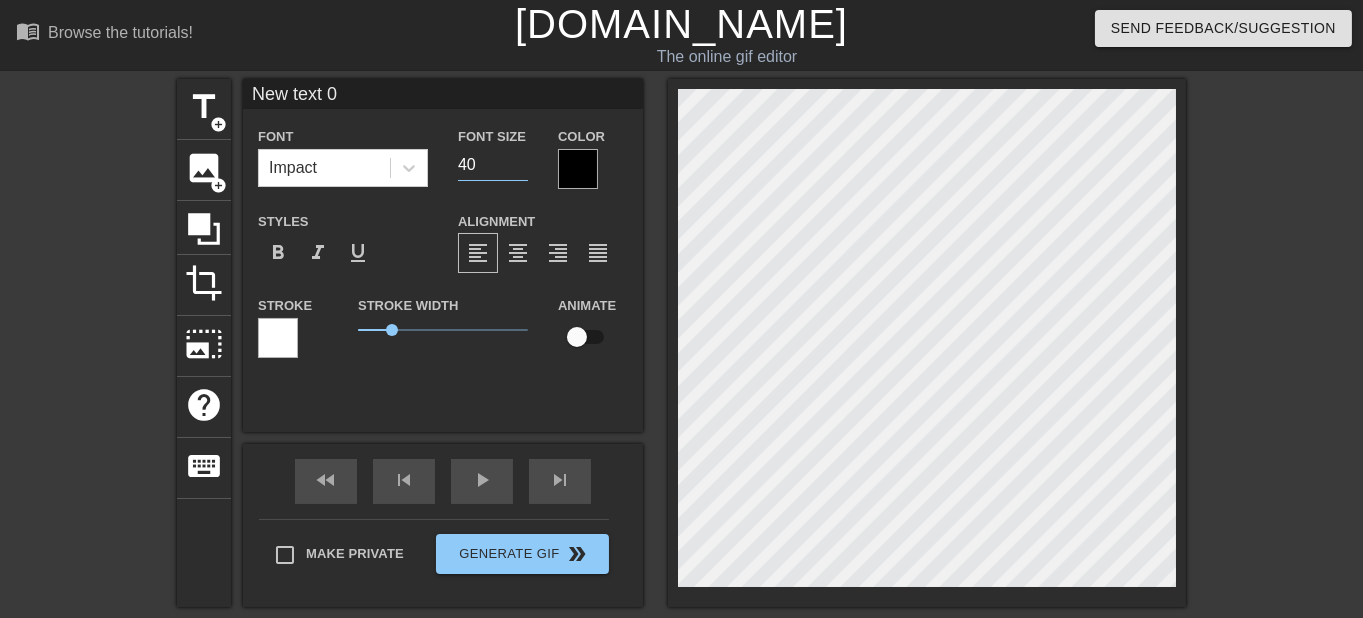 drag, startPoint x: 464, startPoint y: 162, endPoint x: 429, endPoint y: 161, distance: 35.014282 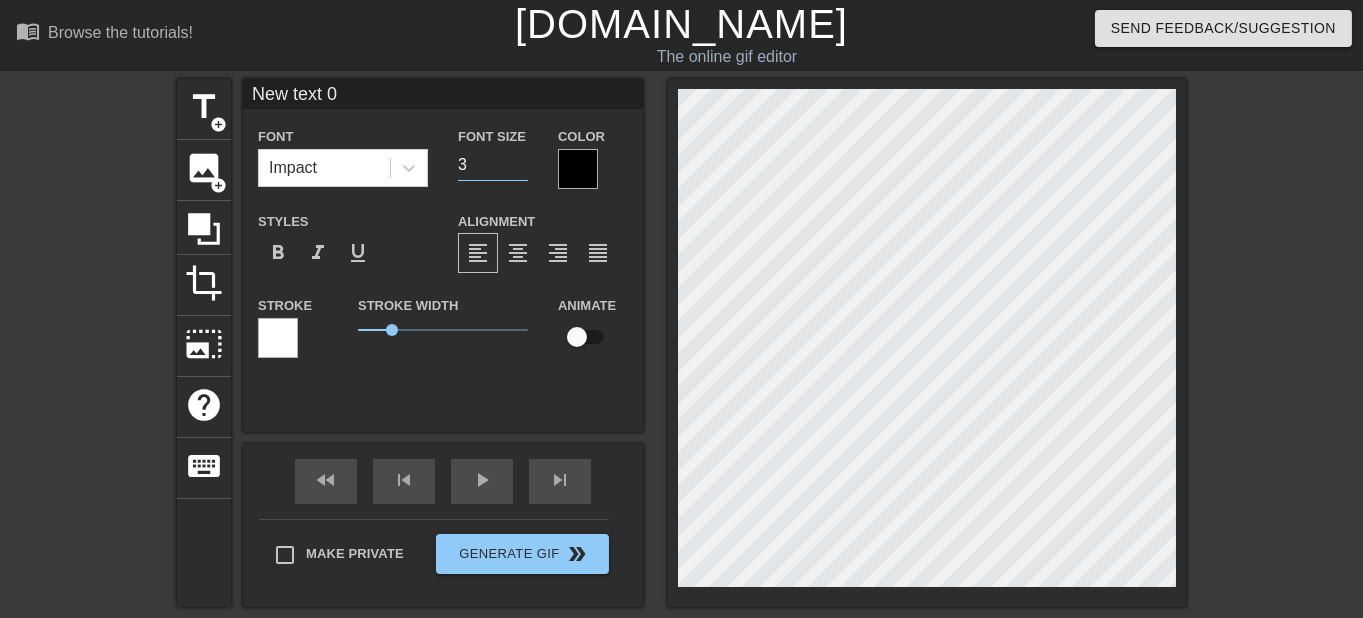 type on "30" 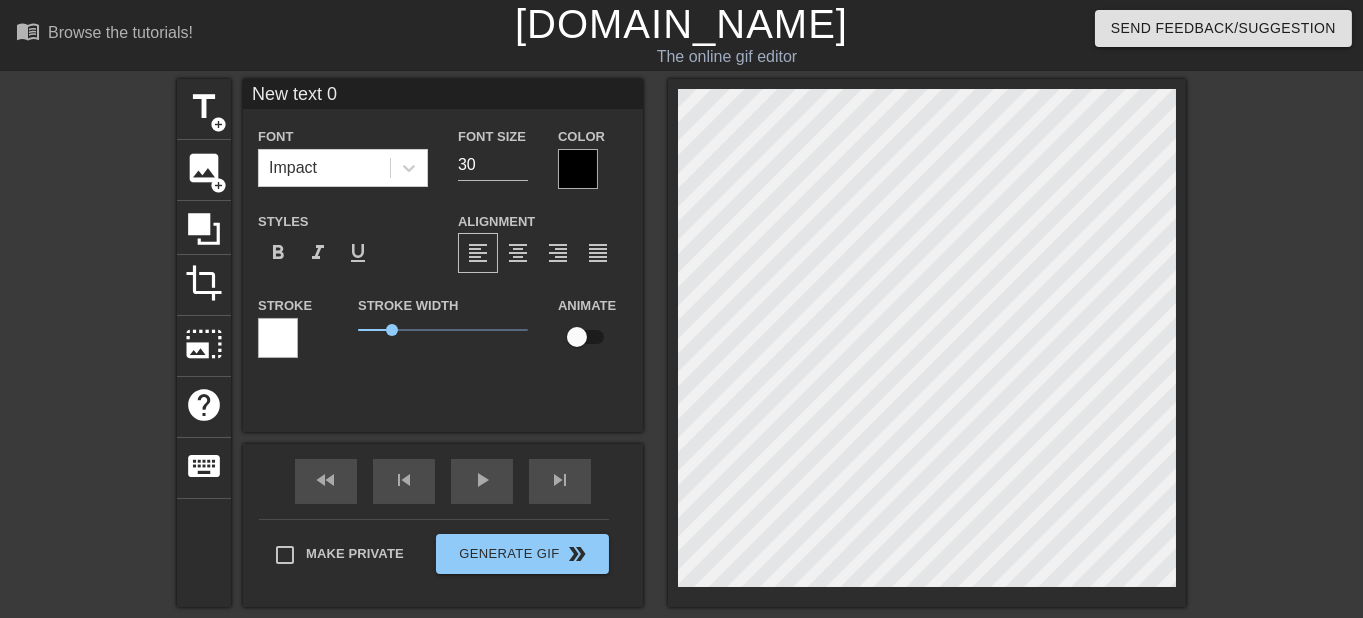 scroll, scrollTop: 0, scrollLeft: 1, axis: horizontal 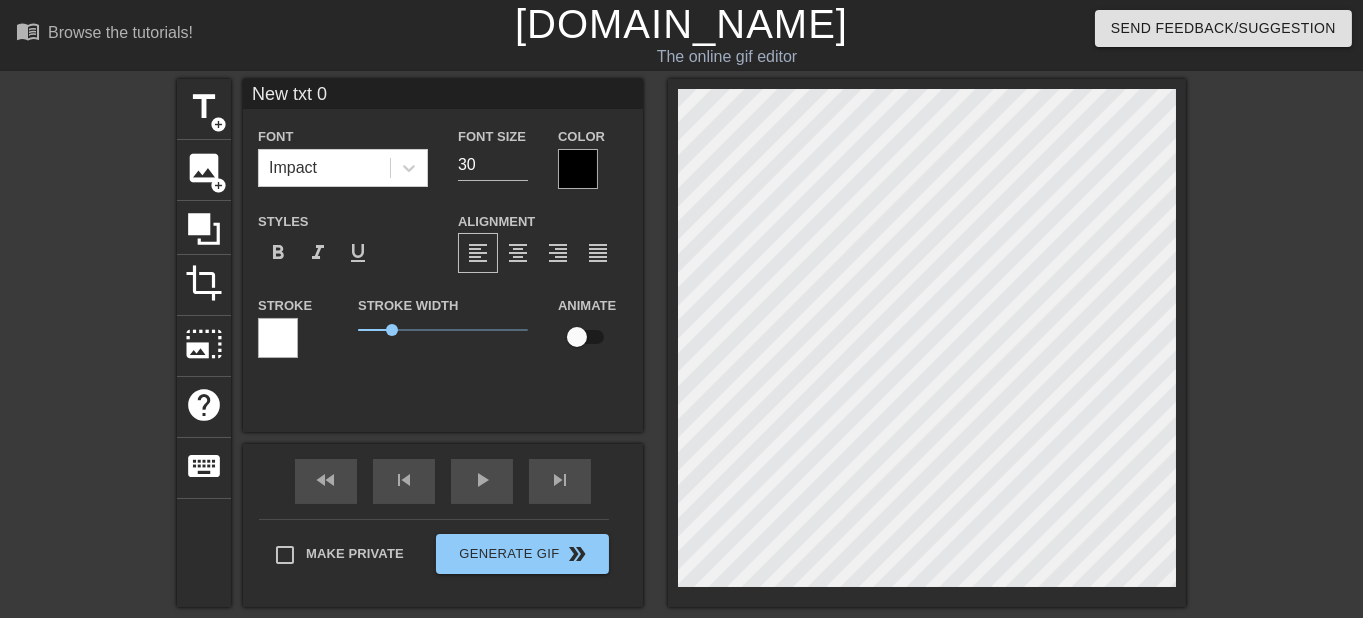 type on "New tt 0" 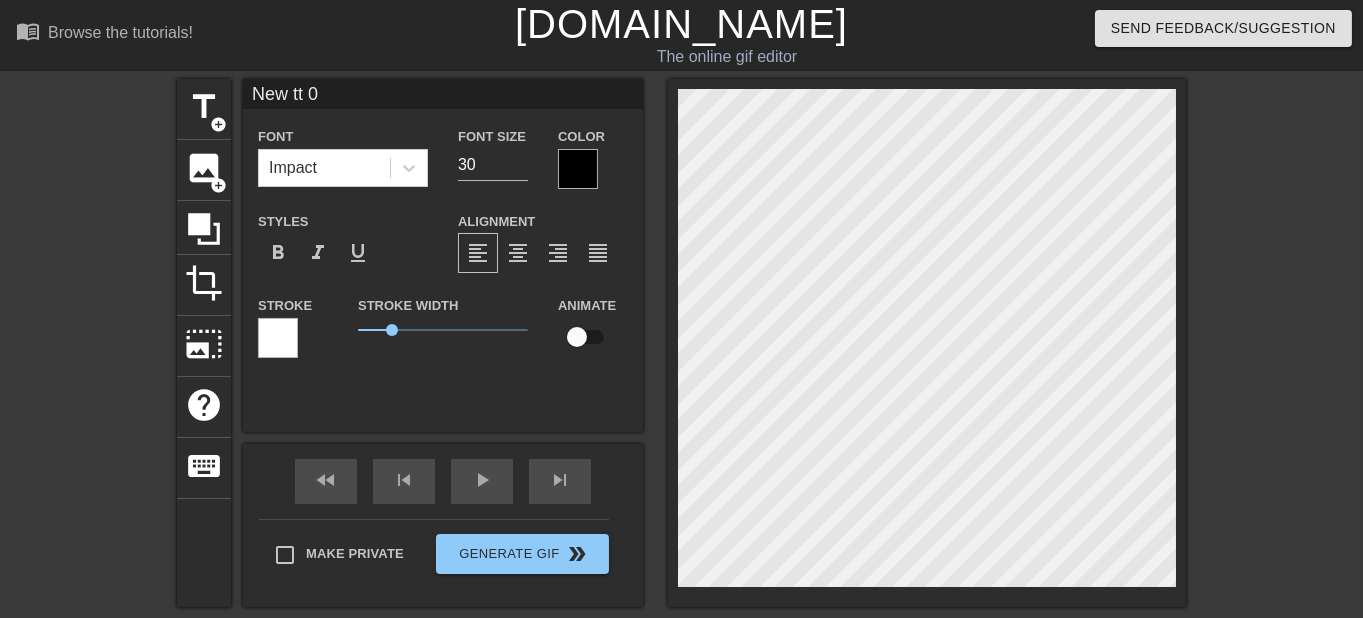type on "New t 0" 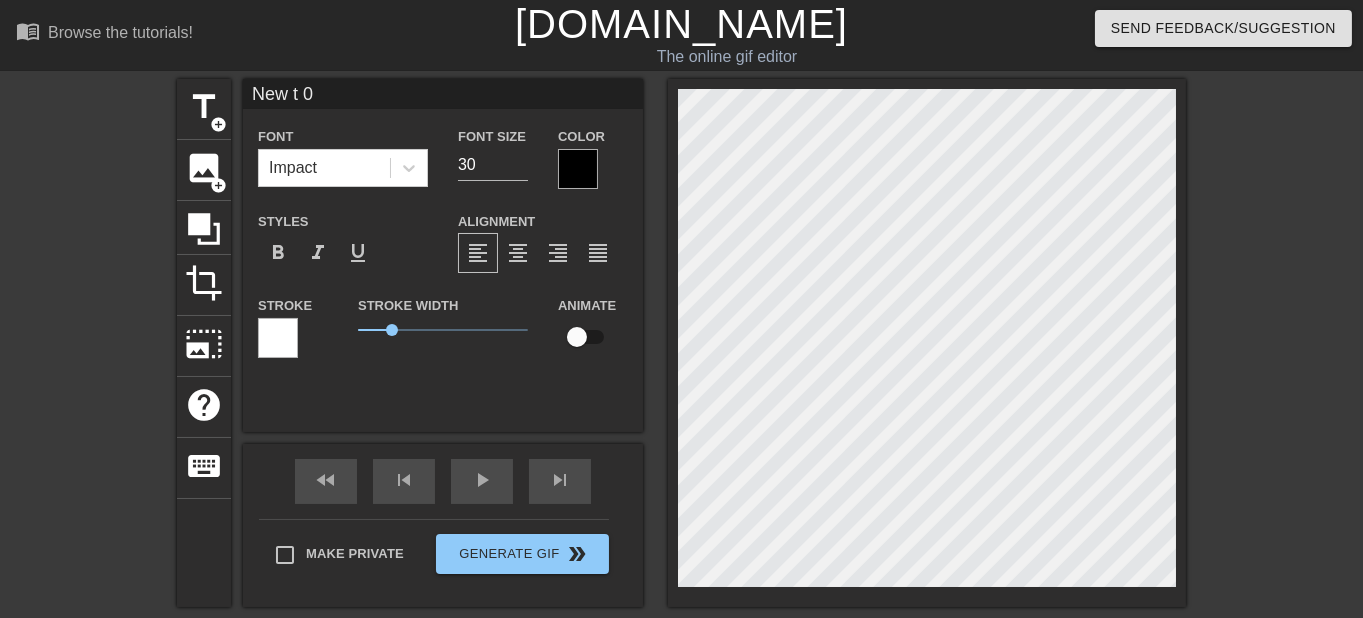 type on "New t0" 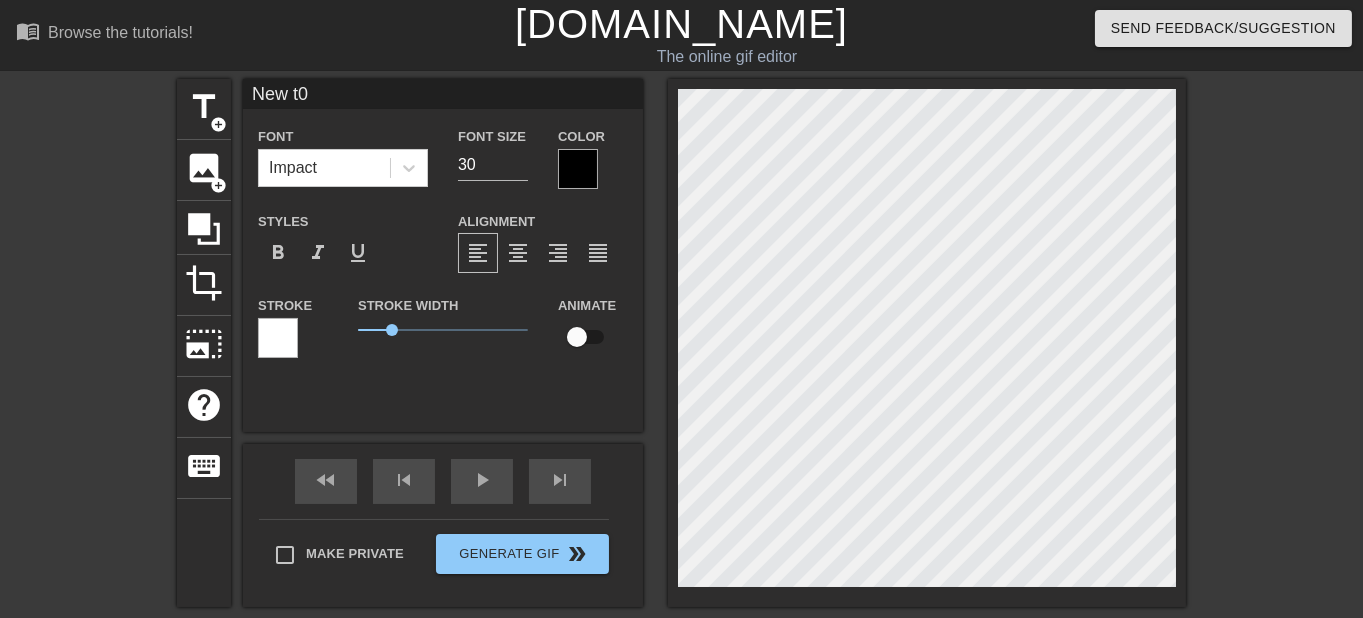 type on "New t" 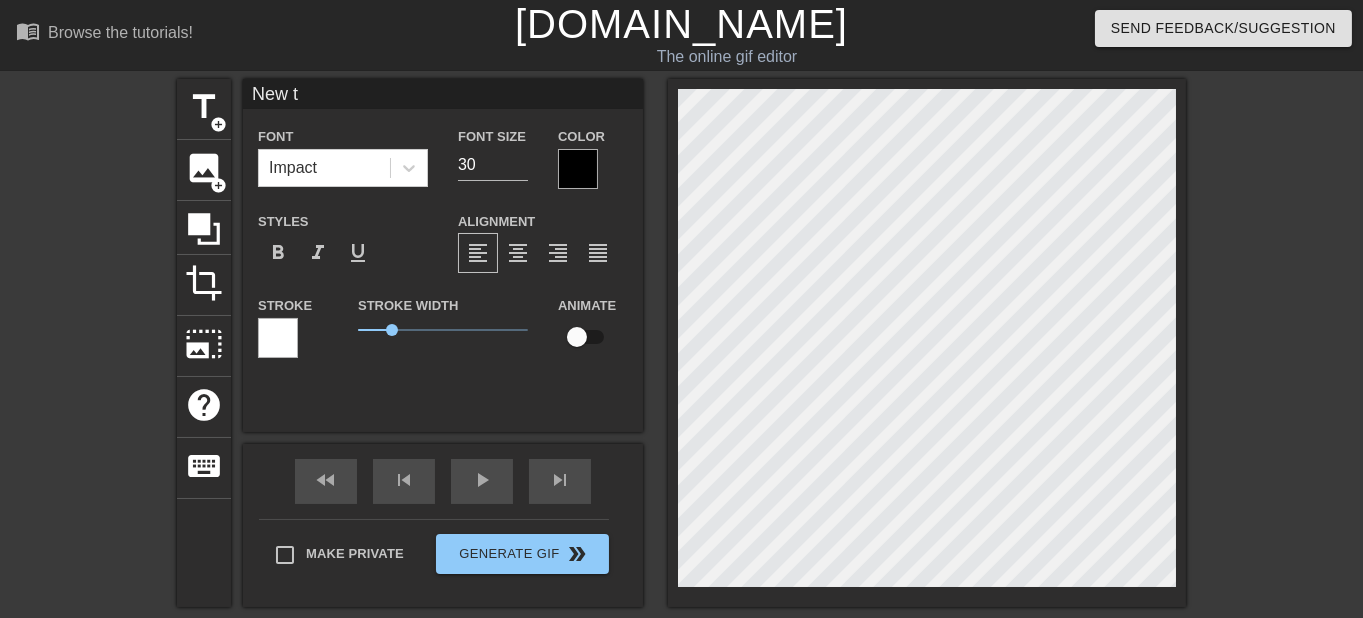type on "New" 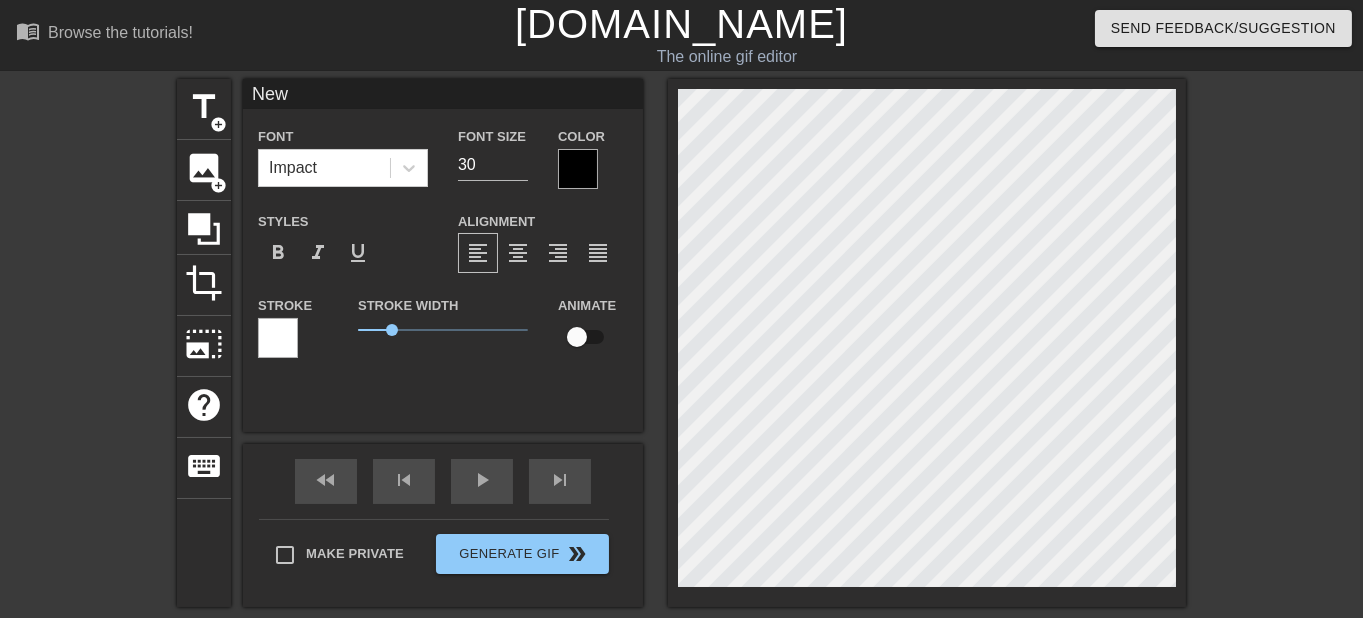 type on "New" 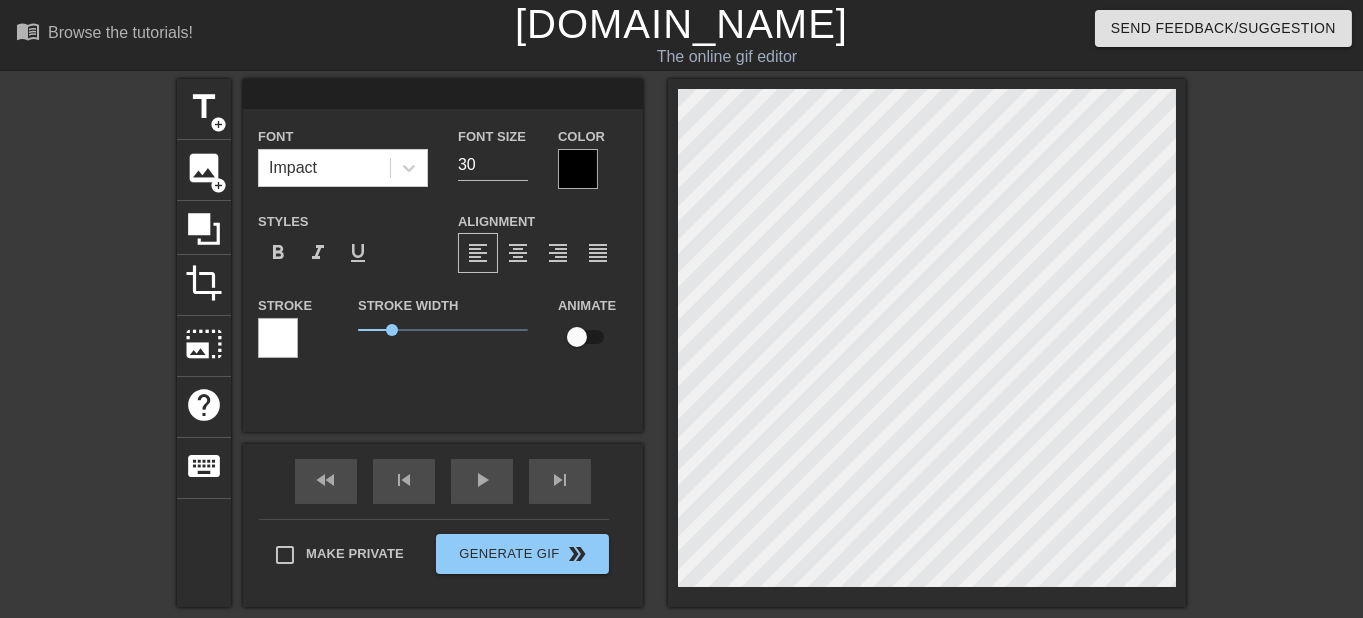scroll, scrollTop: 0, scrollLeft: 0, axis: both 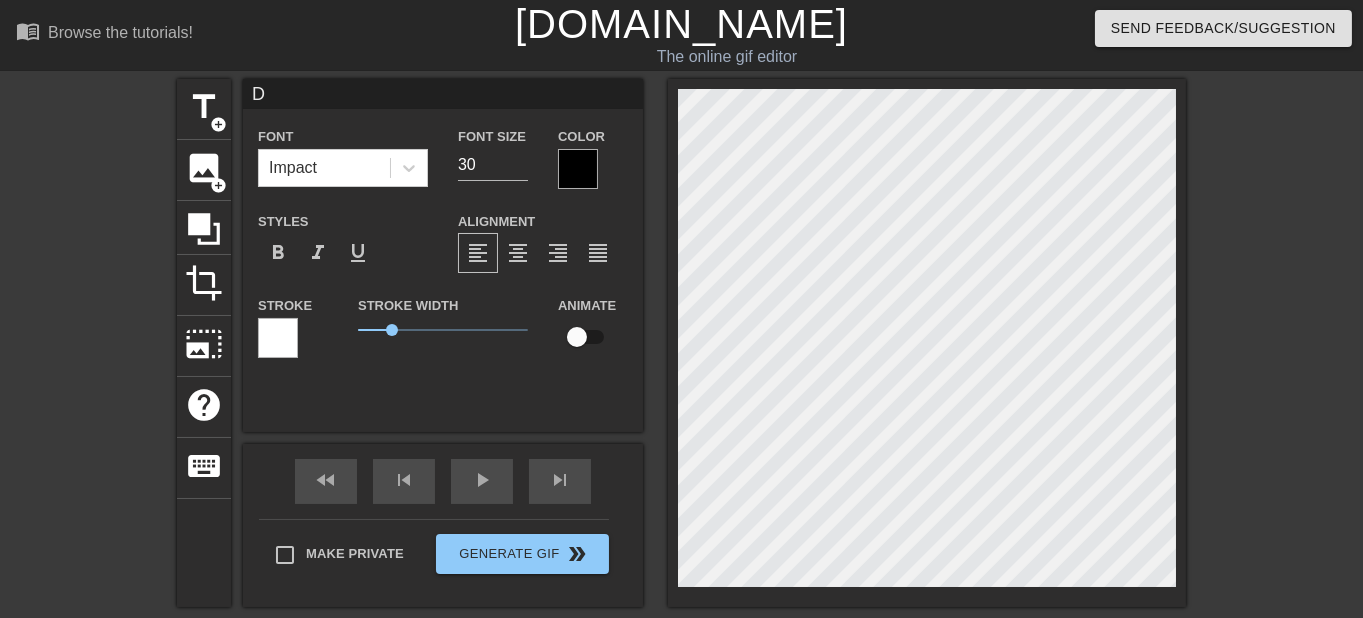 type on "DE" 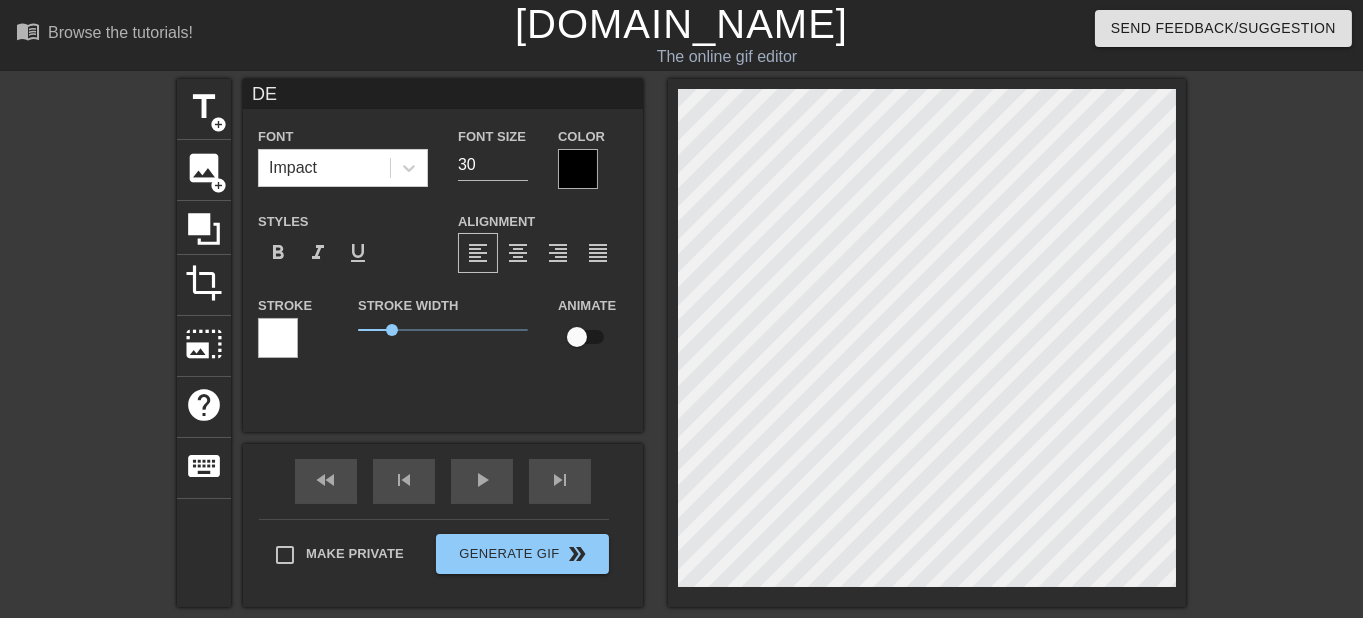 type on "DEX" 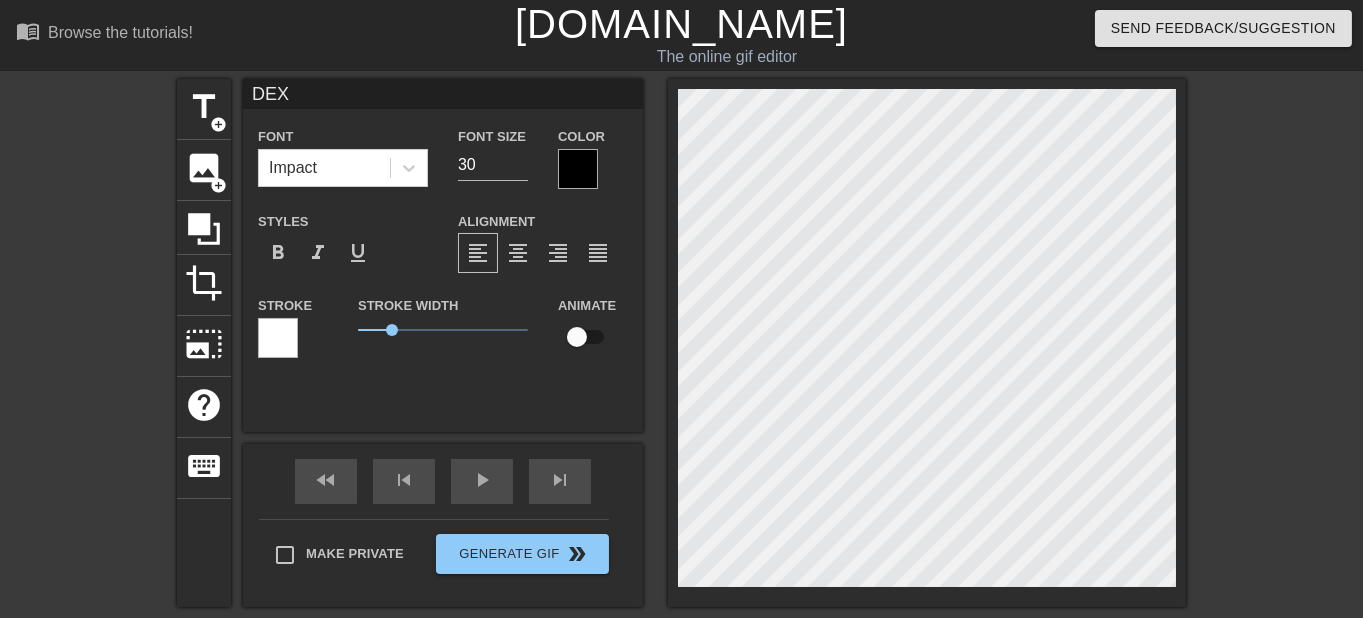 type on "DEXR" 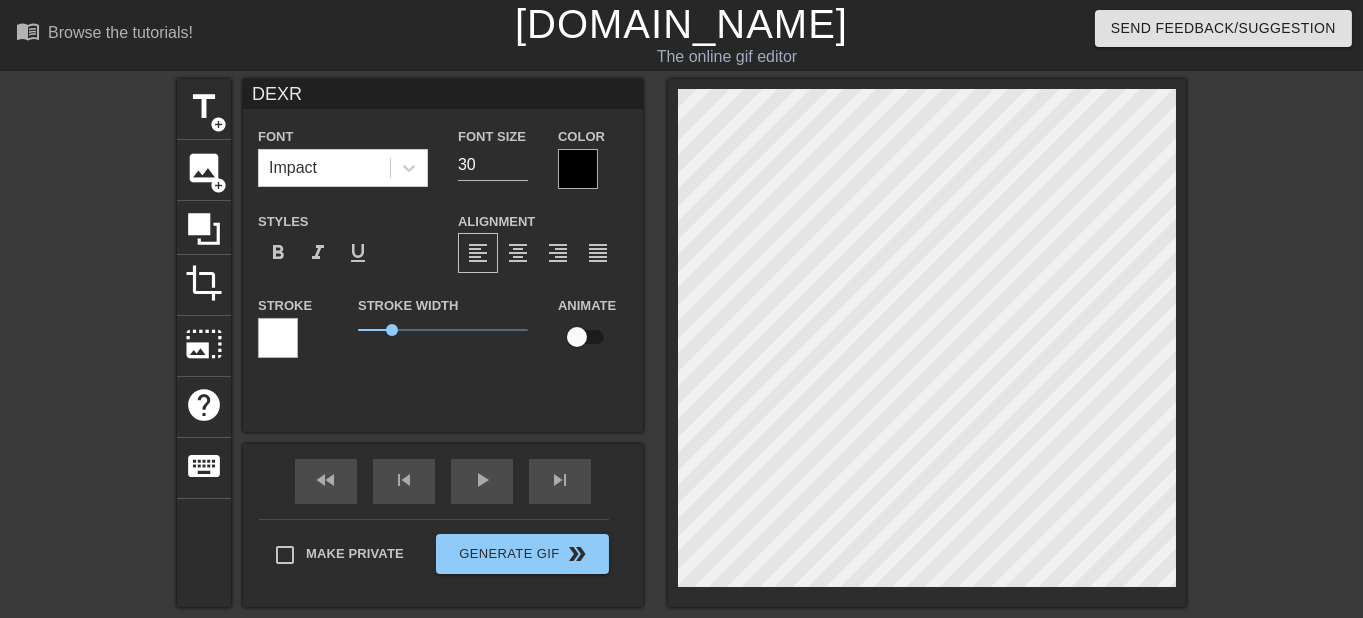 type on "DEXRE" 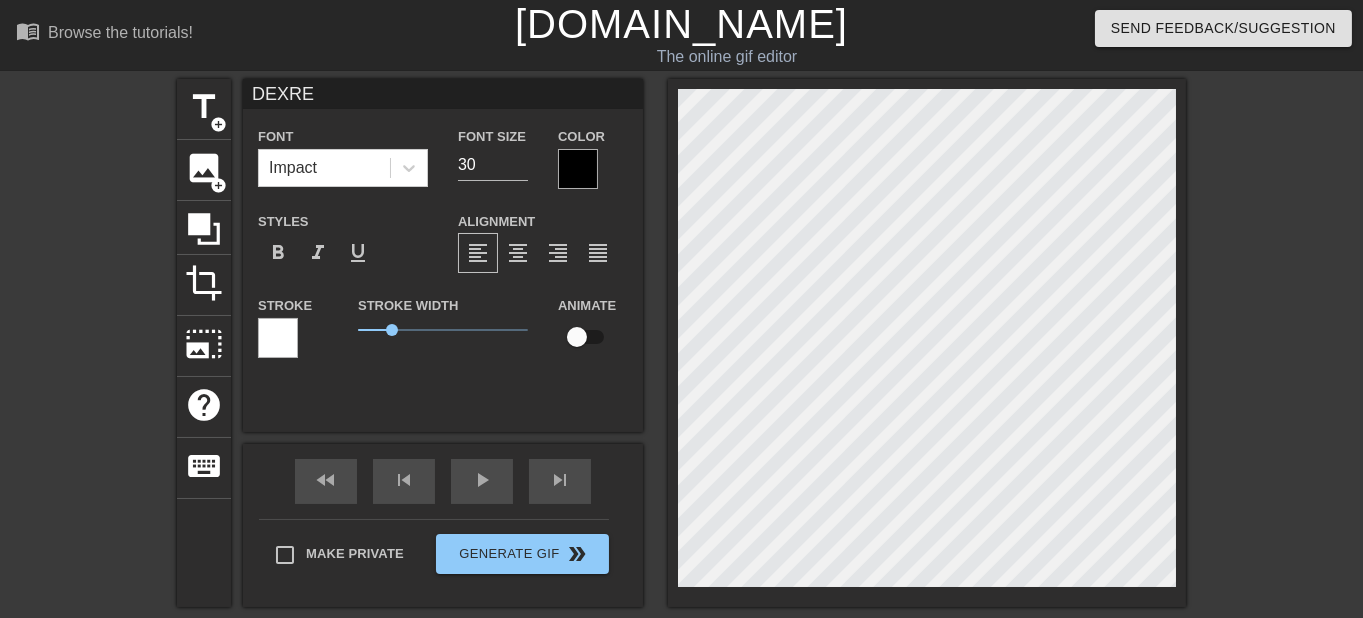 type on "DEXRER" 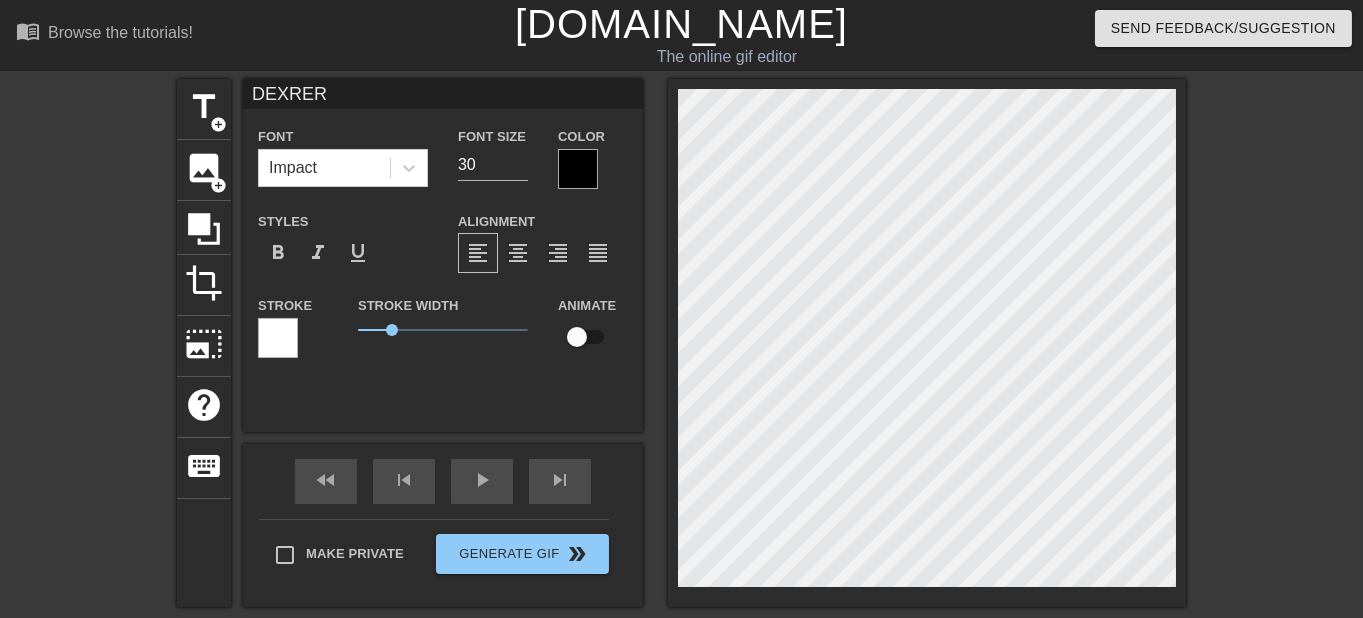 type on "DEXRE" 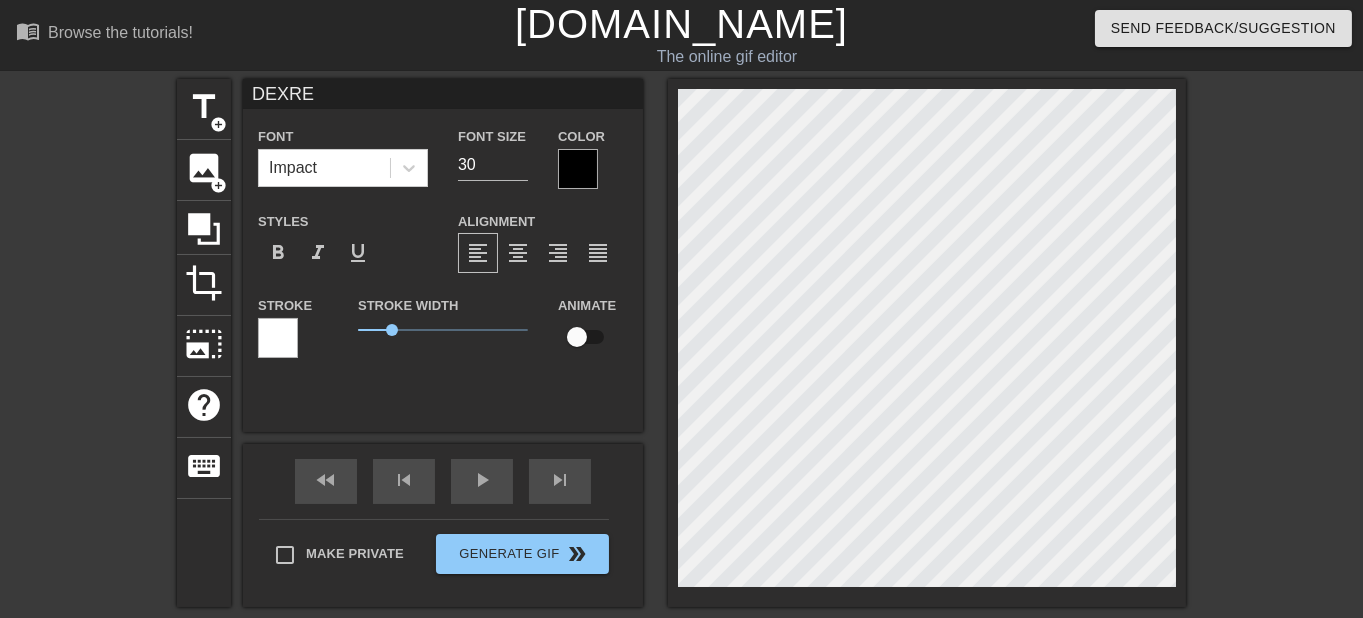 type on "DEXR" 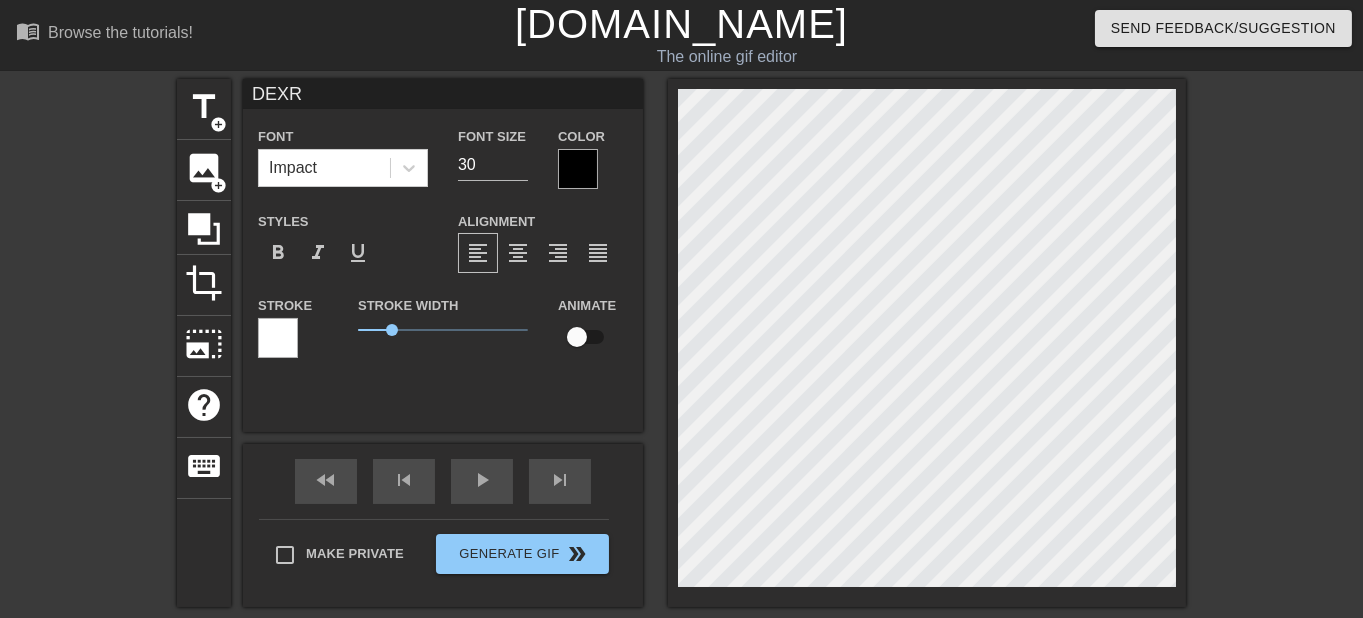 scroll, scrollTop: 0, scrollLeft: 1, axis: horizontal 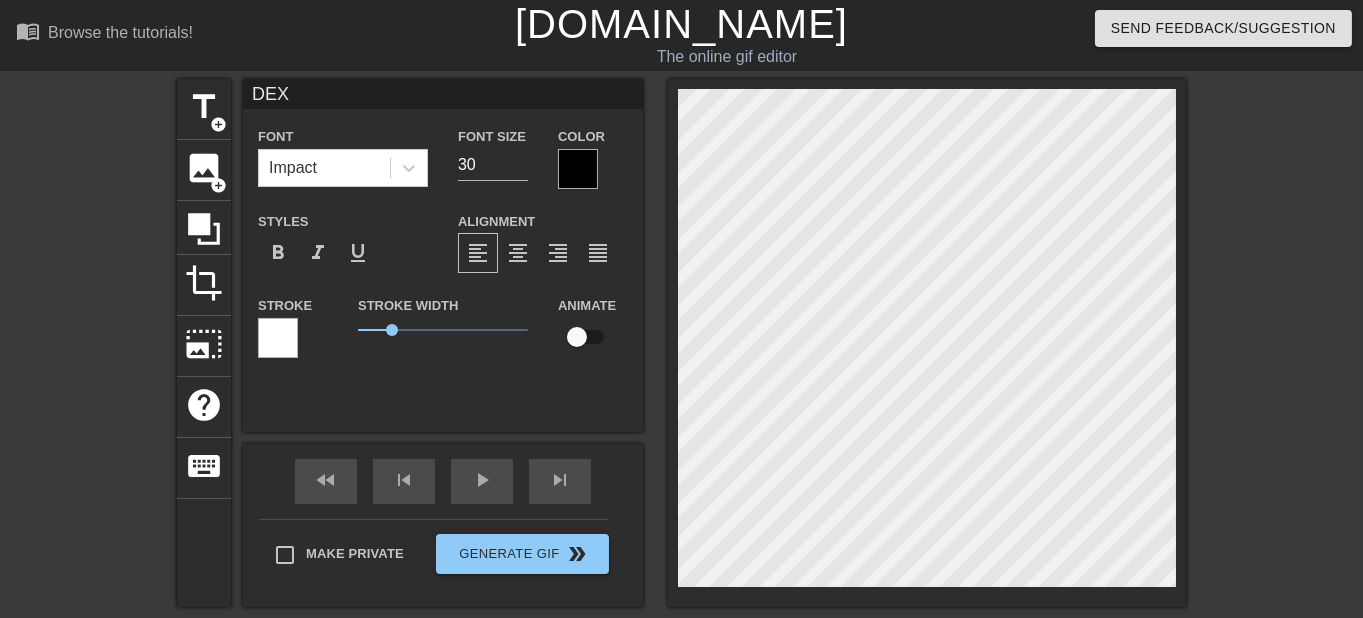 type on "DEXT" 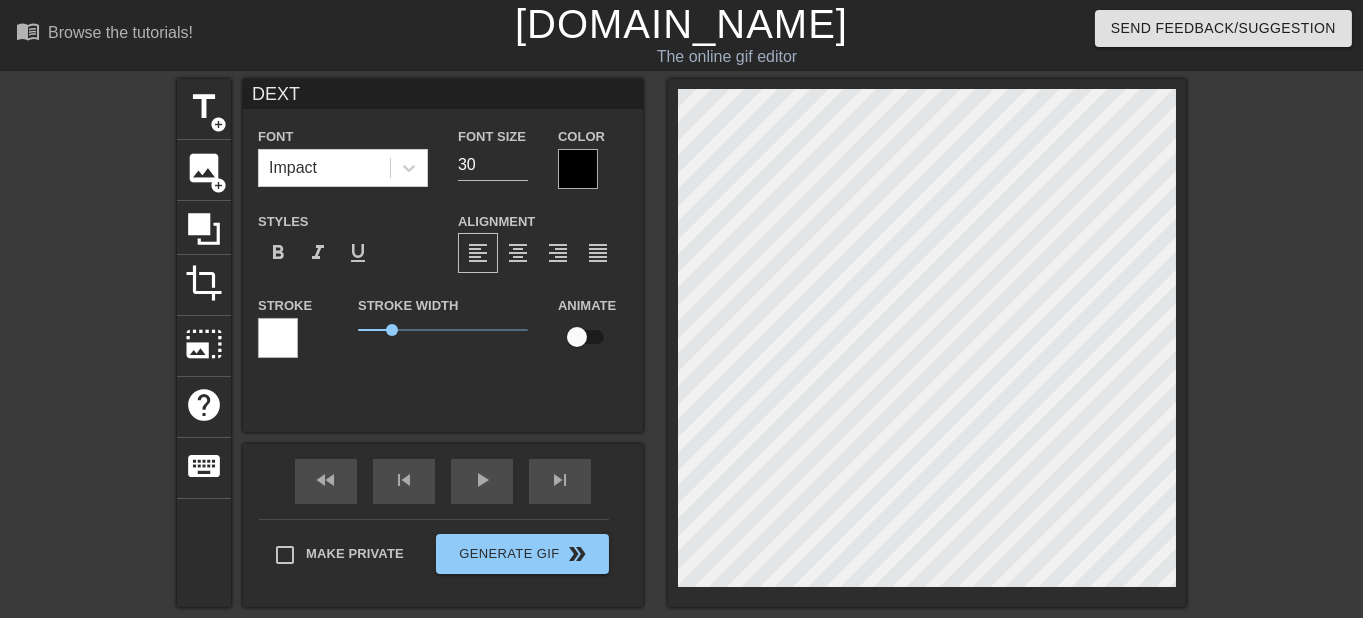 type on "DEXTE" 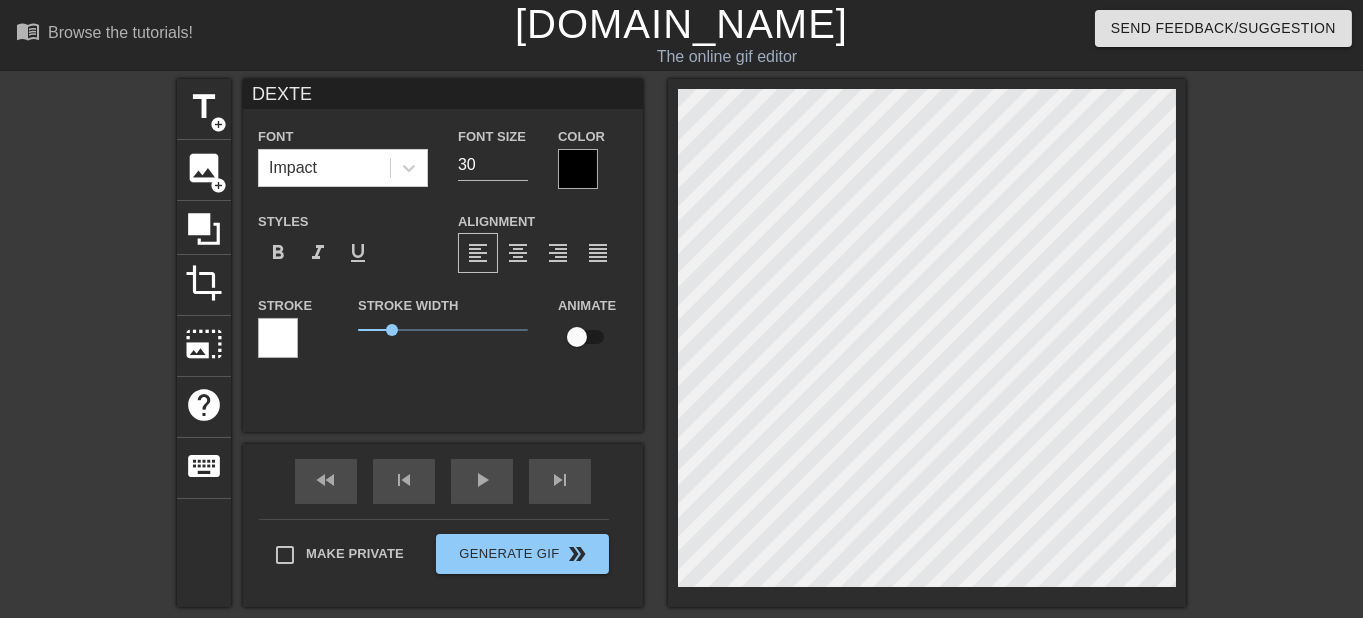 type on "DEXTER" 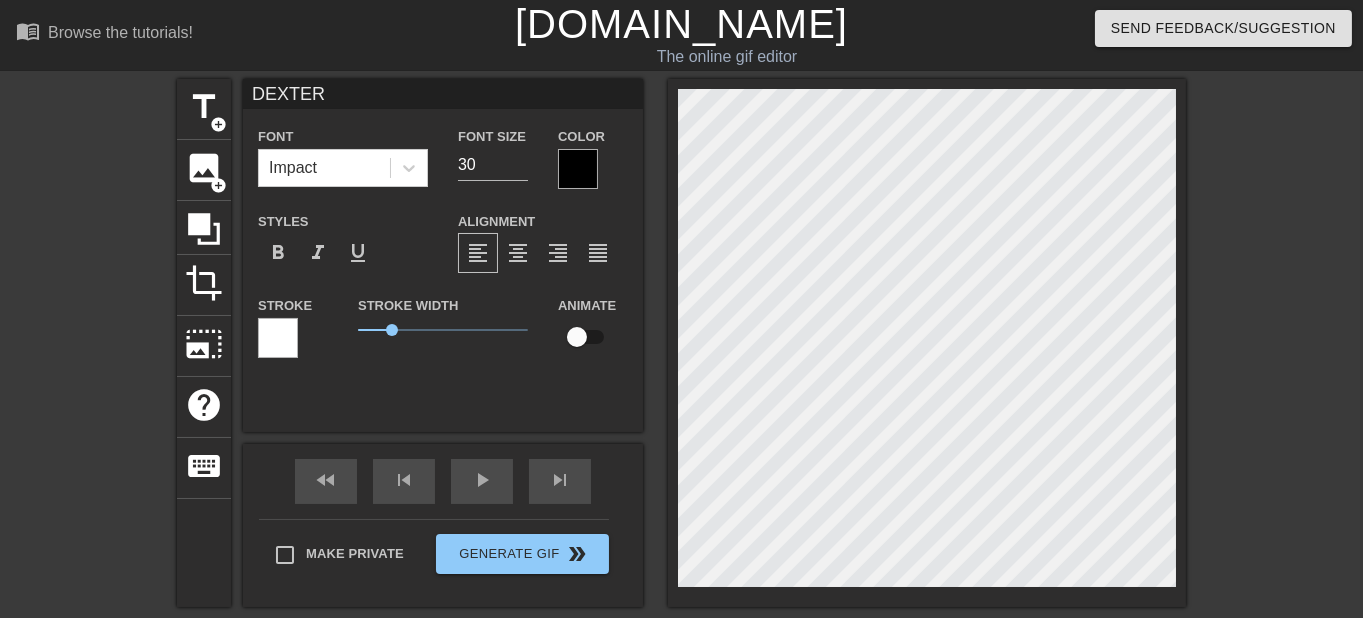 type on "DEXTER" 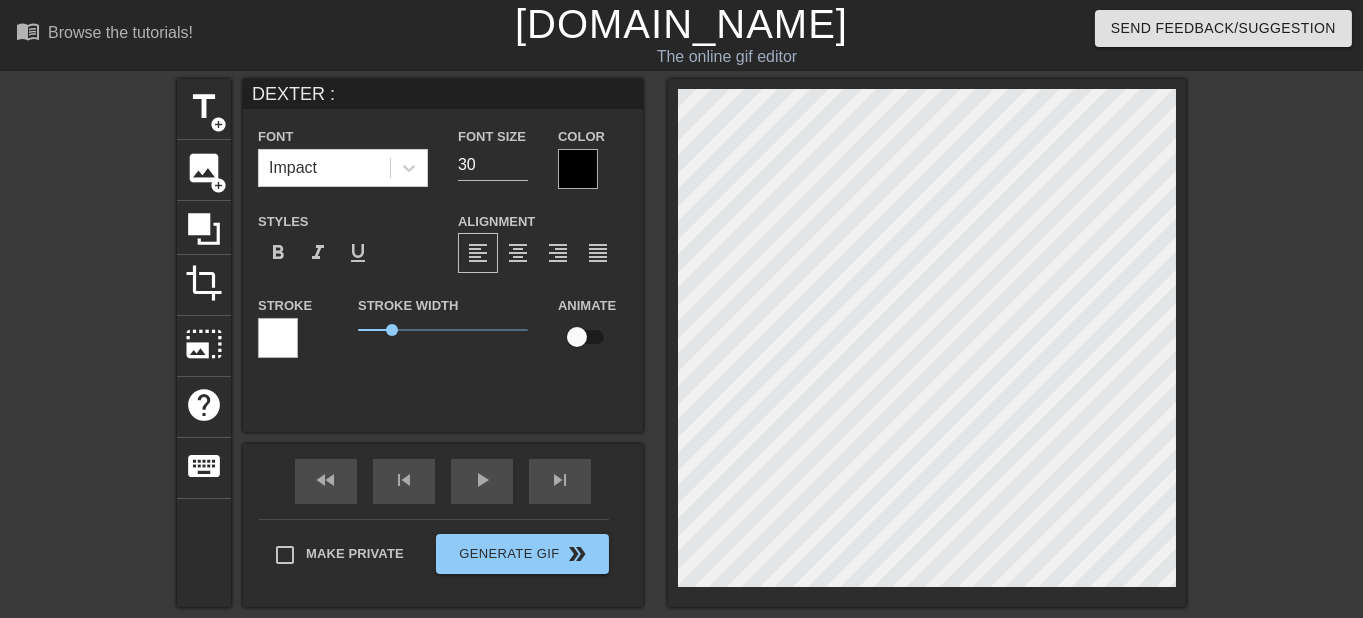 type on "DEXTER :" 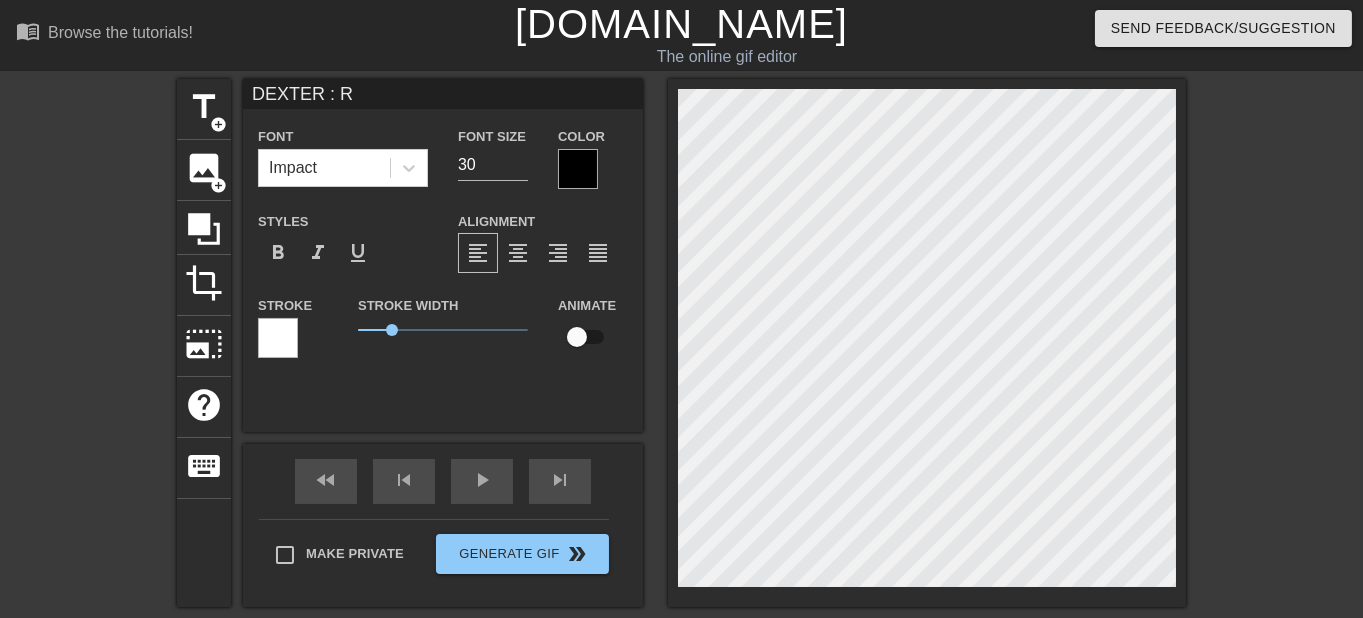 type on "DEXTER : RE" 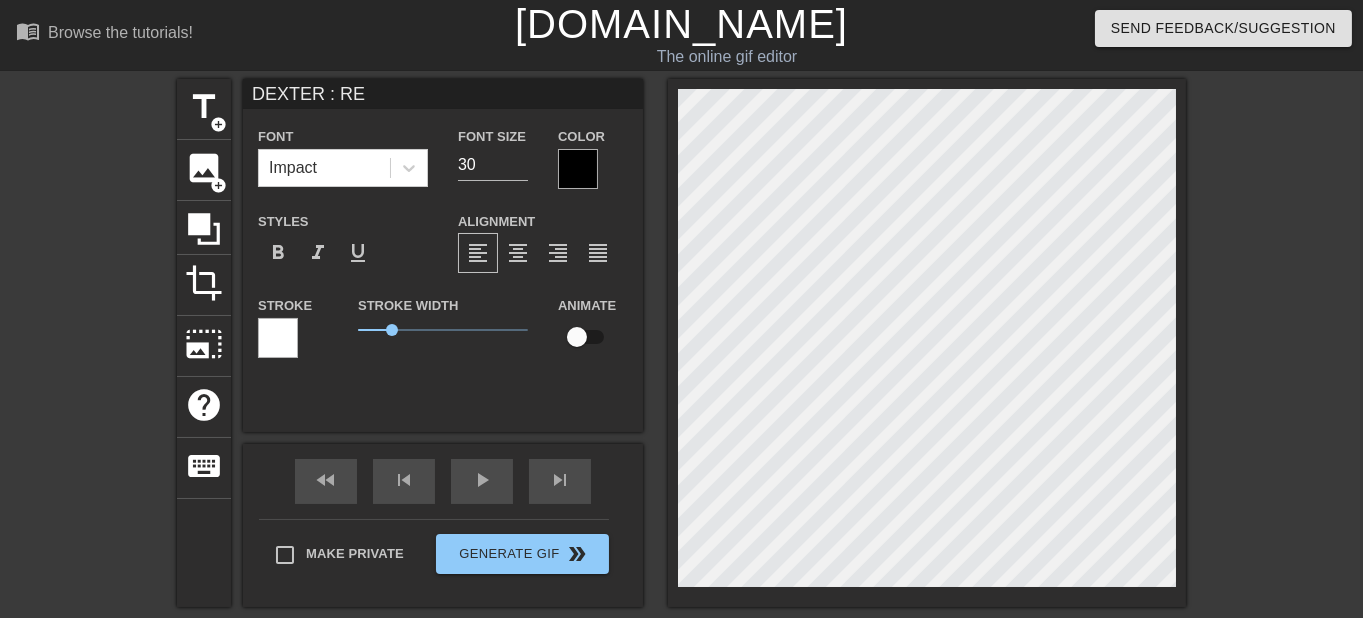 type on "DEXTER : RES" 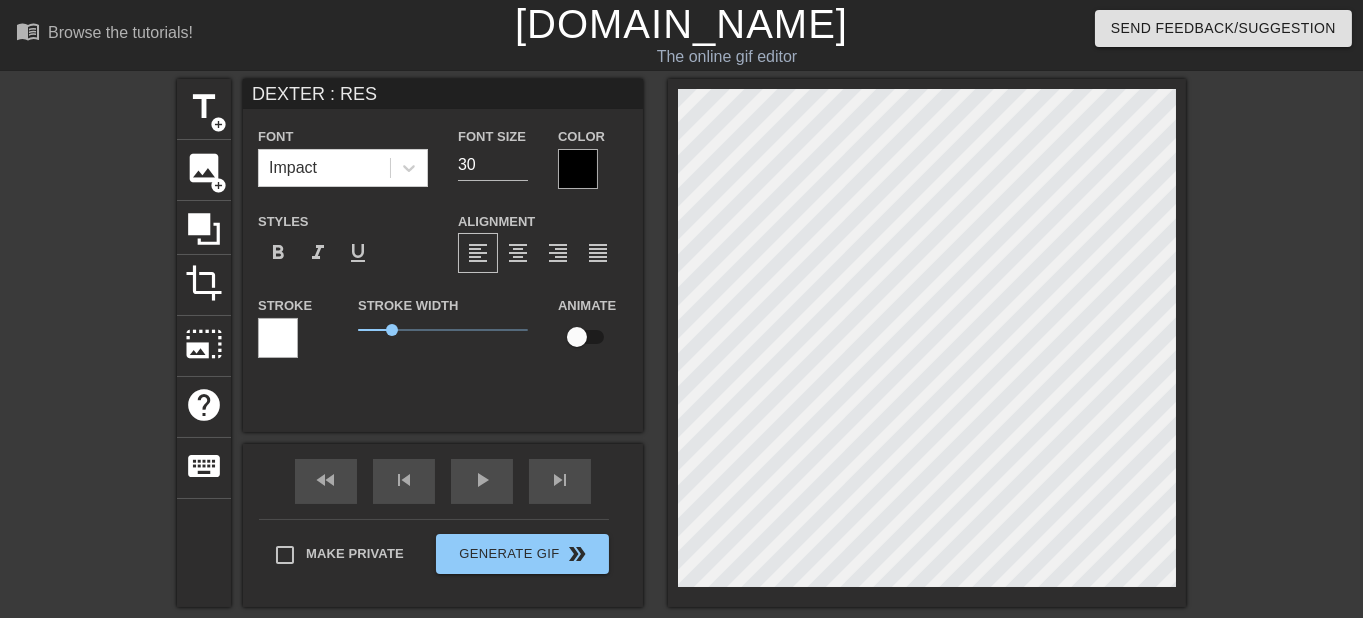 type on "DEXTER : RESU" 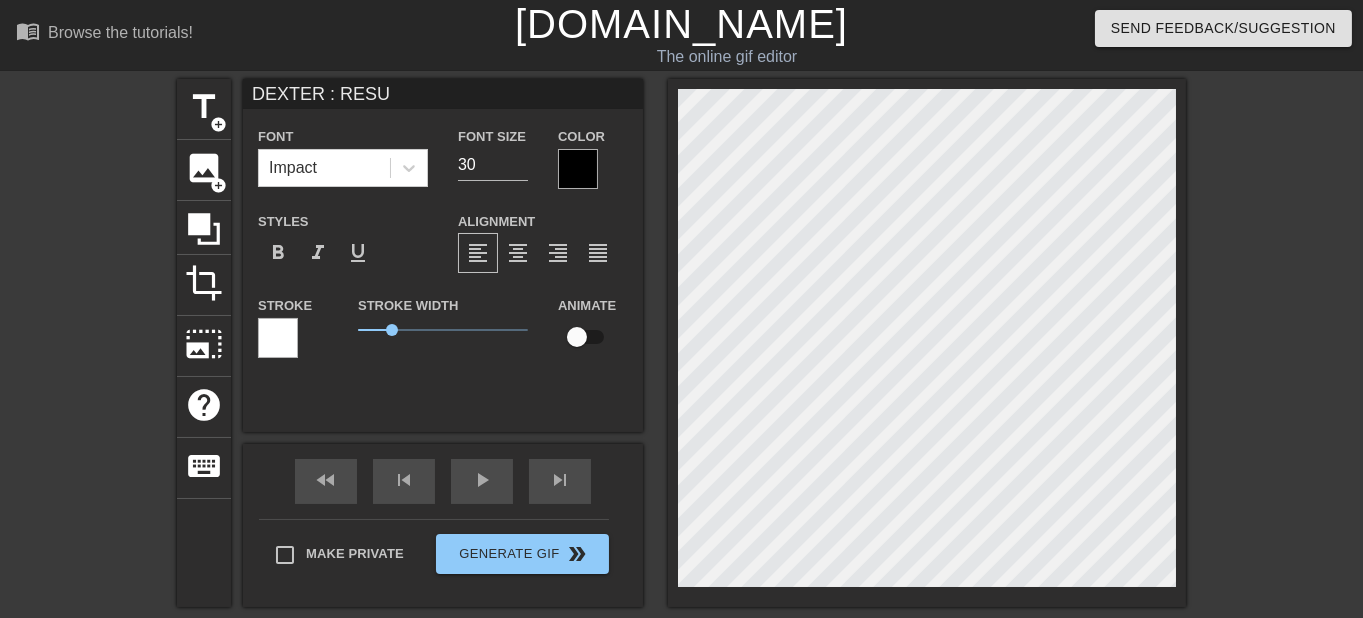 type on "DEXTER : RESUR" 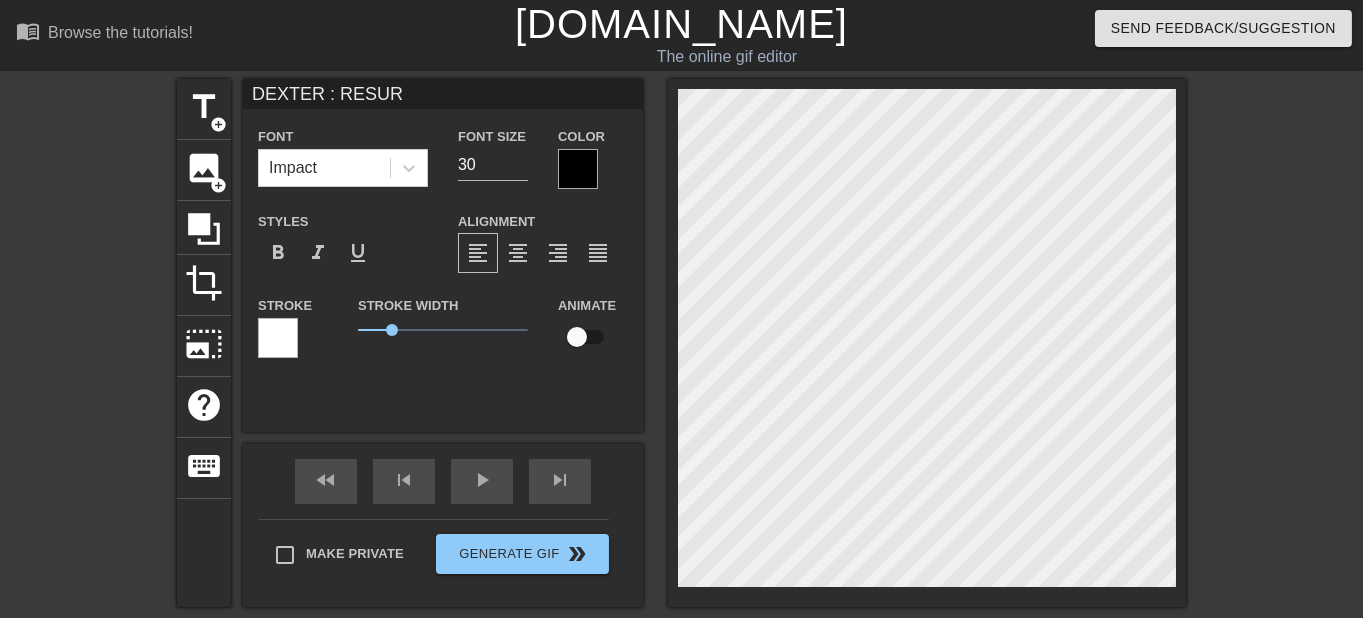 type on "DEXTER : RESURR" 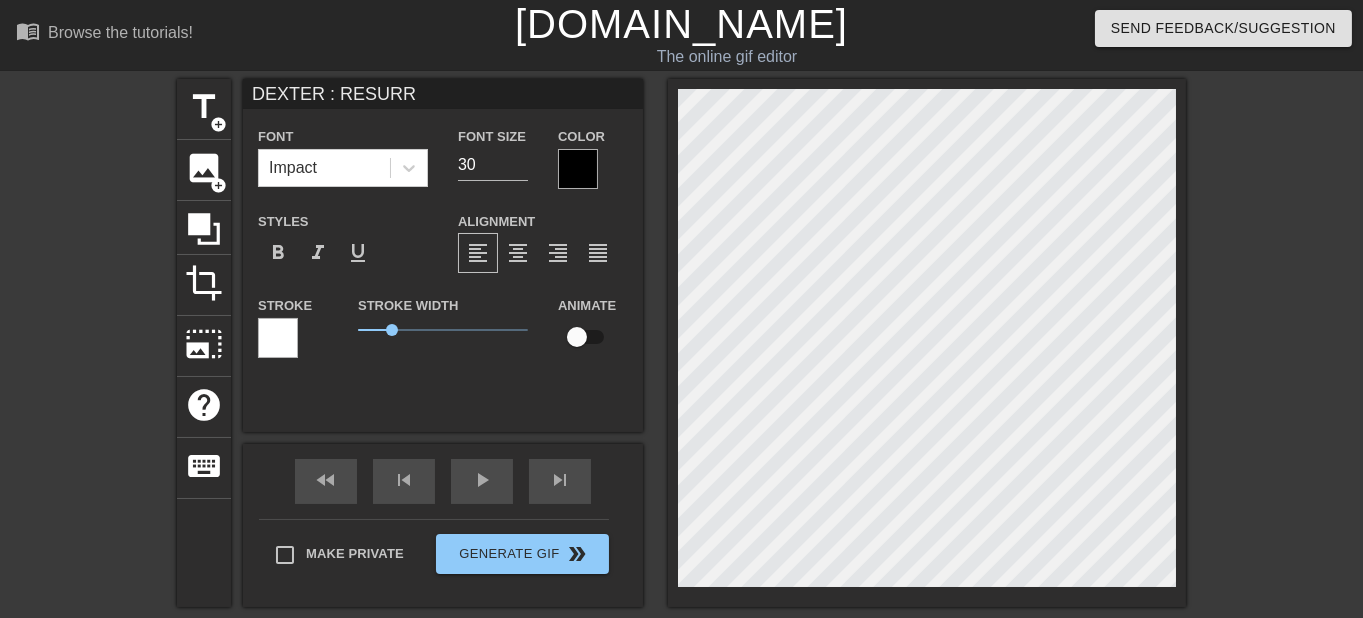 type on "DEXTER : RESURRE" 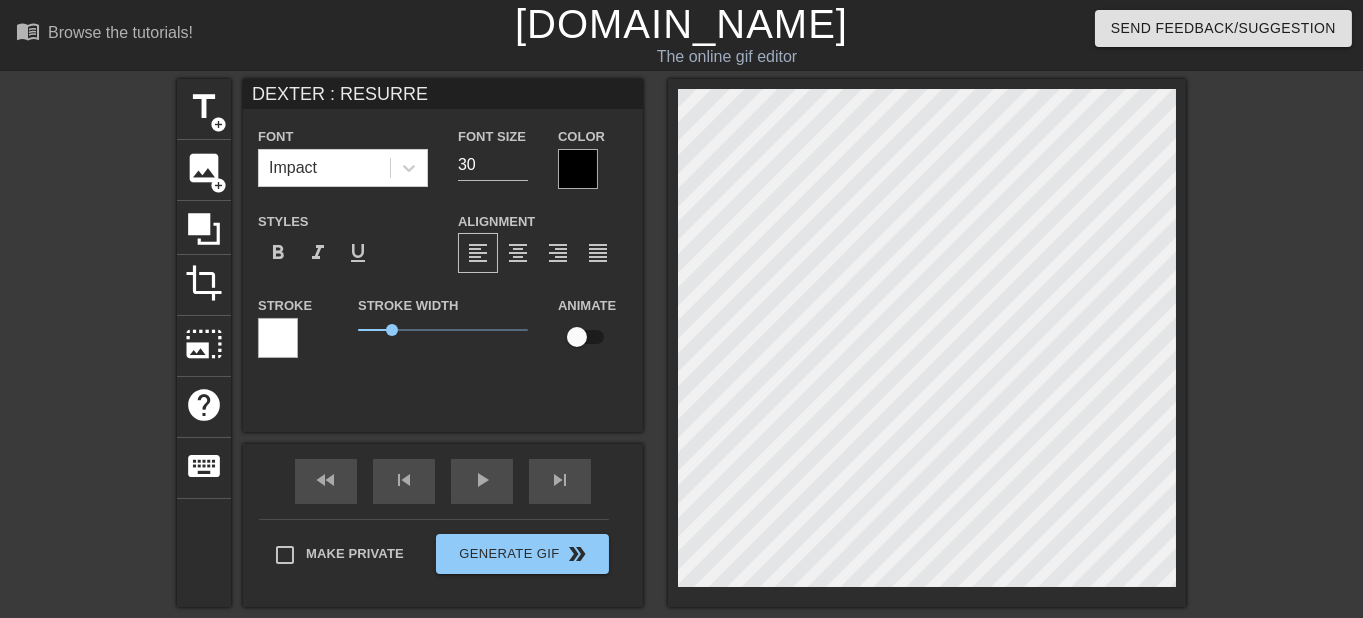 type on "DEXTER : RESURREC" 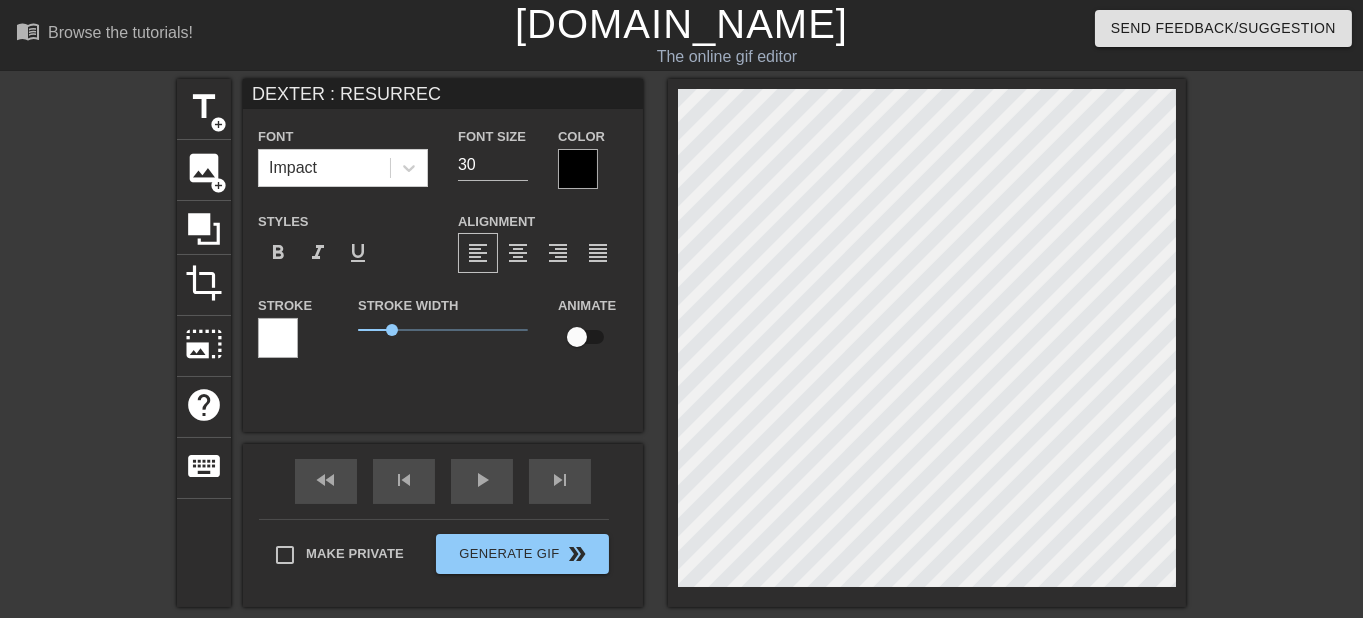 type on "DEXTER : RESURRECT" 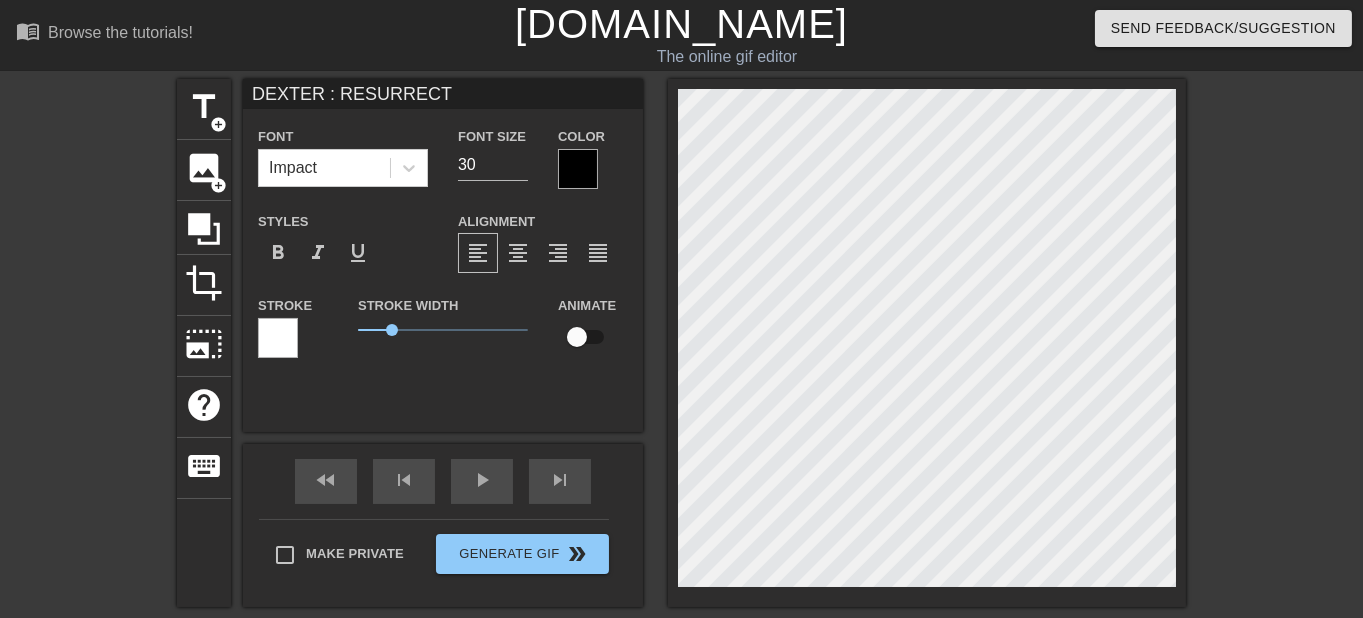 type on "DEXTER : RESURRECTI" 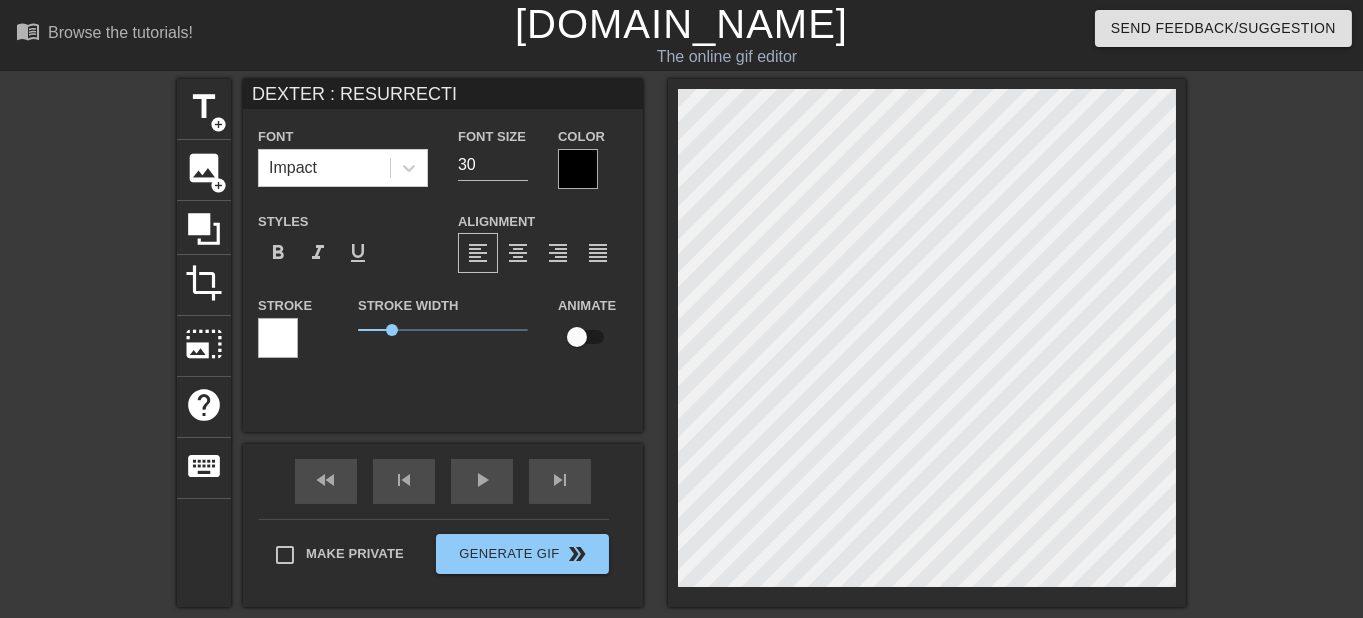 type on "DEXTER : RESURRECTIO" 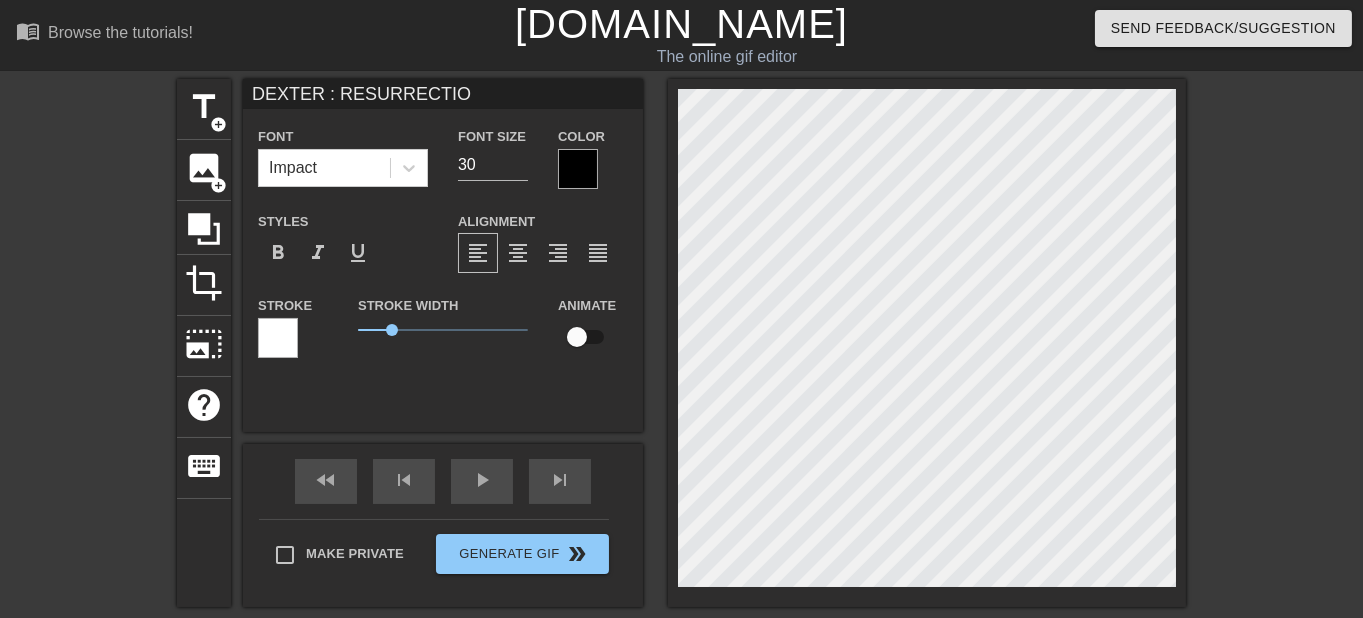 type on "DEXTER : RESURRECTION" 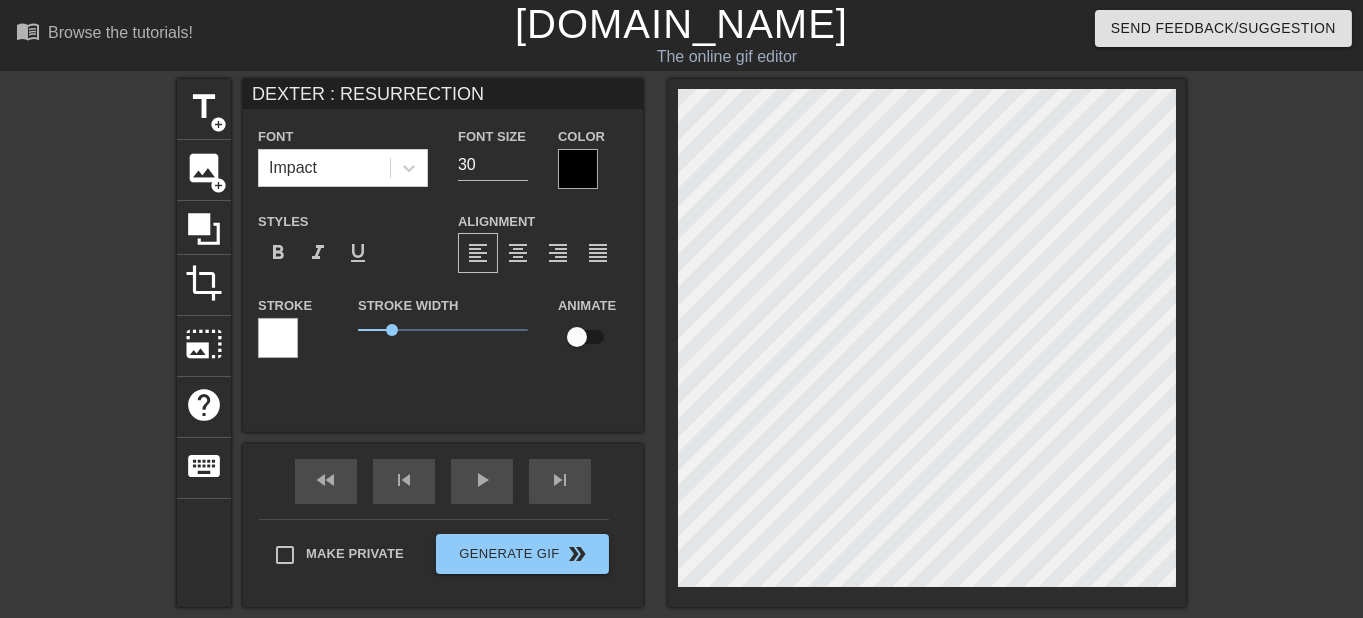 scroll, scrollTop: 0, scrollLeft: 9, axis: horizontal 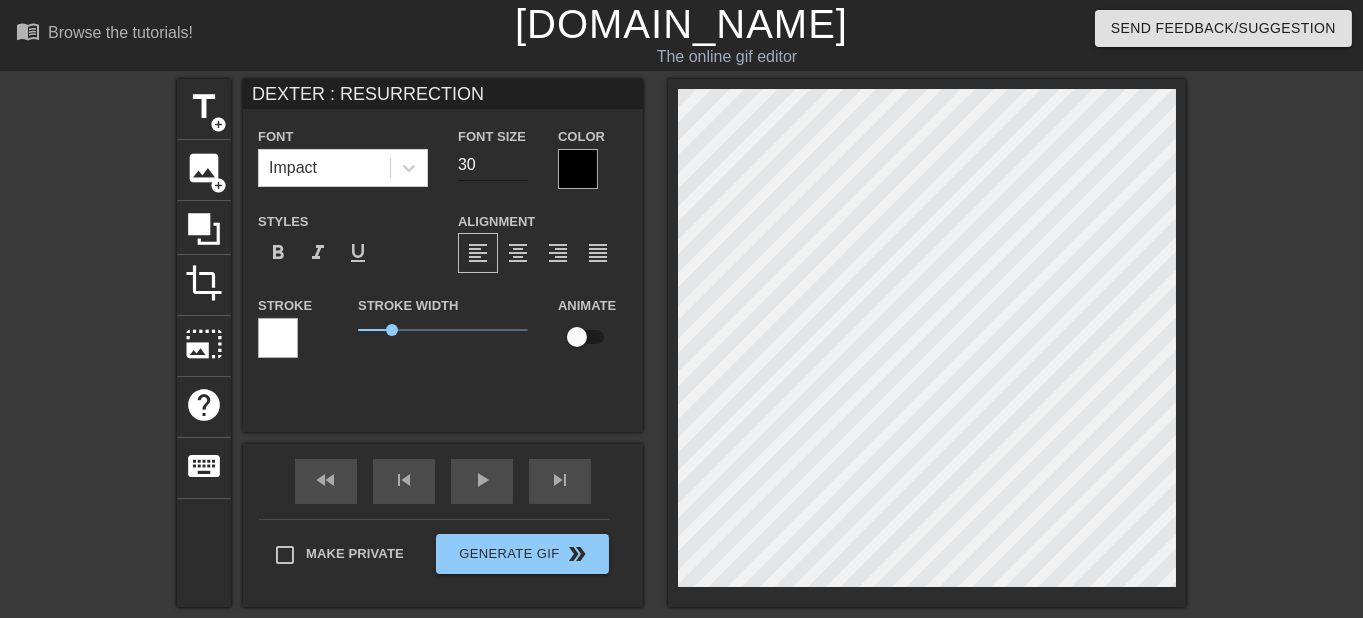 type on "DEXTER : RESURRECTION" 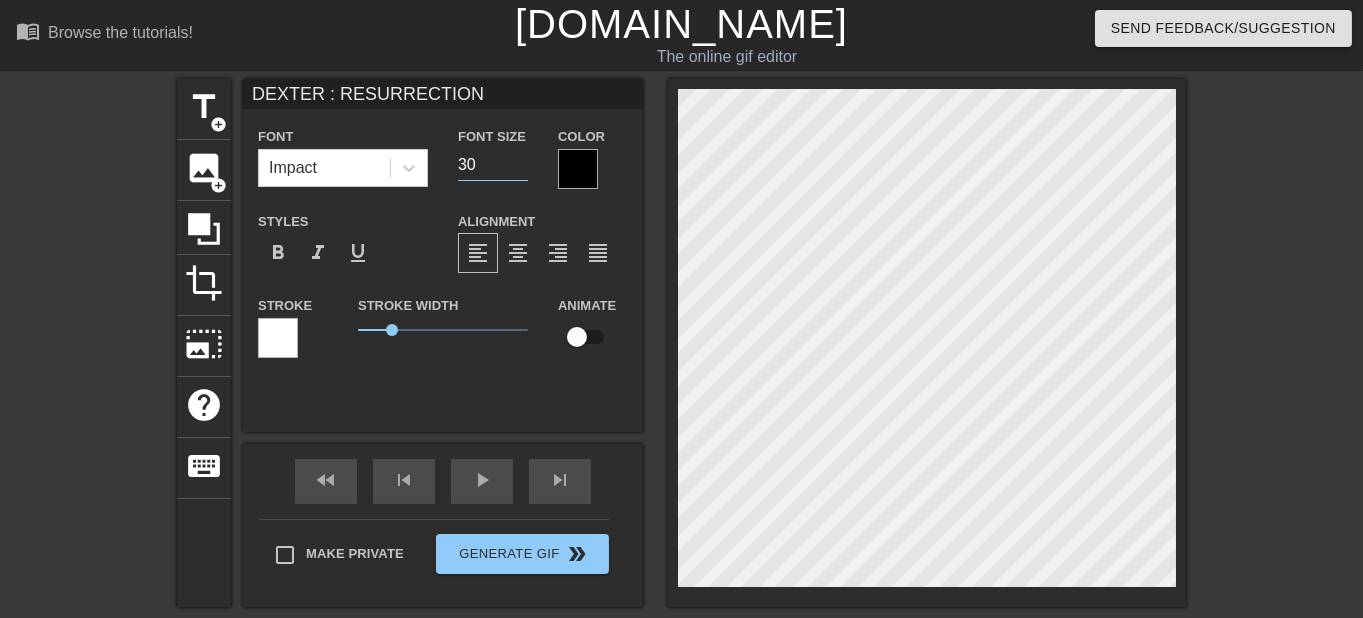 drag, startPoint x: 472, startPoint y: 163, endPoint x: 438, endPoint y: 171, distance: 34.928497 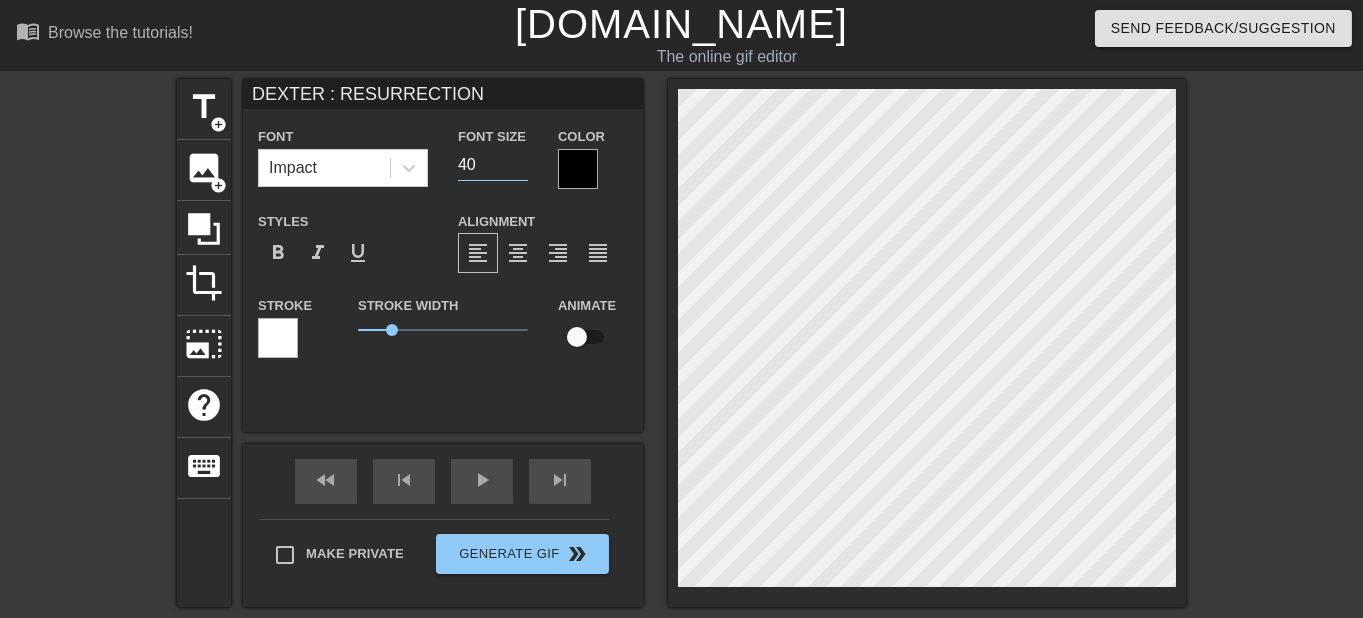 type on "40" 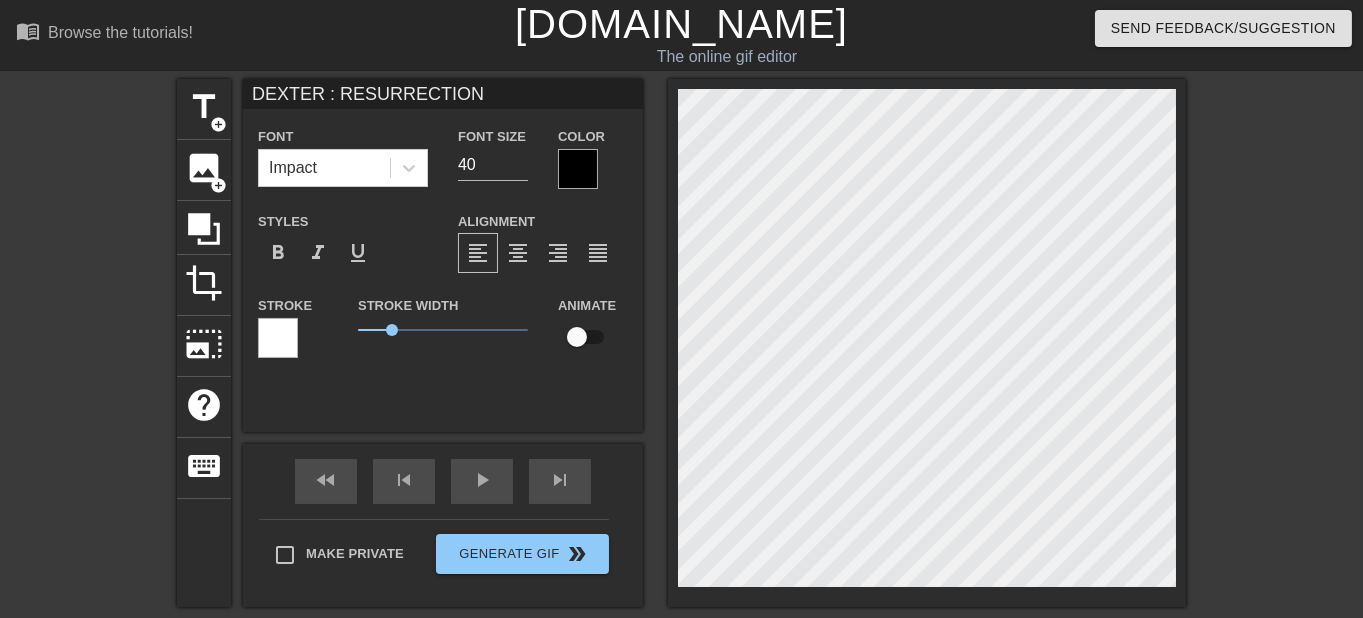 type on "DEXTER : RESURRECTION" 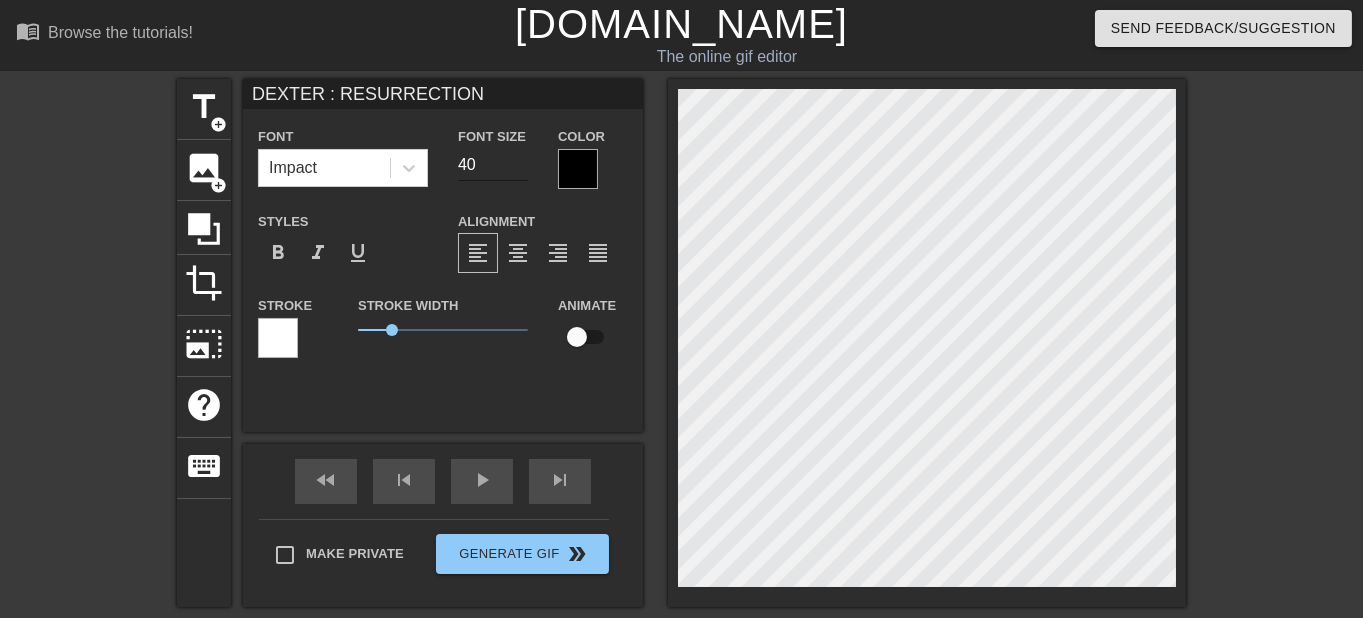 type on "DEXTER : RESURRECTION" 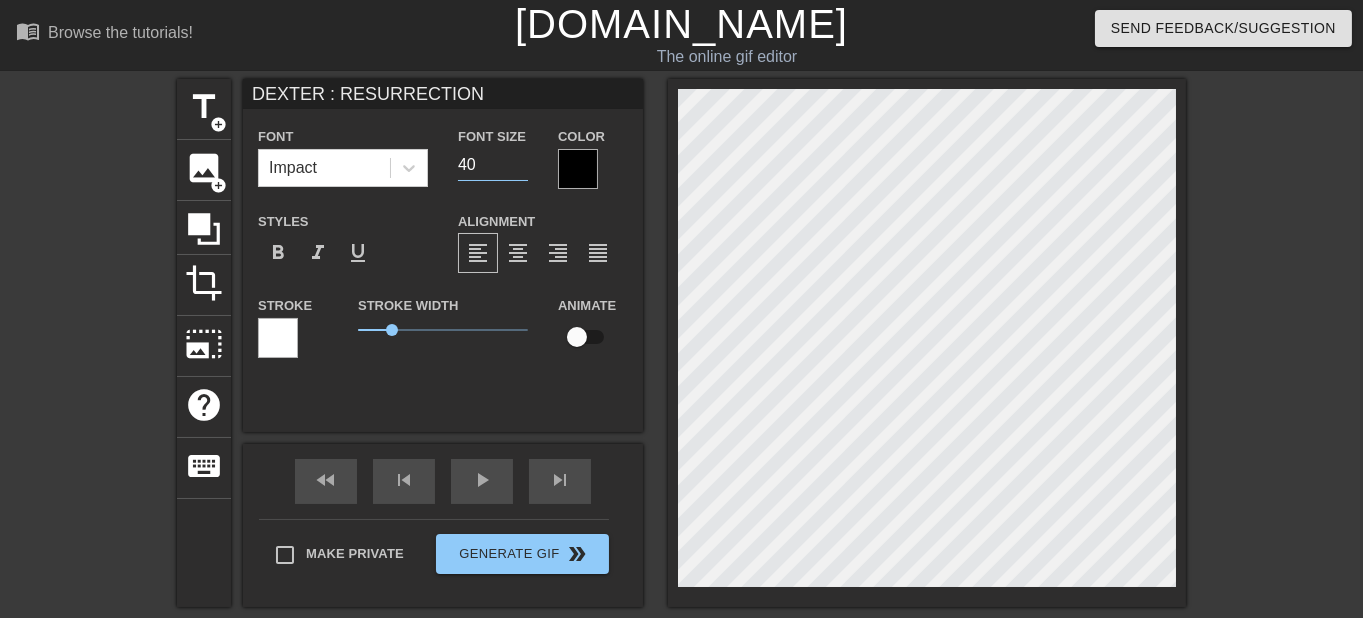 drag, startPoint x: 468, startPoint y: 166, endPoint x: 436, endPoint y: 170, distance: 32.24903 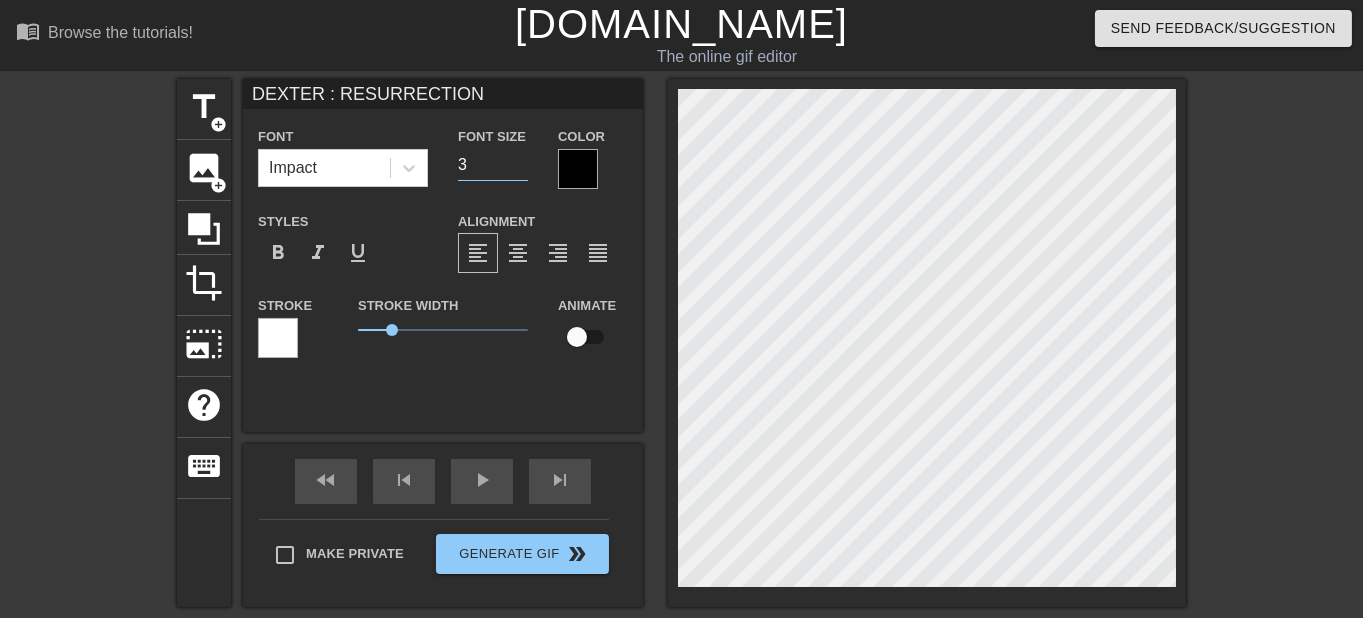 type on "DEXTER : RESURRECTION" 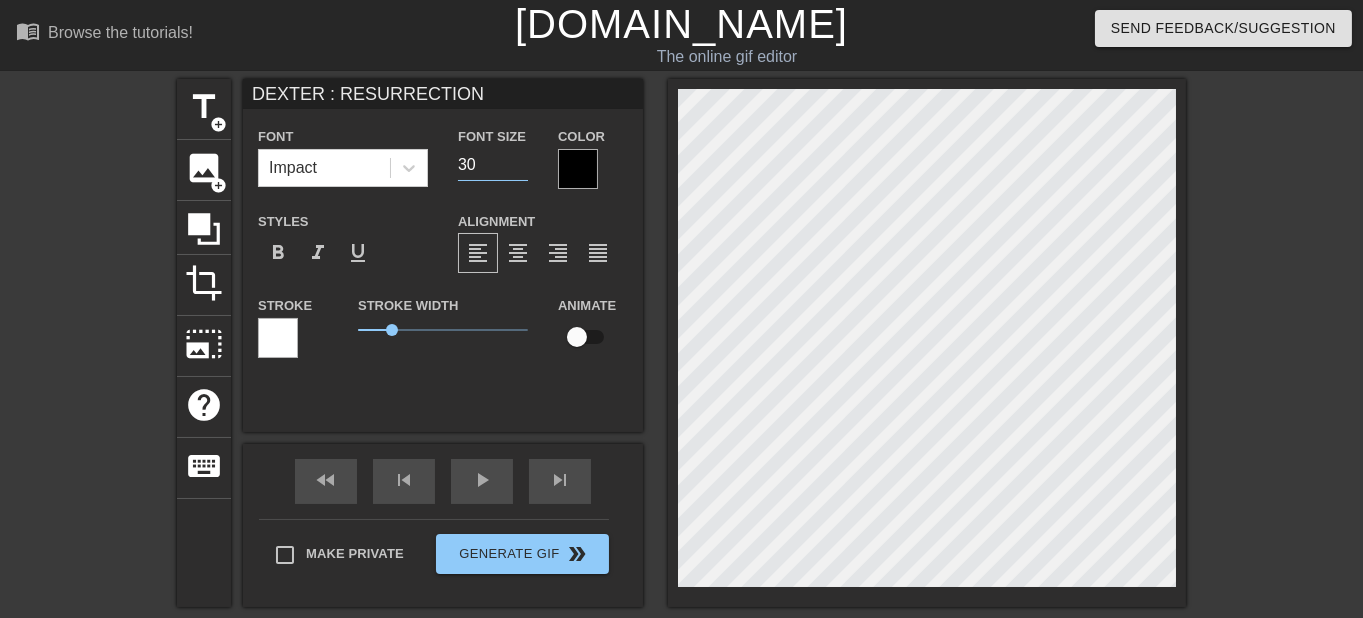 type on "30" 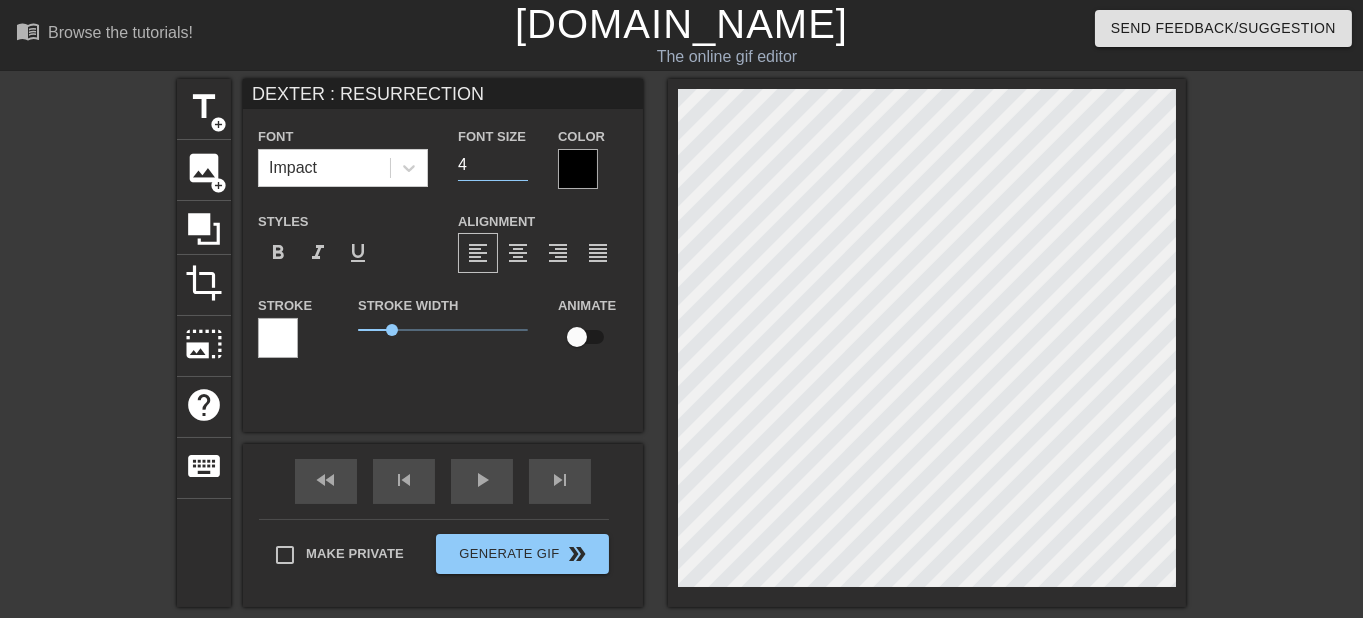 type on "DEXTER : RESURRECTION" 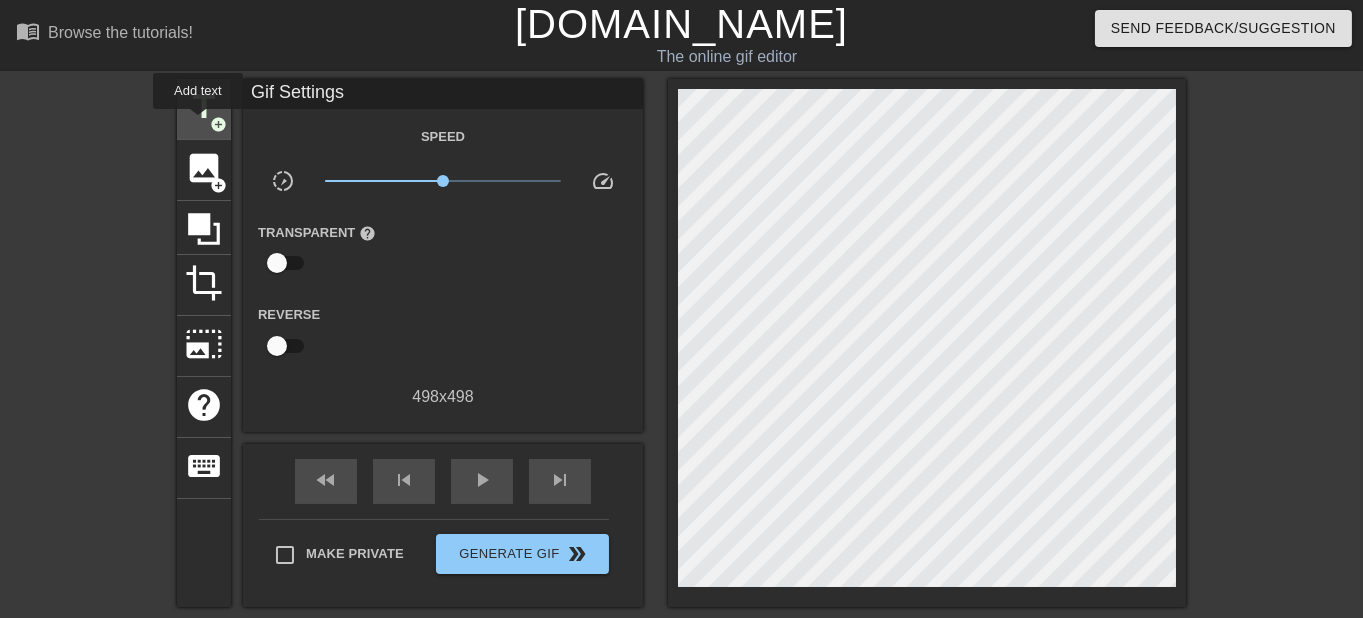 click on "title add_circle" at bounding box center [204, 109] 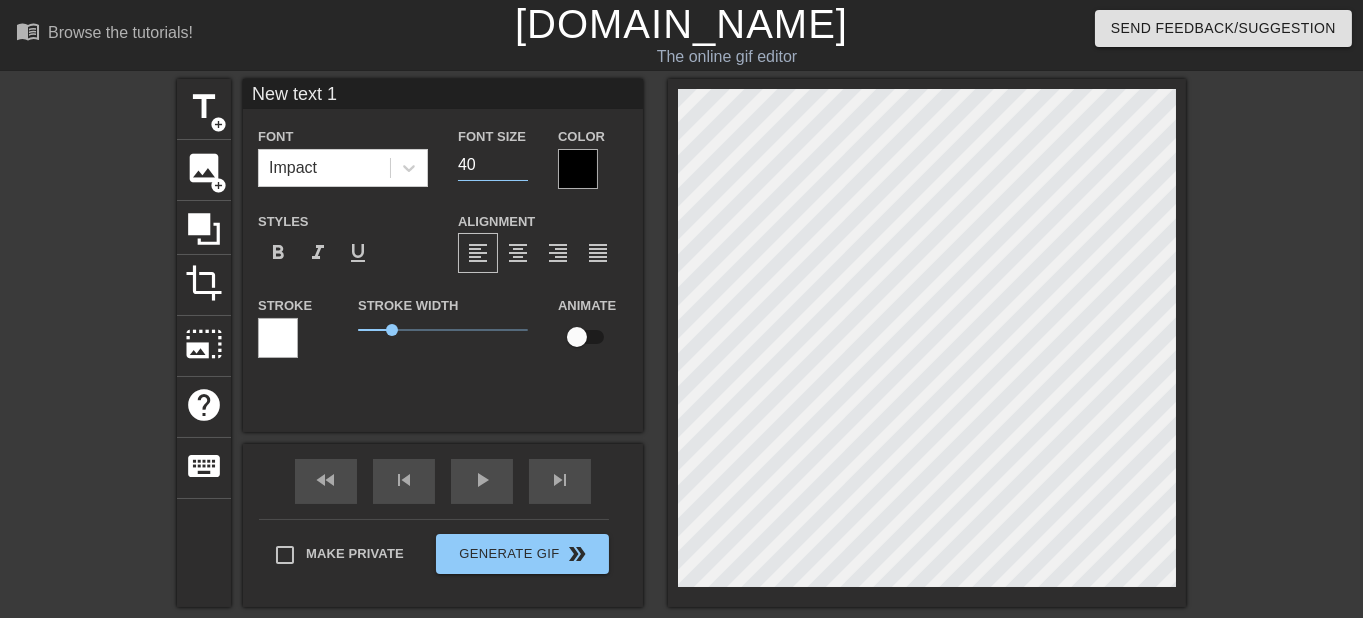 drag, startPoint x: 466, startPoint y: 161, endPoint x: 431, endPoint y: 161, distance: 35 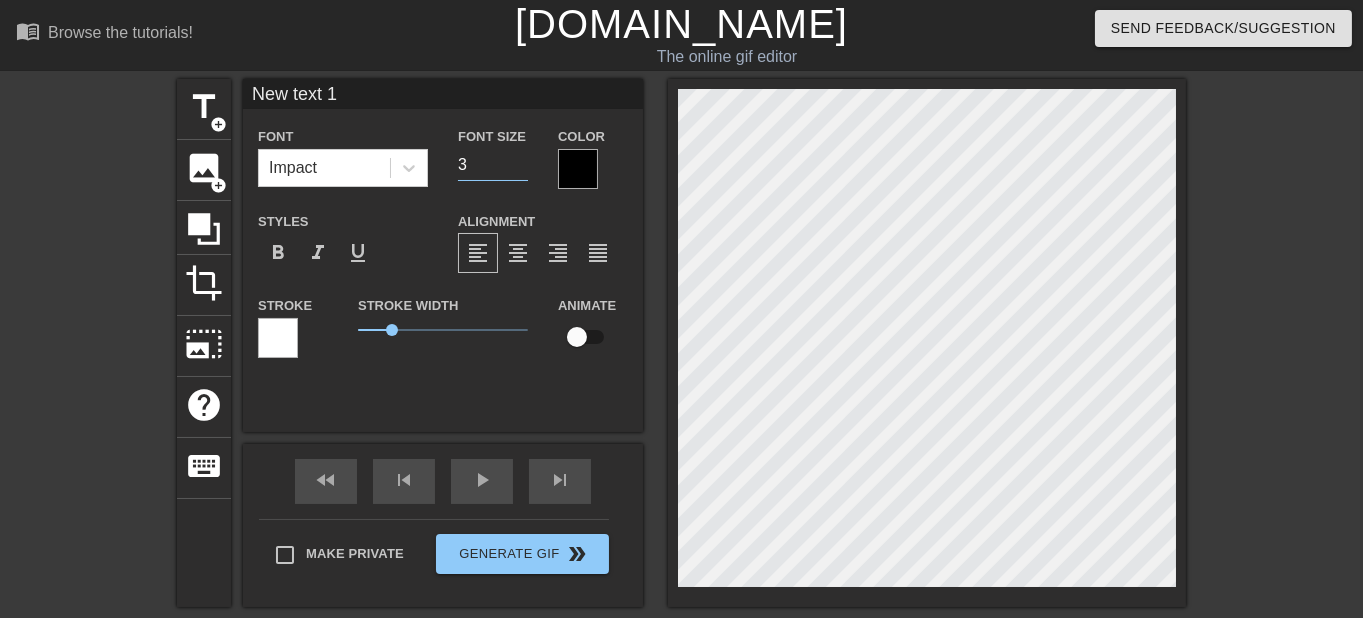 type on "30" 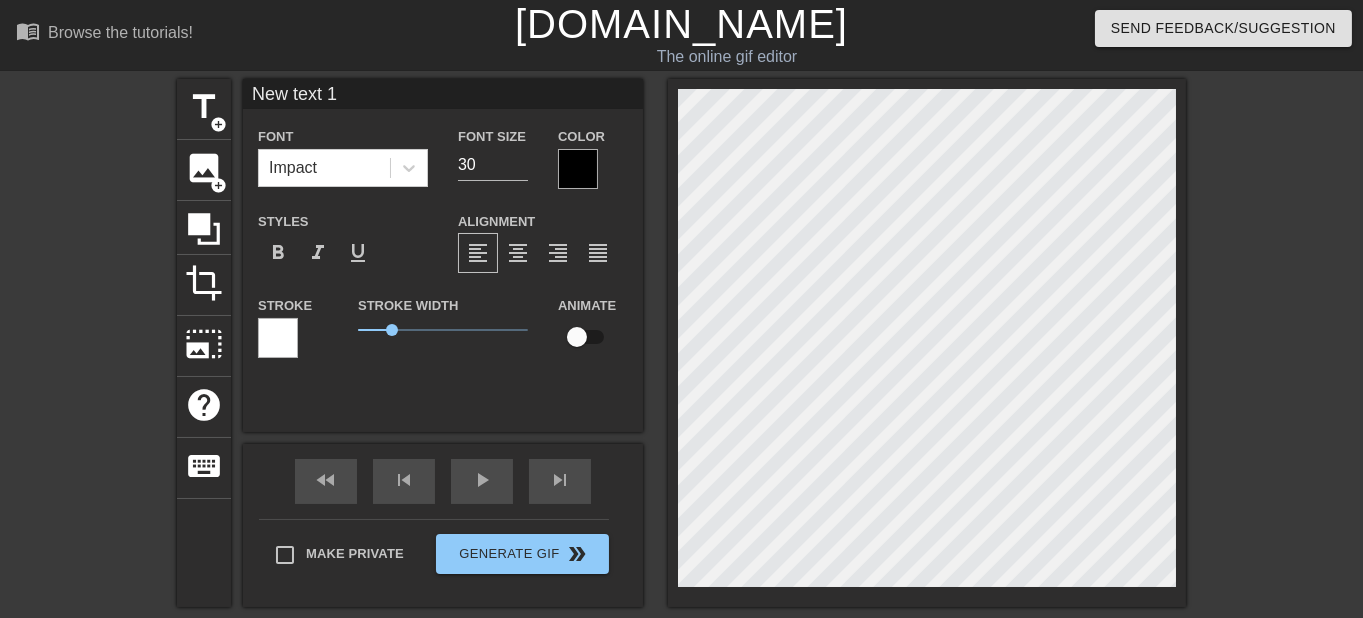 scroll, scrollTop: 0, scrollLeft: 1, axis: horizontal 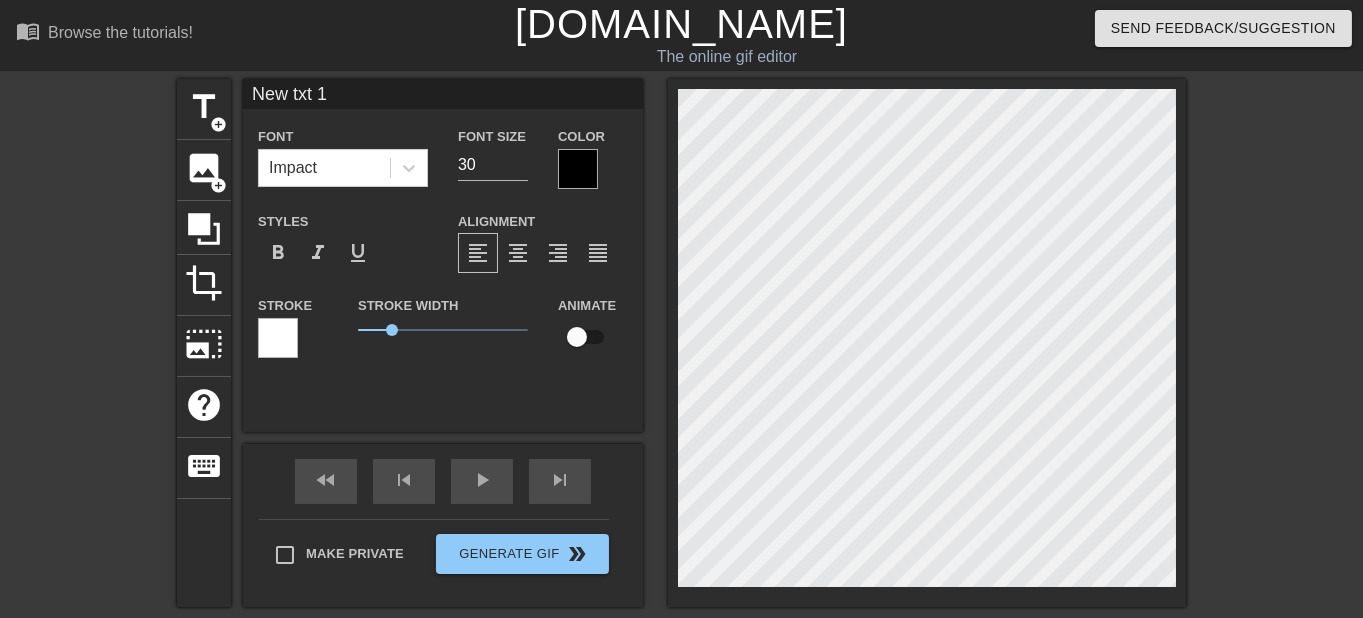 type on "New tt 1" 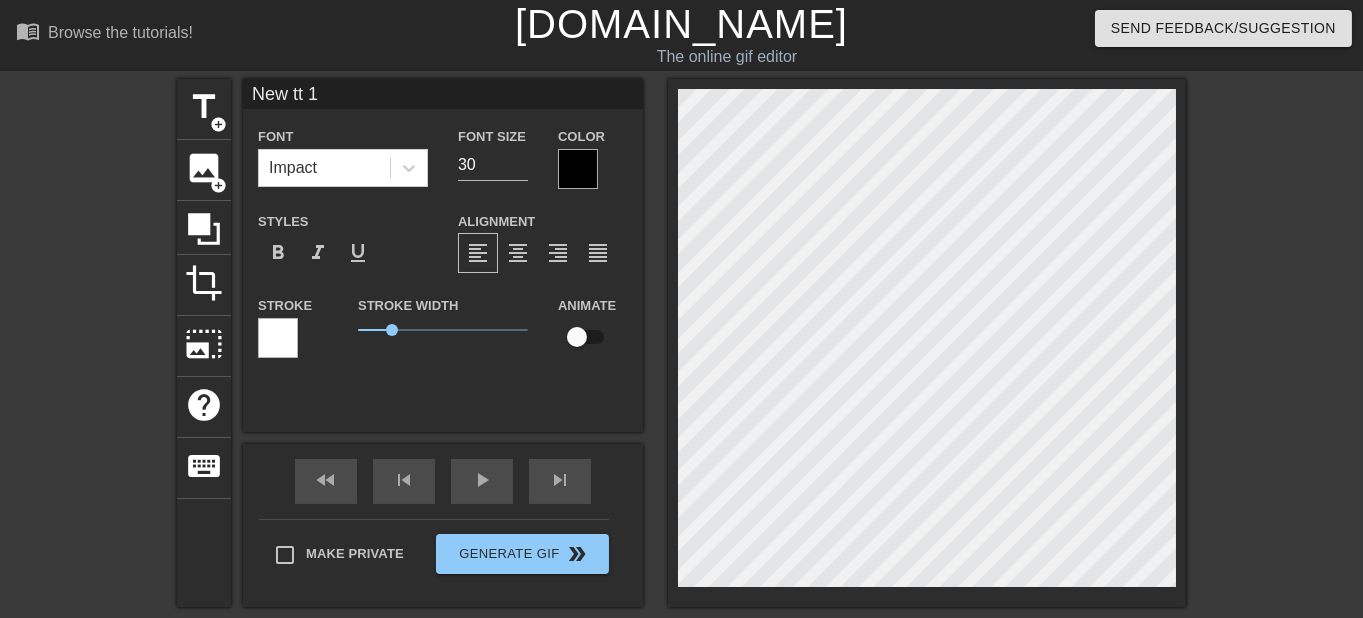 type on "New t 1" 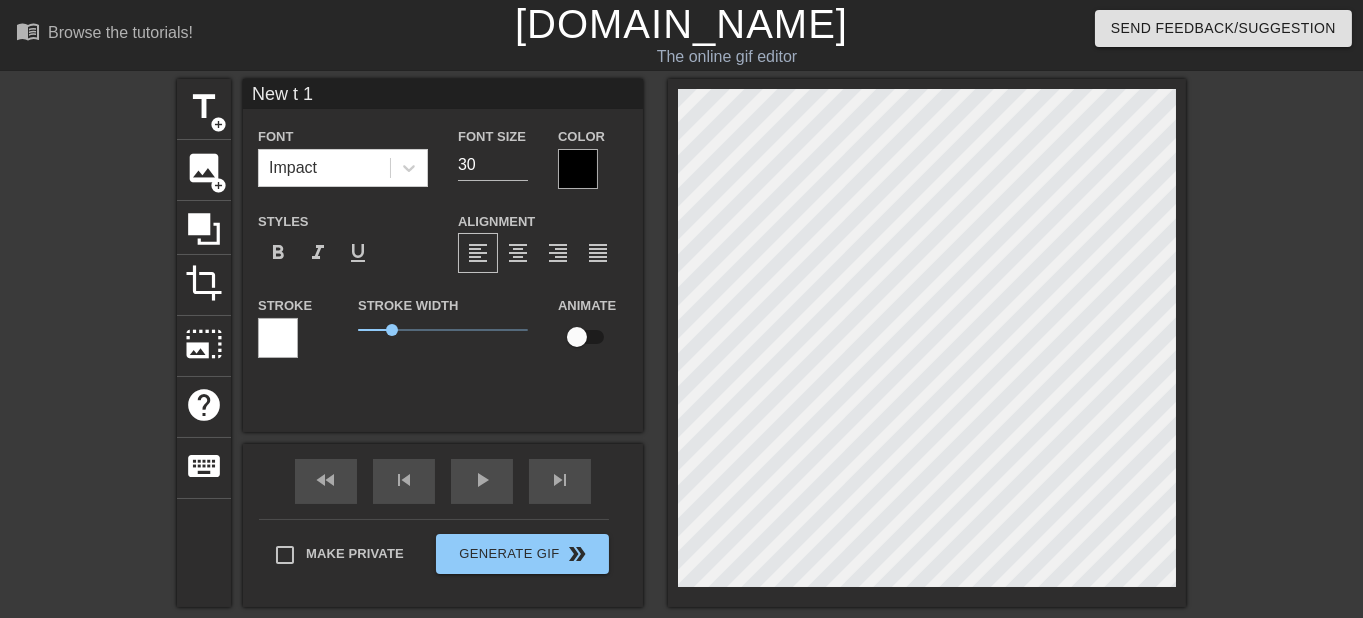 type on "New t1" 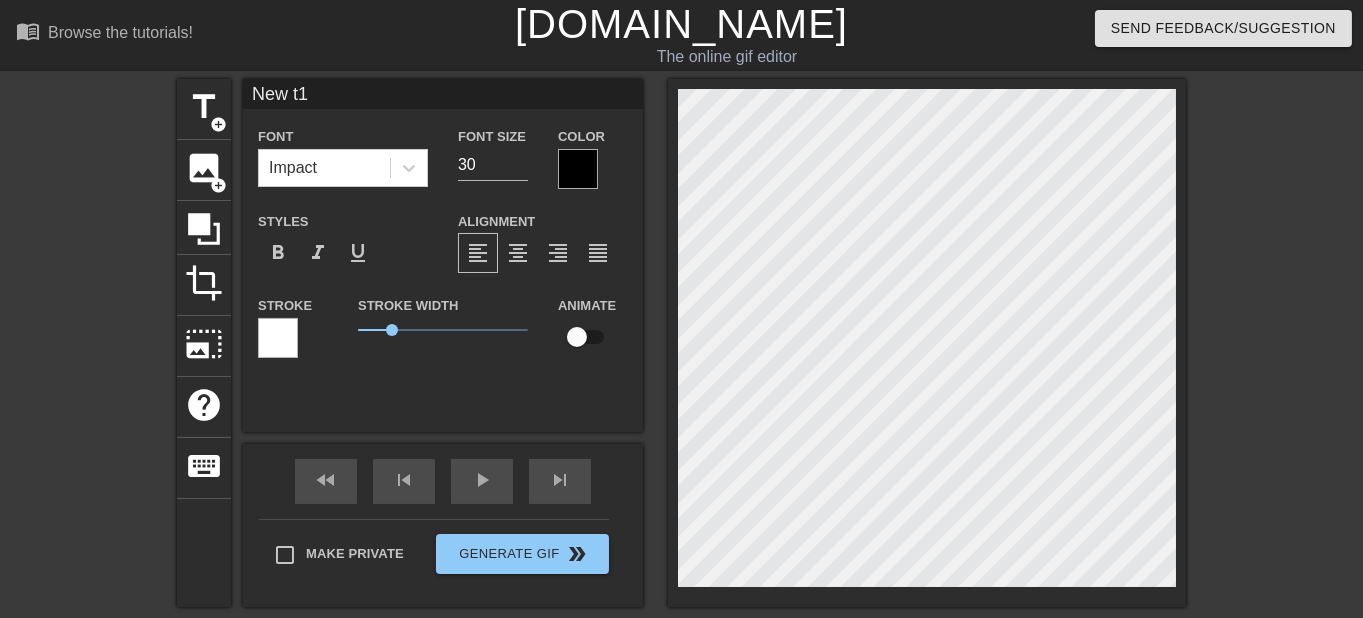 type on "New t" 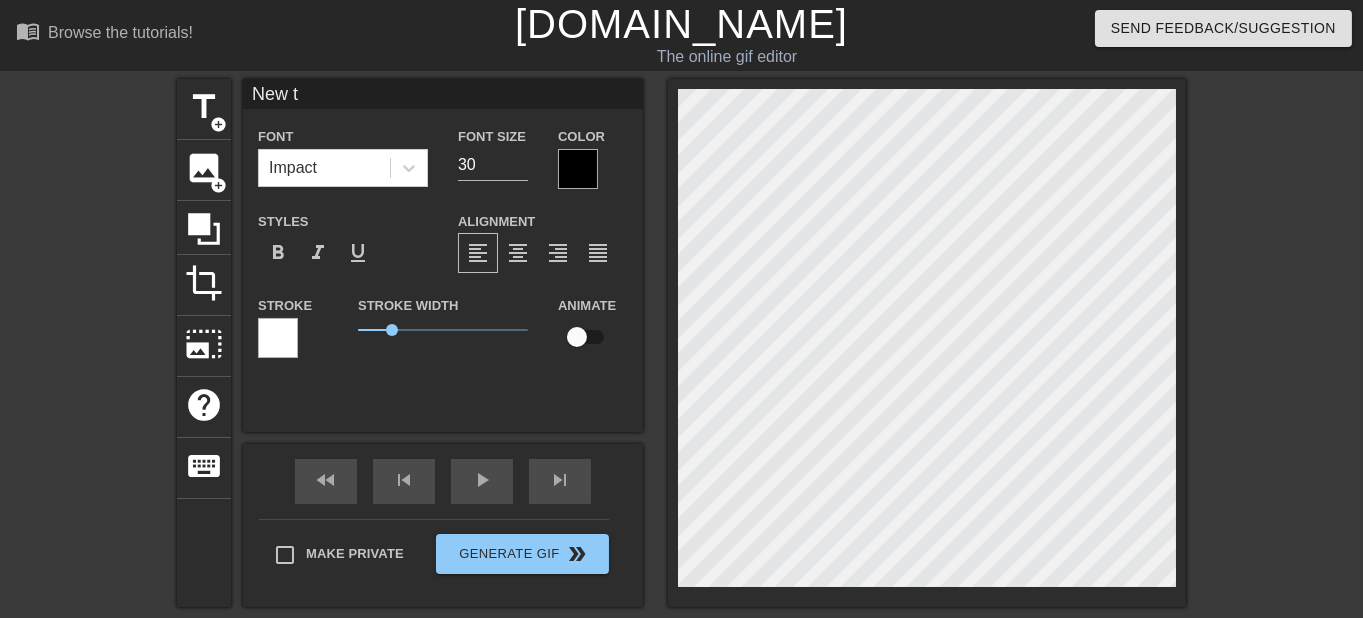 type on "New" 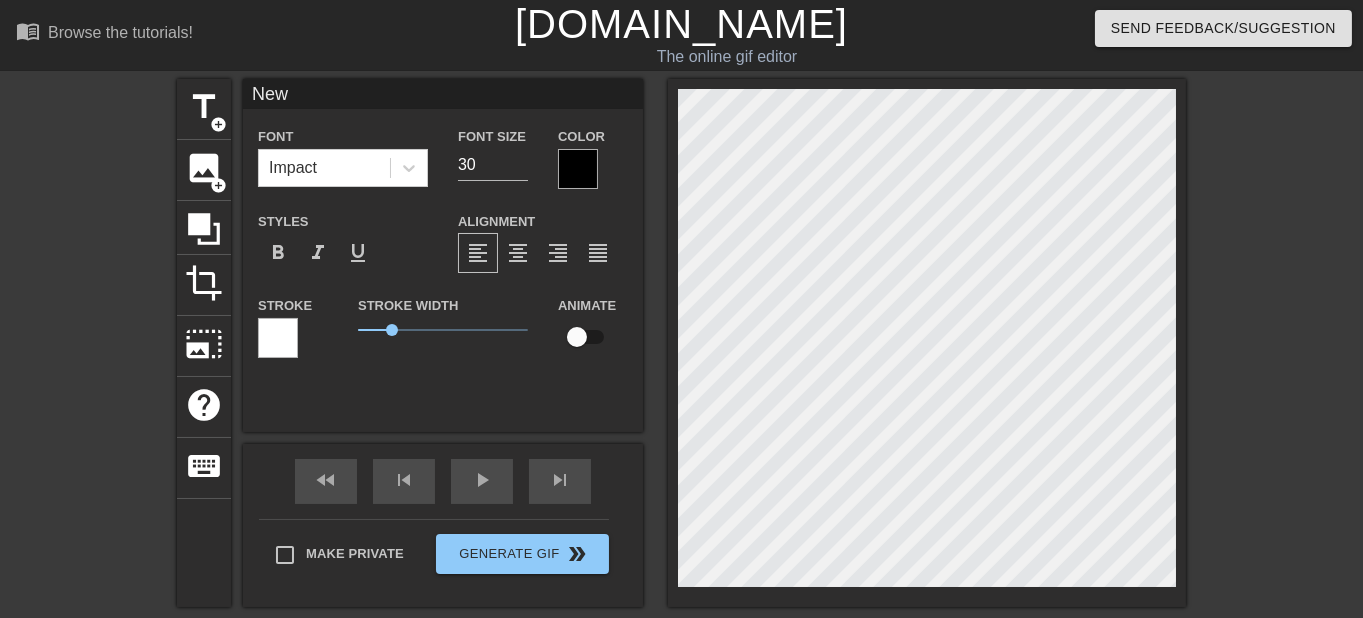 scroll, scrollTop: 0, scrollLeft: 1, axis: horizontal 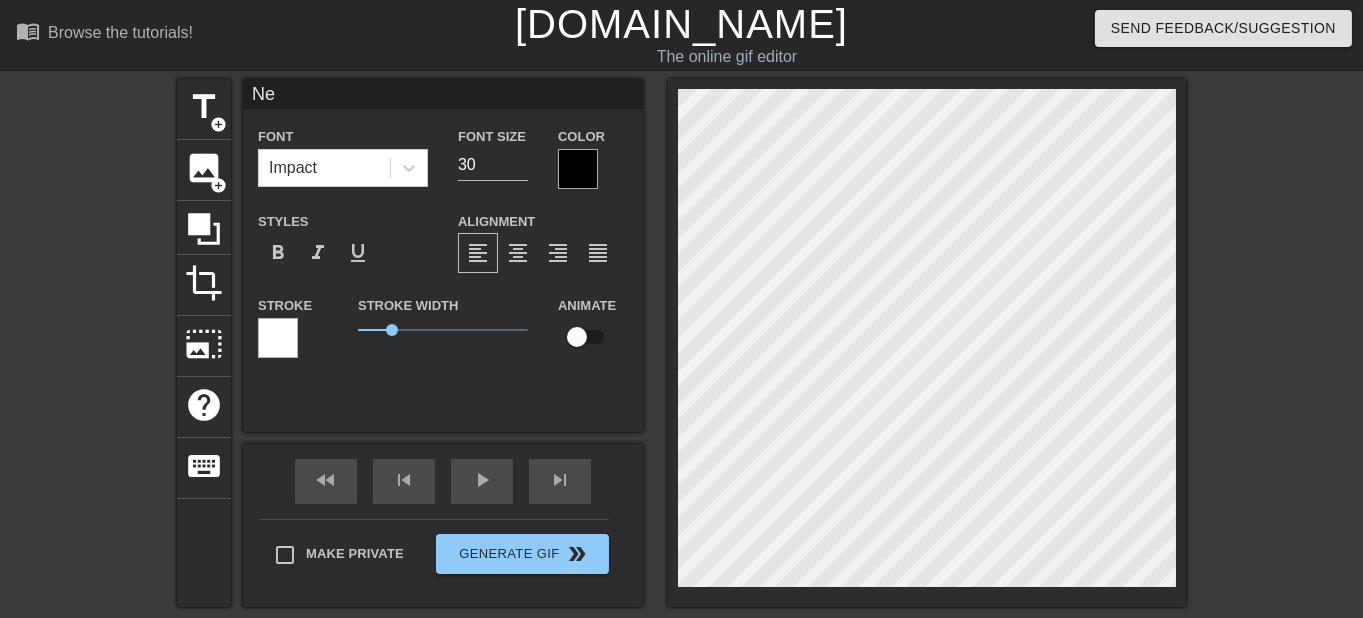 type on "N" 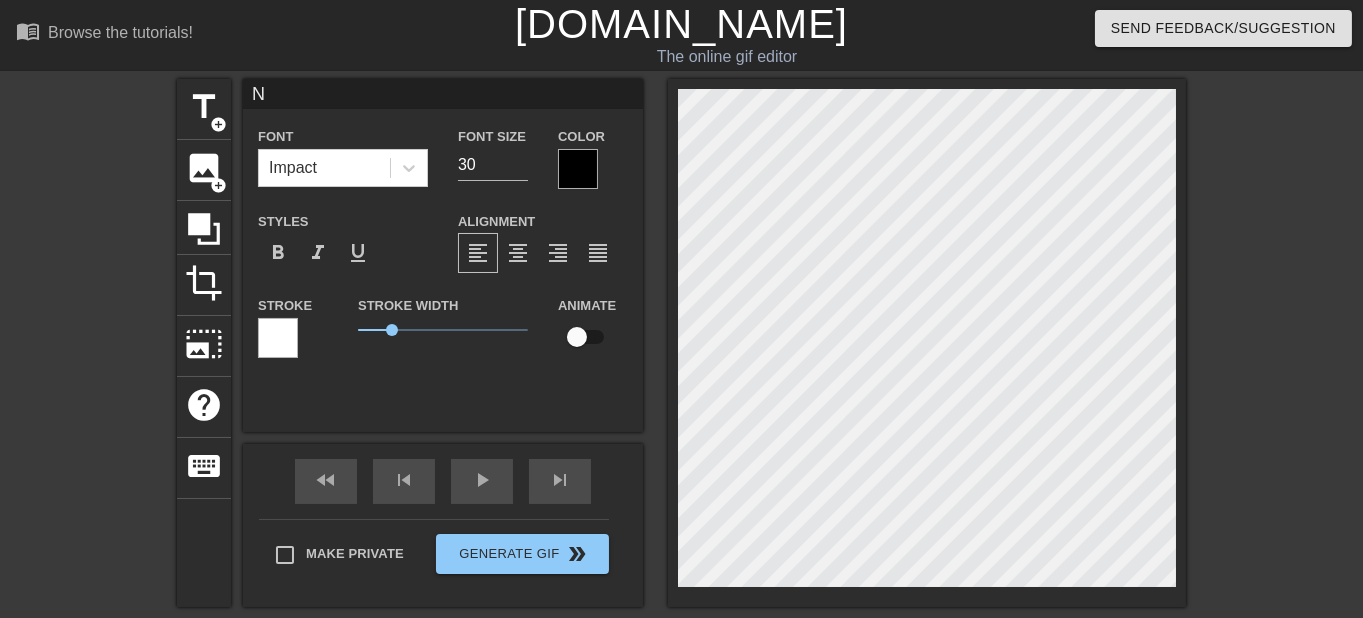 type 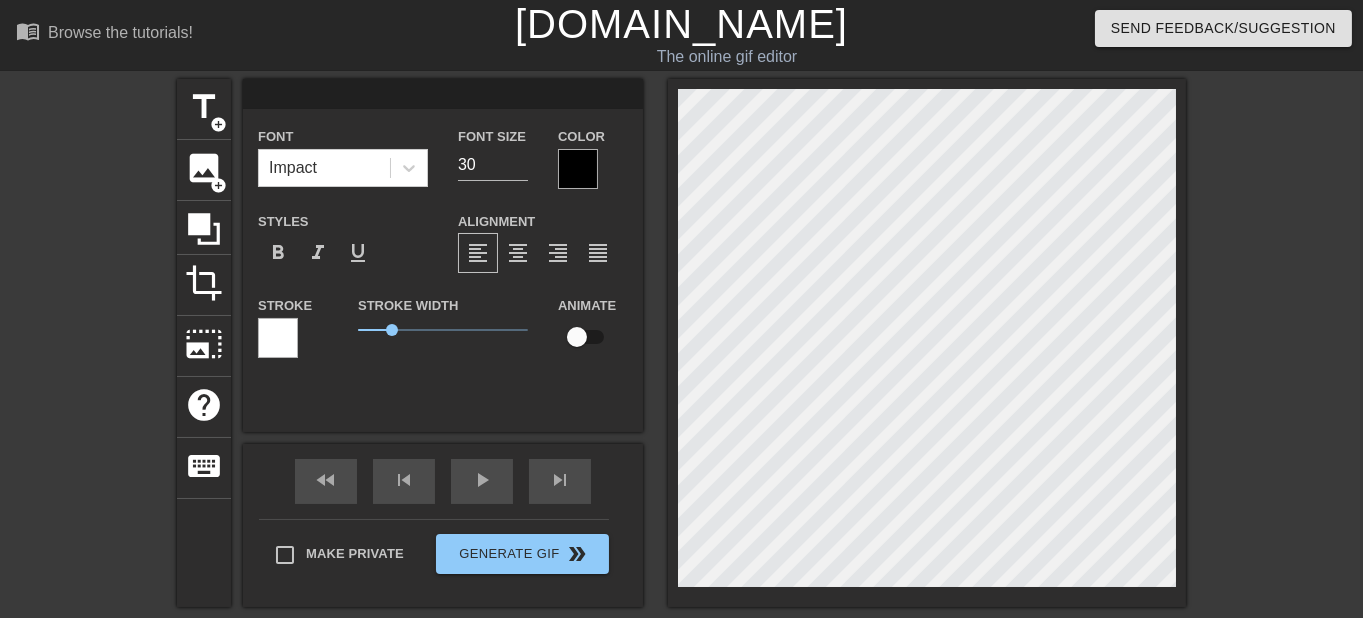 type on "L" 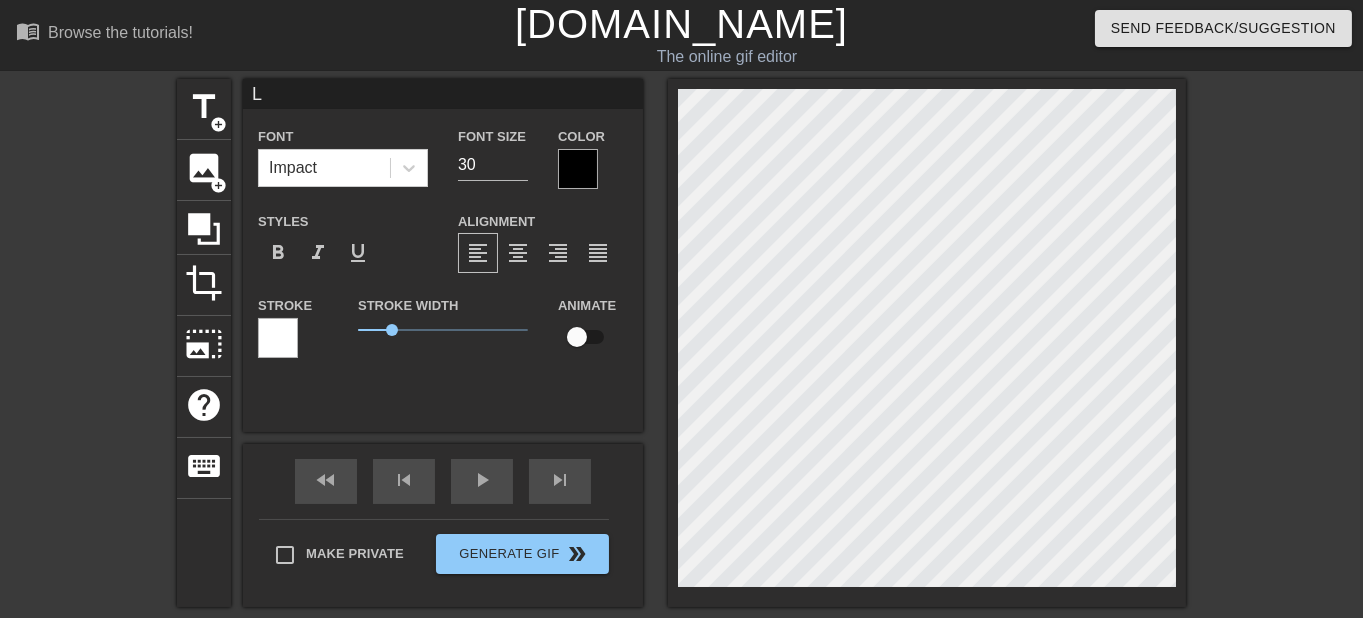 type on "LE" 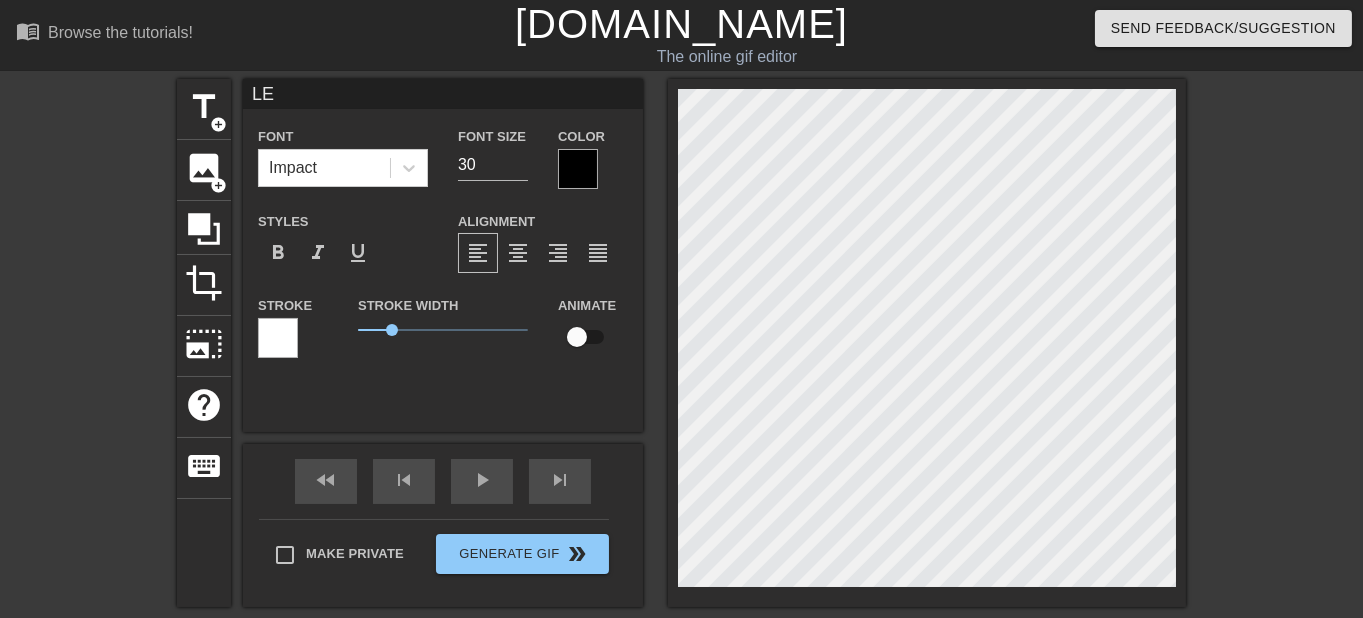 type on "LES" 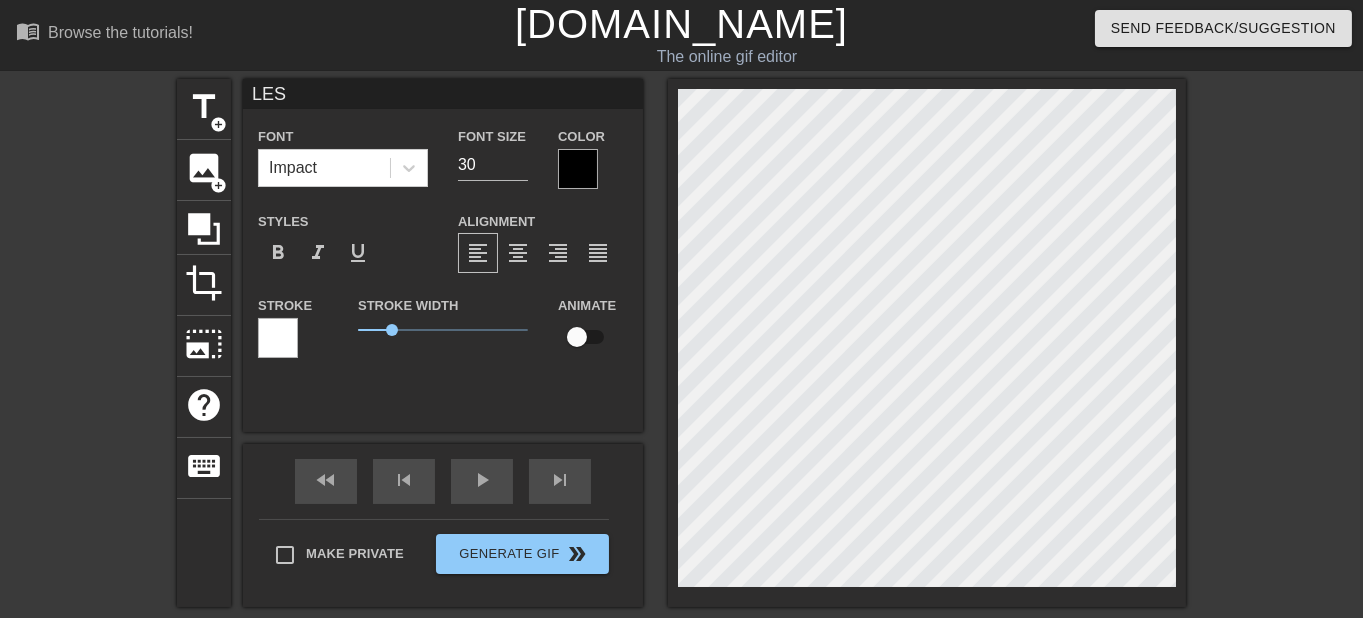 type on "LES" 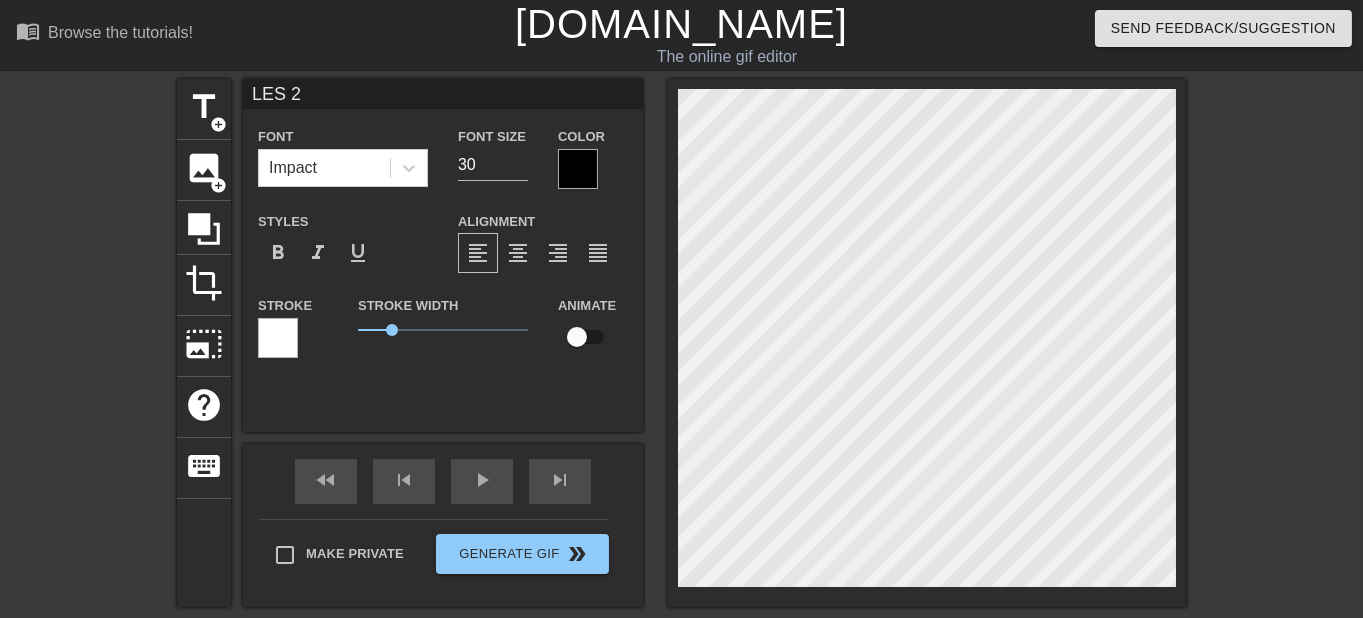 type on "LES 2" 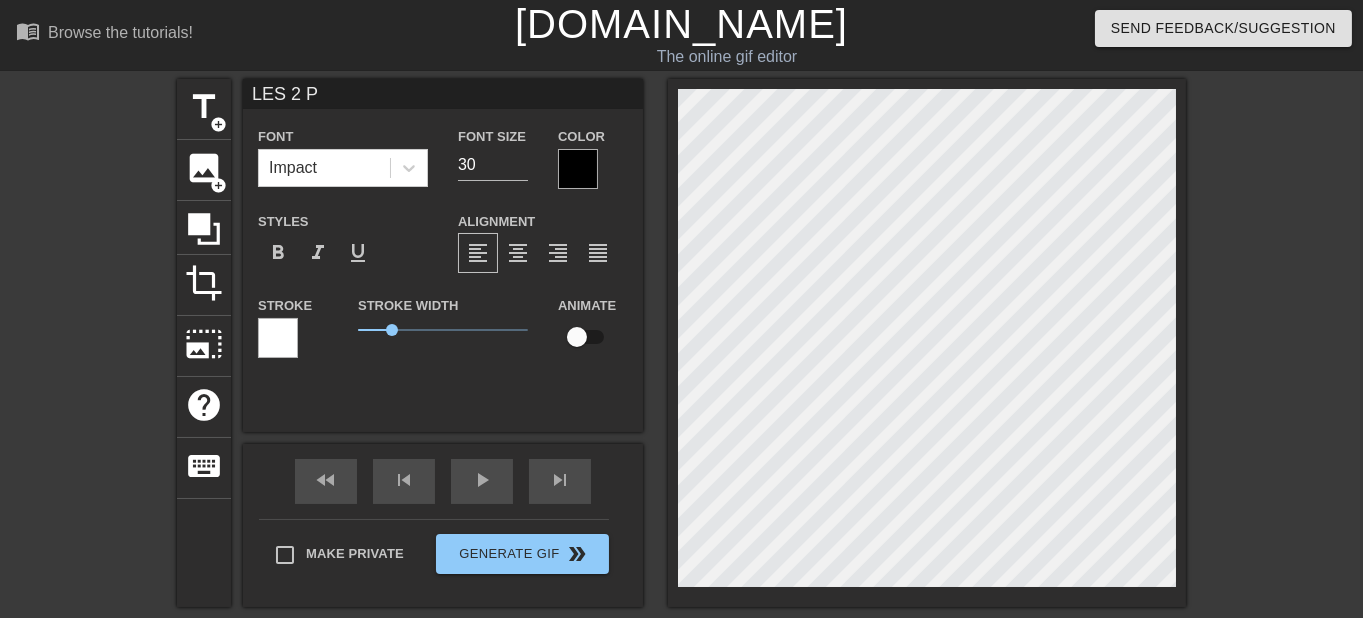 type on "LES 2 PR" 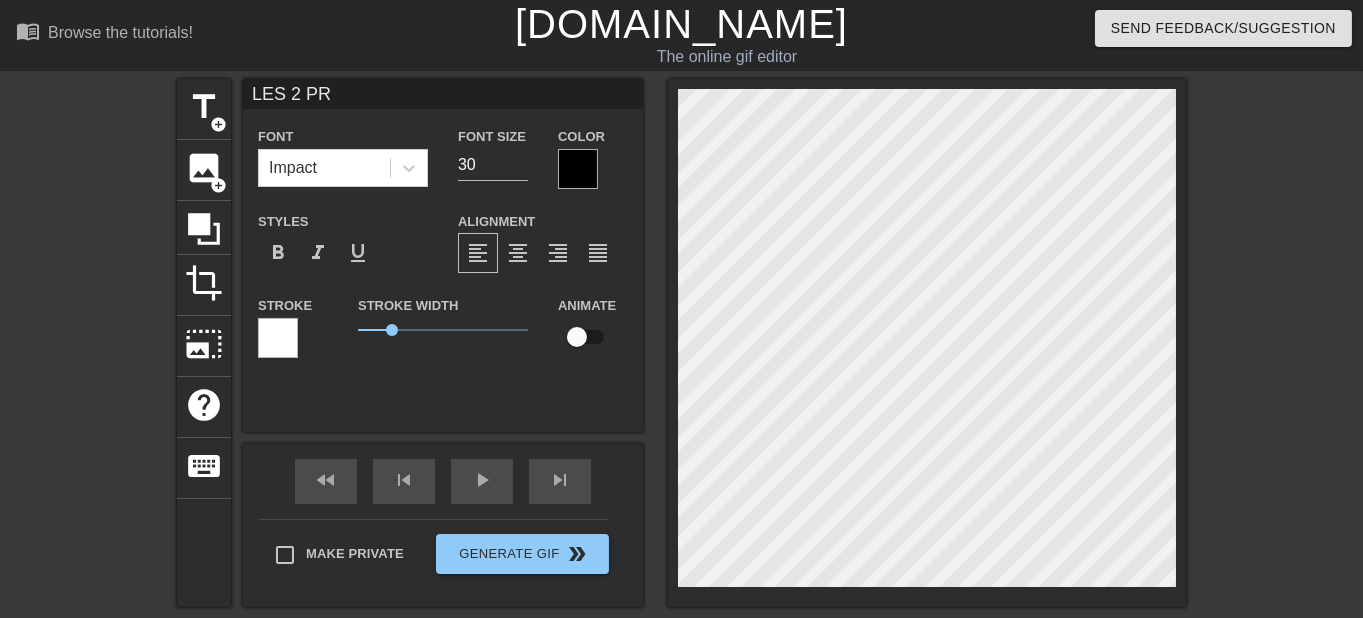 type on "LES 2 PRE" 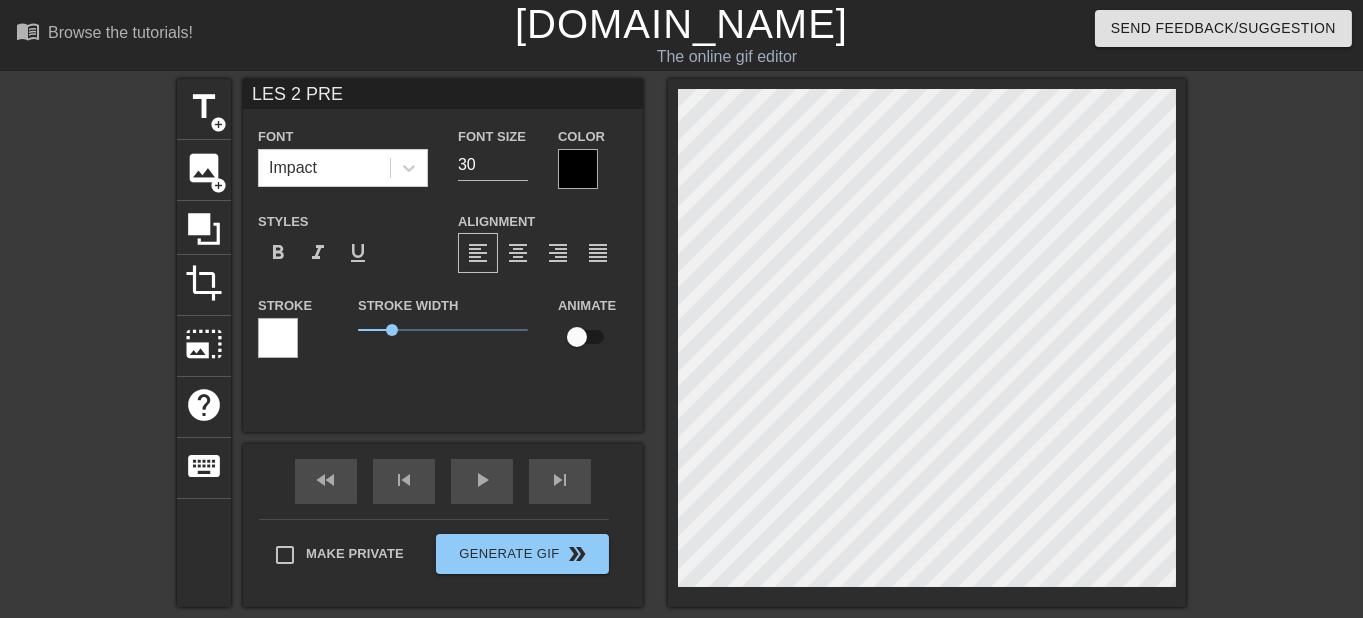 type on "LES 2 PREI" 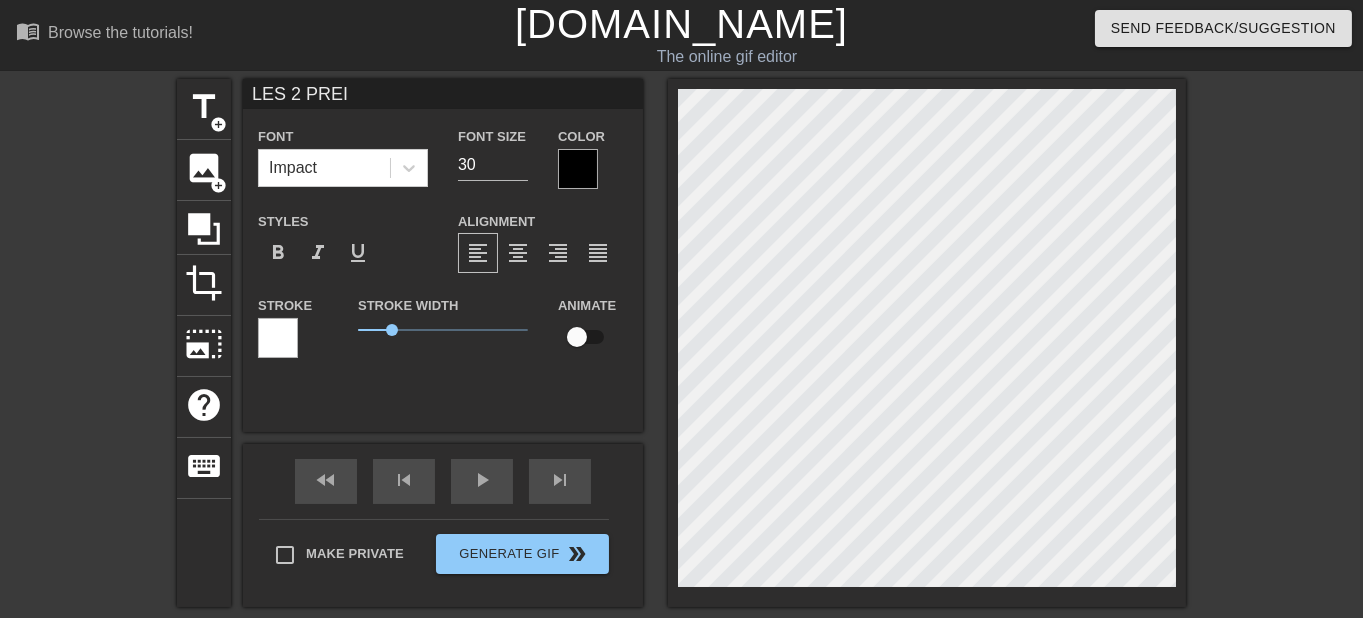 type on "LES 2 PREIM" 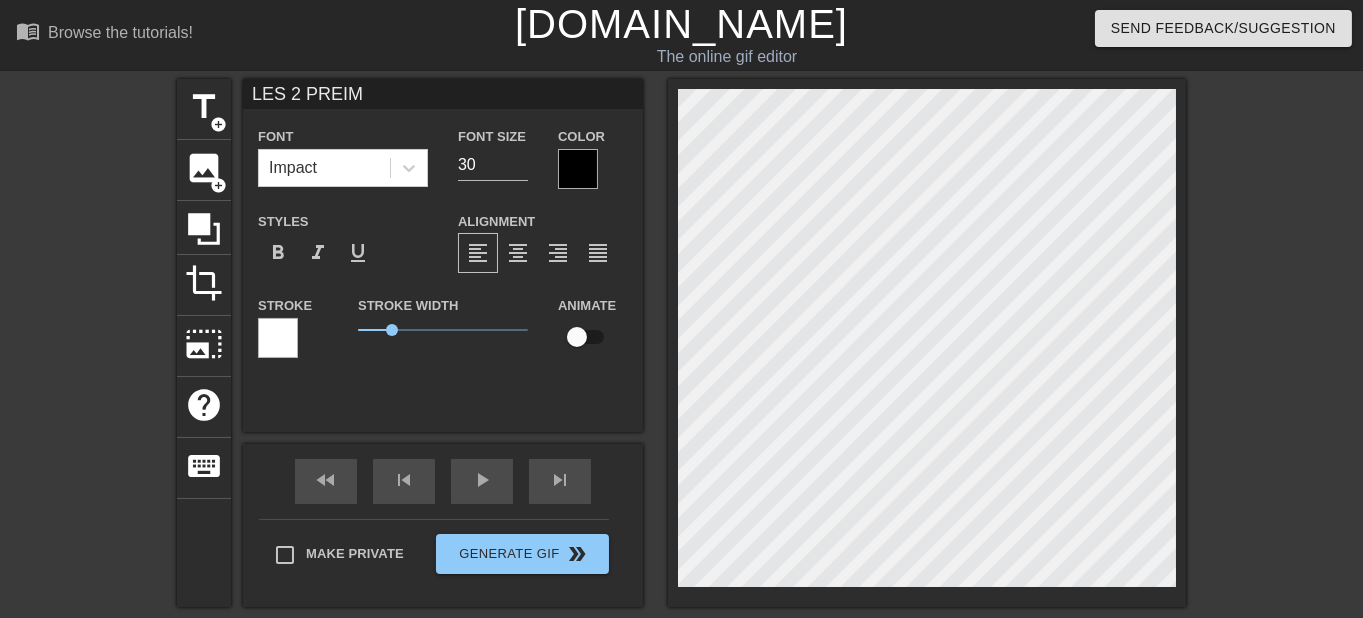 scroll, scrollTop: 0, scrollLeft: 4, axis: horizontal 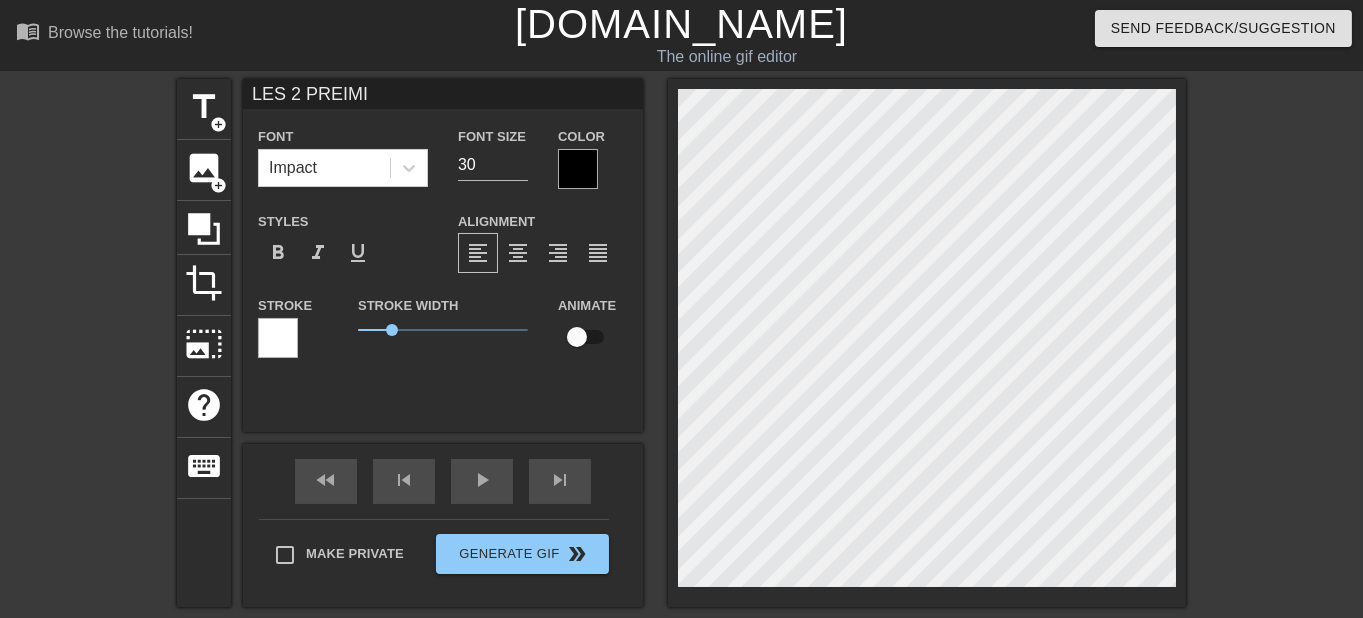 type on "LES 2 PREIMIE" 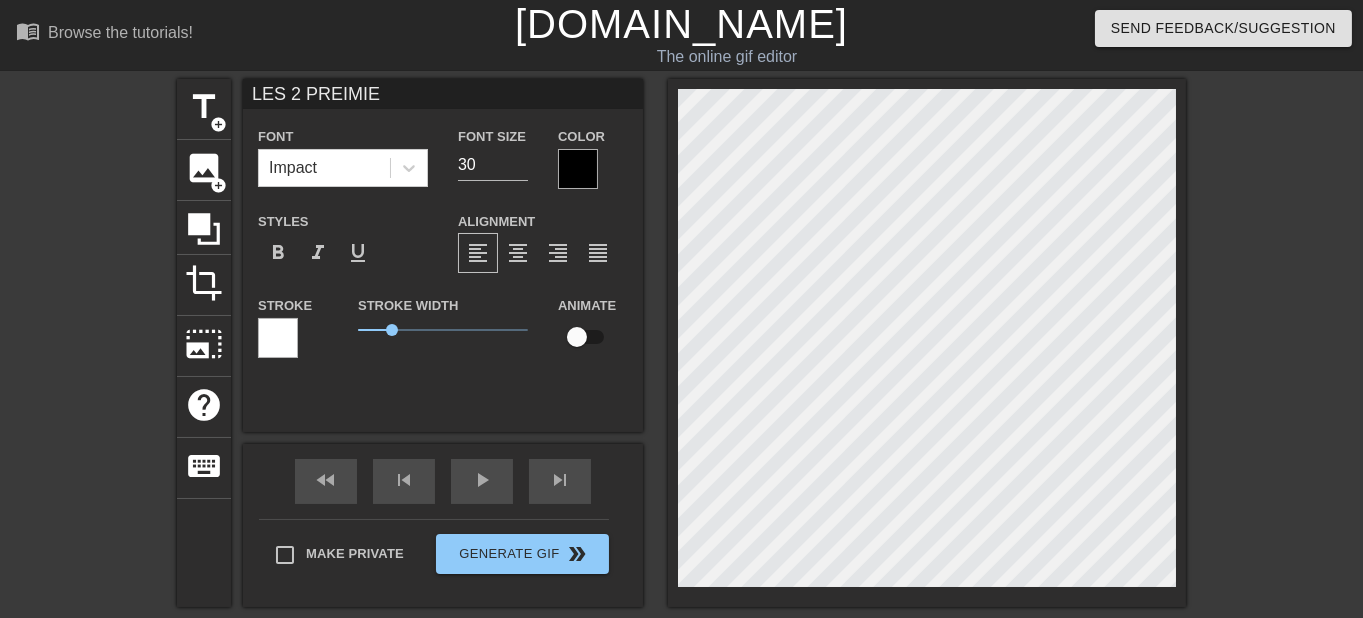 type on "LES 2 PREIMI" 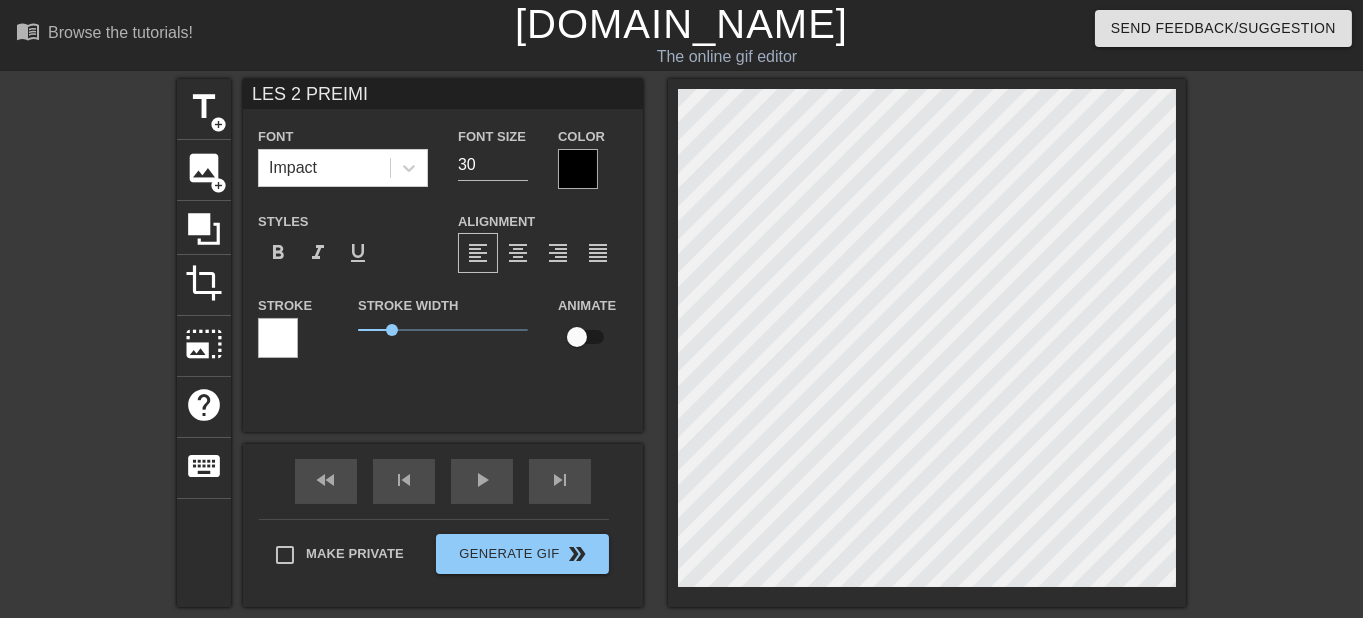 type on "LES 2 PREIM" 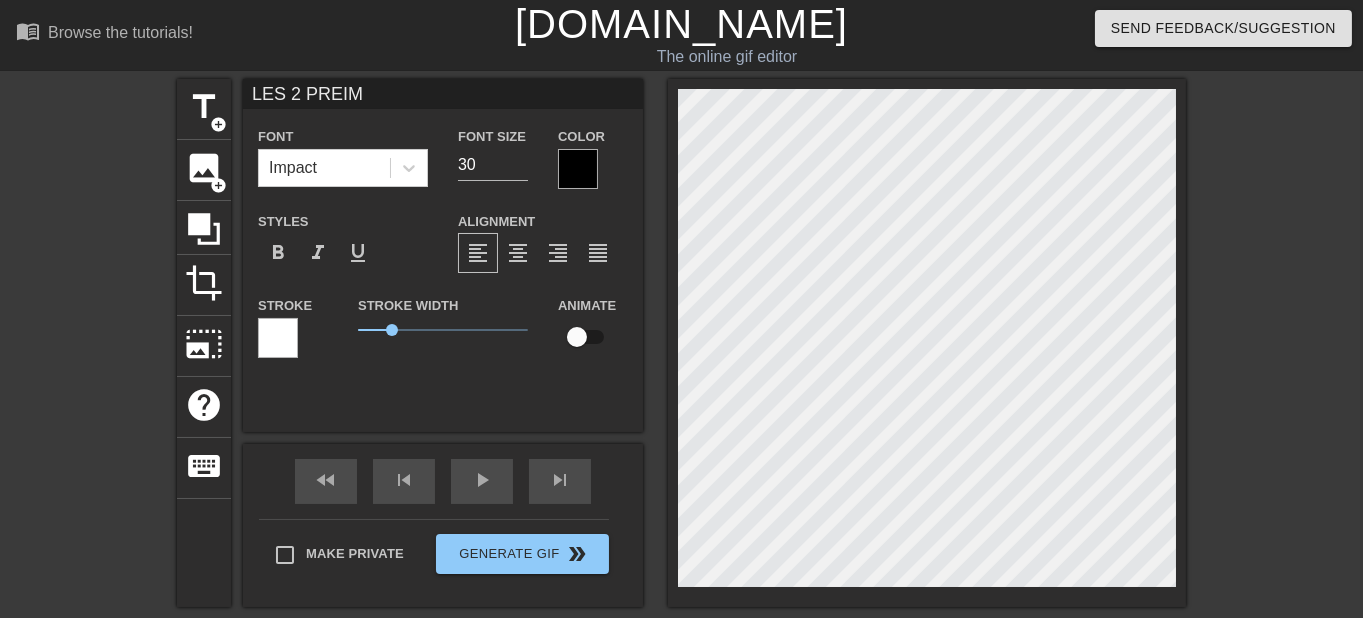 type on "LES 2 PREI" 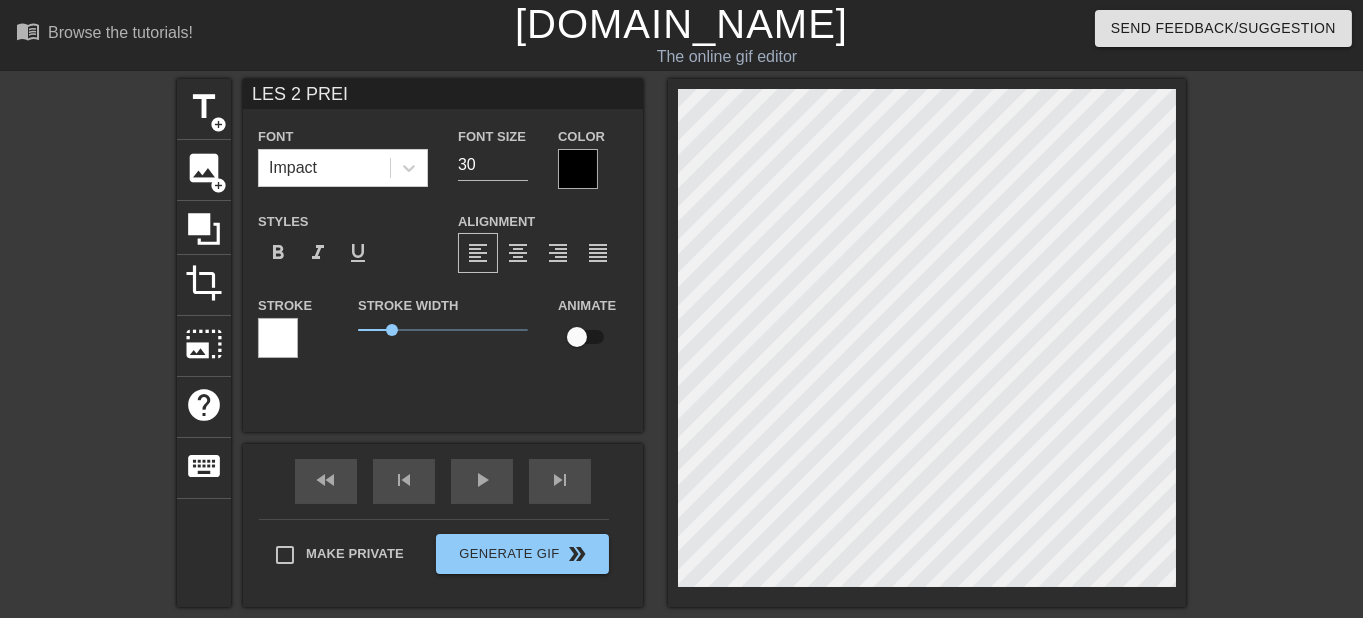 type on "LES 2 PRE" 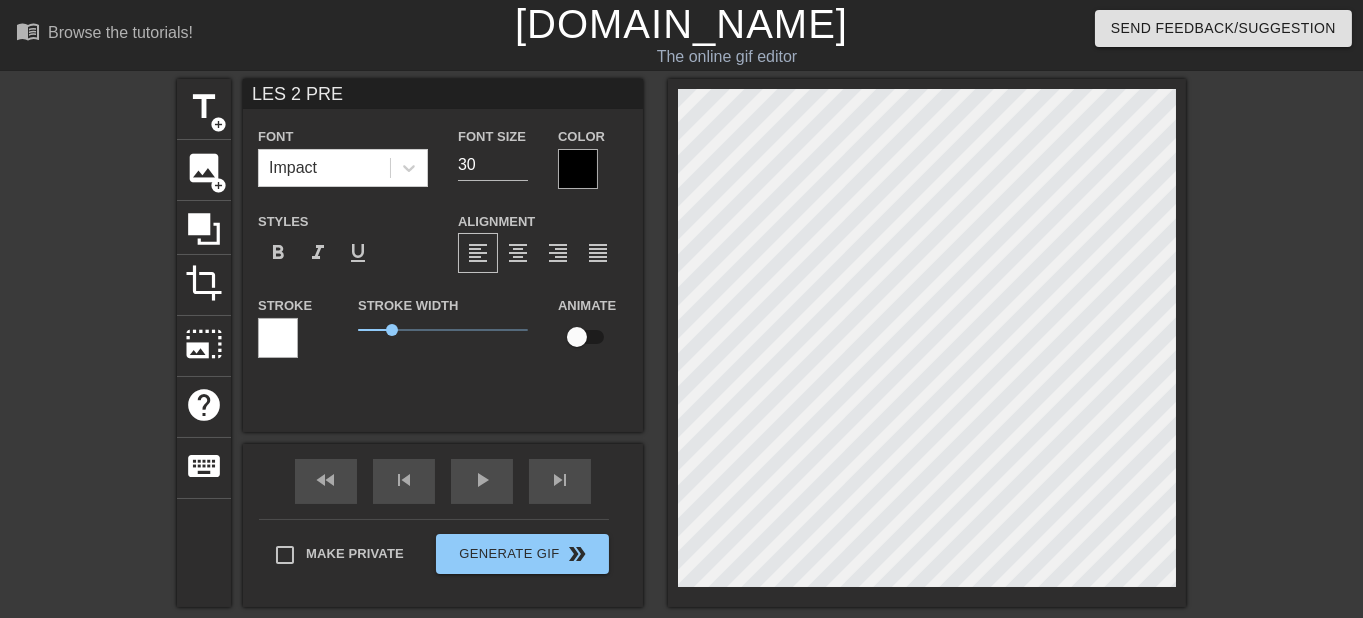 type on "LES 2 PREM" 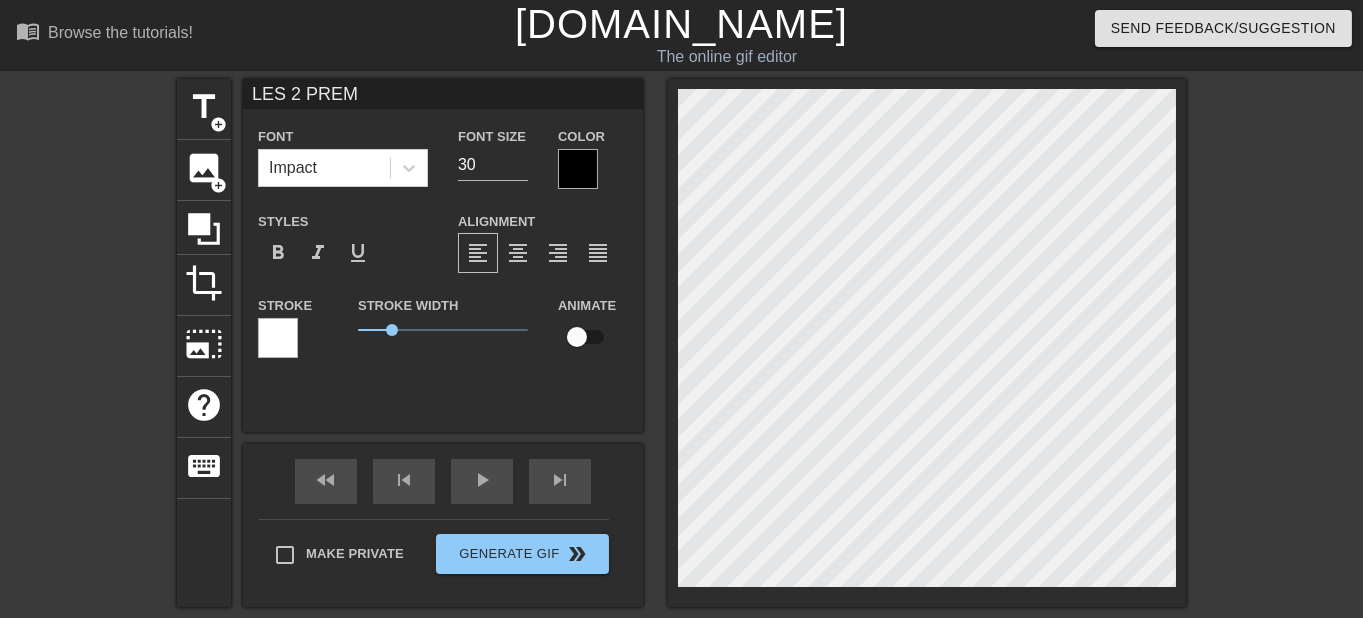 type on "LES 2 PREMI" 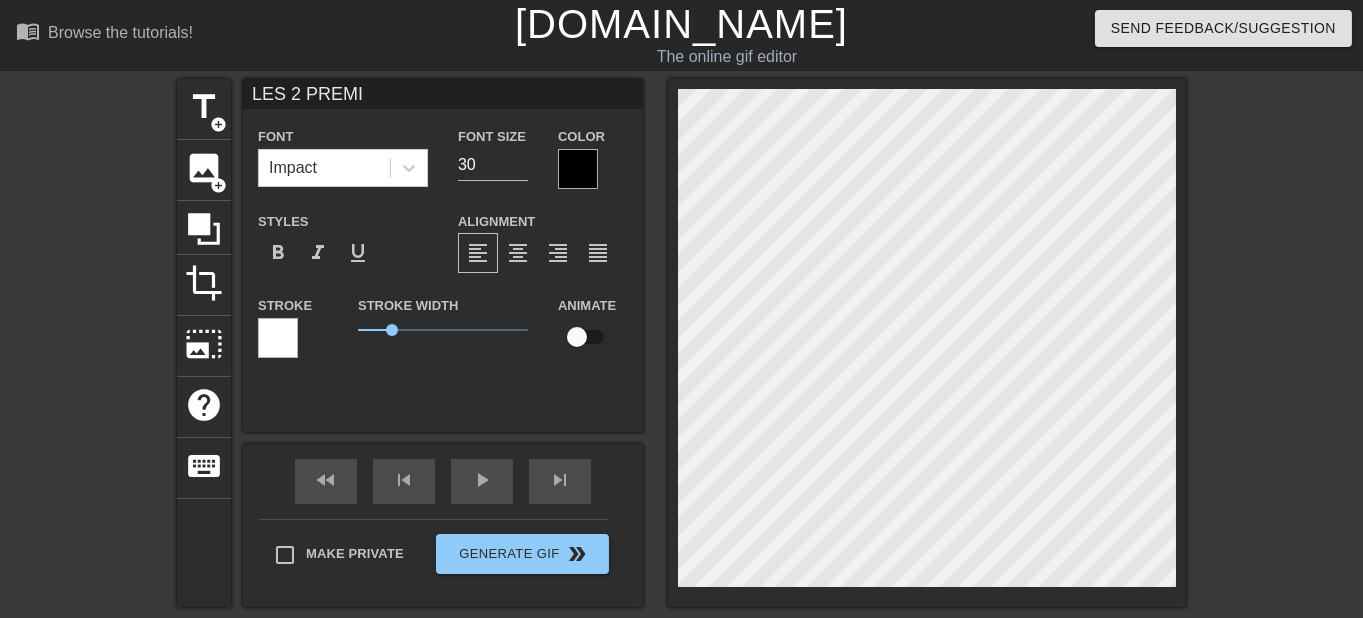 type on "LES 2 PREMIE" 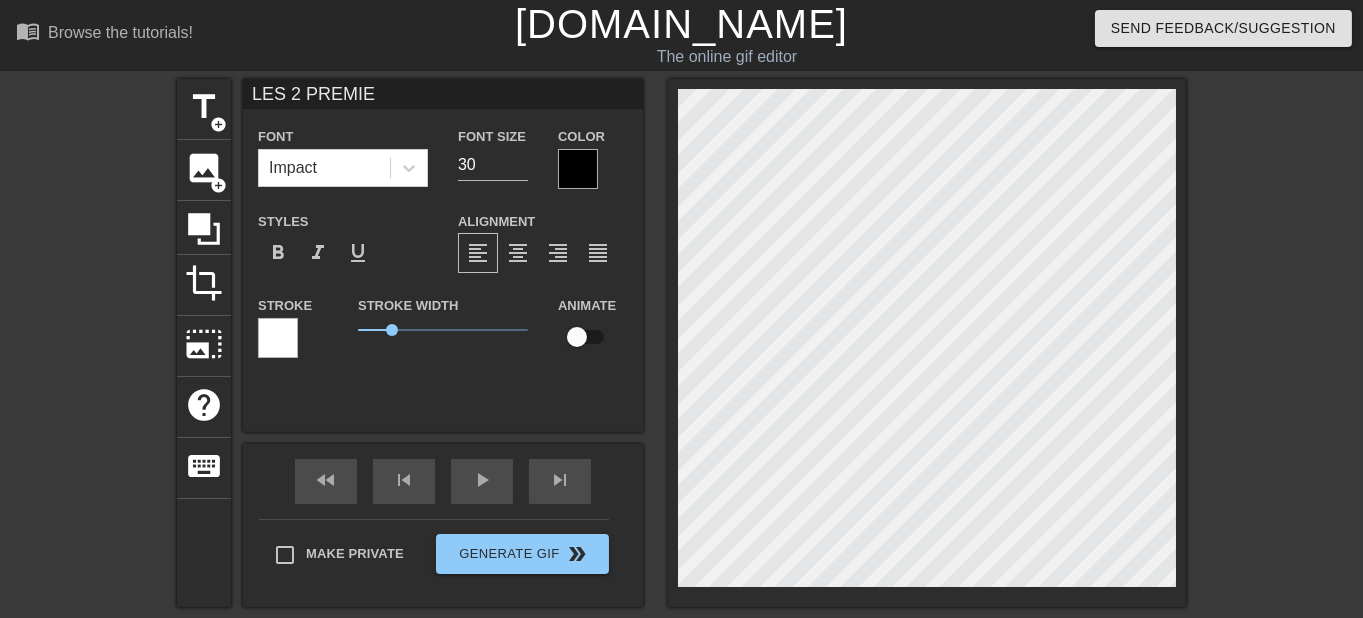 type on "LES 2 PREMIER" 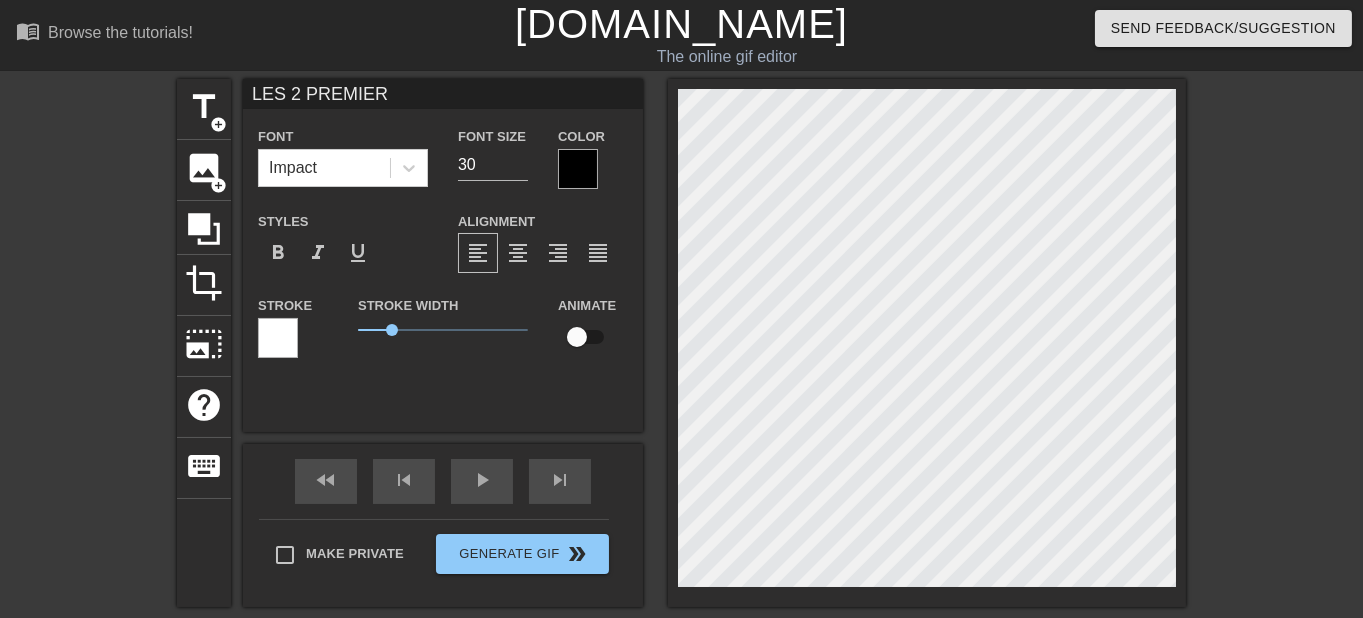 type on "LES 2 PREMIERS" 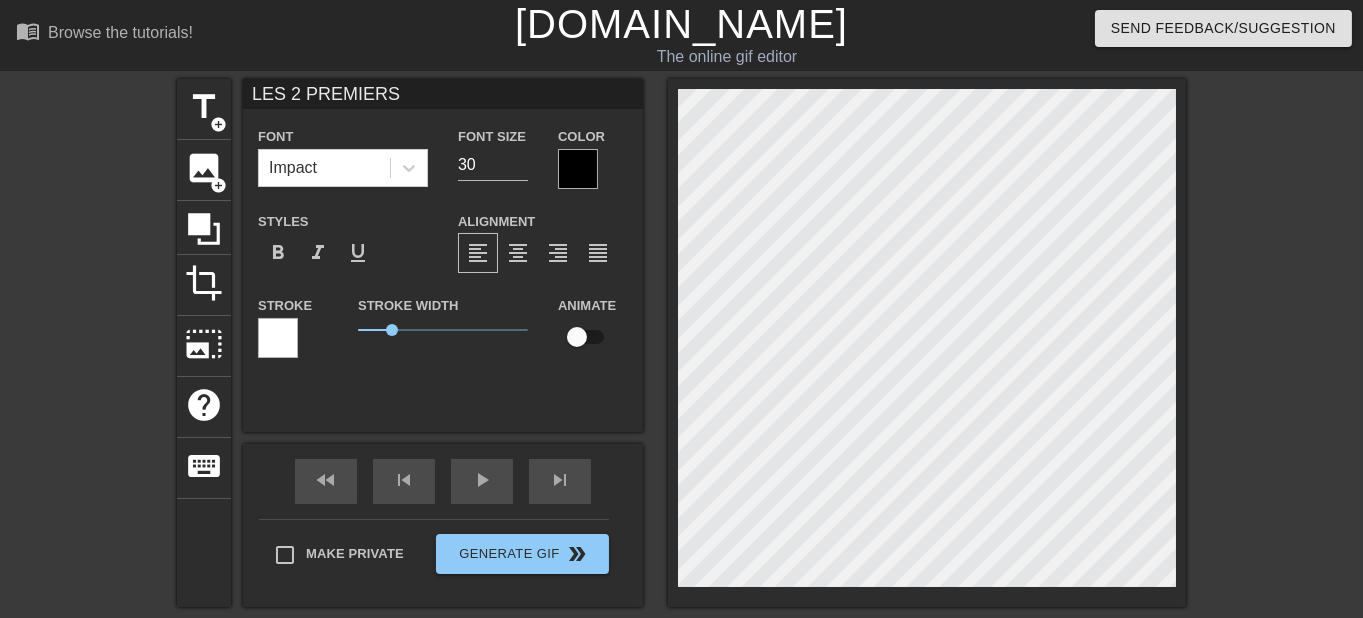 type on "LES 2 PREMIERS" 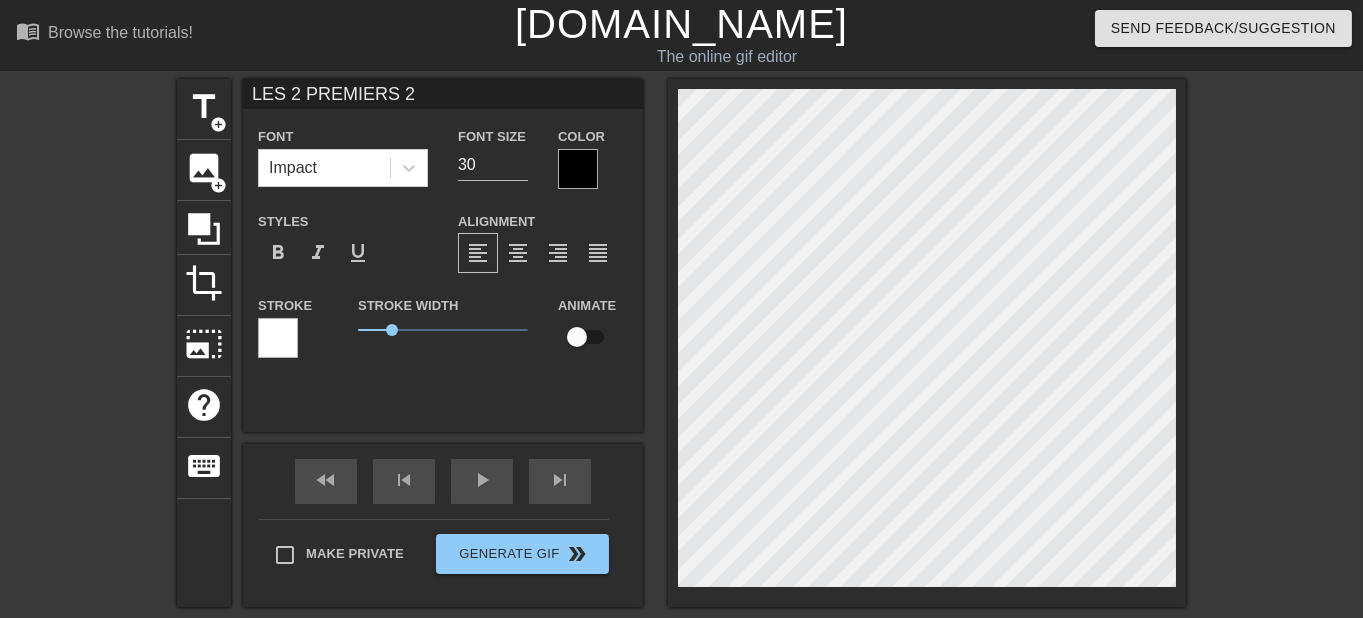 type on "LES 2 PREMIERS 2P" 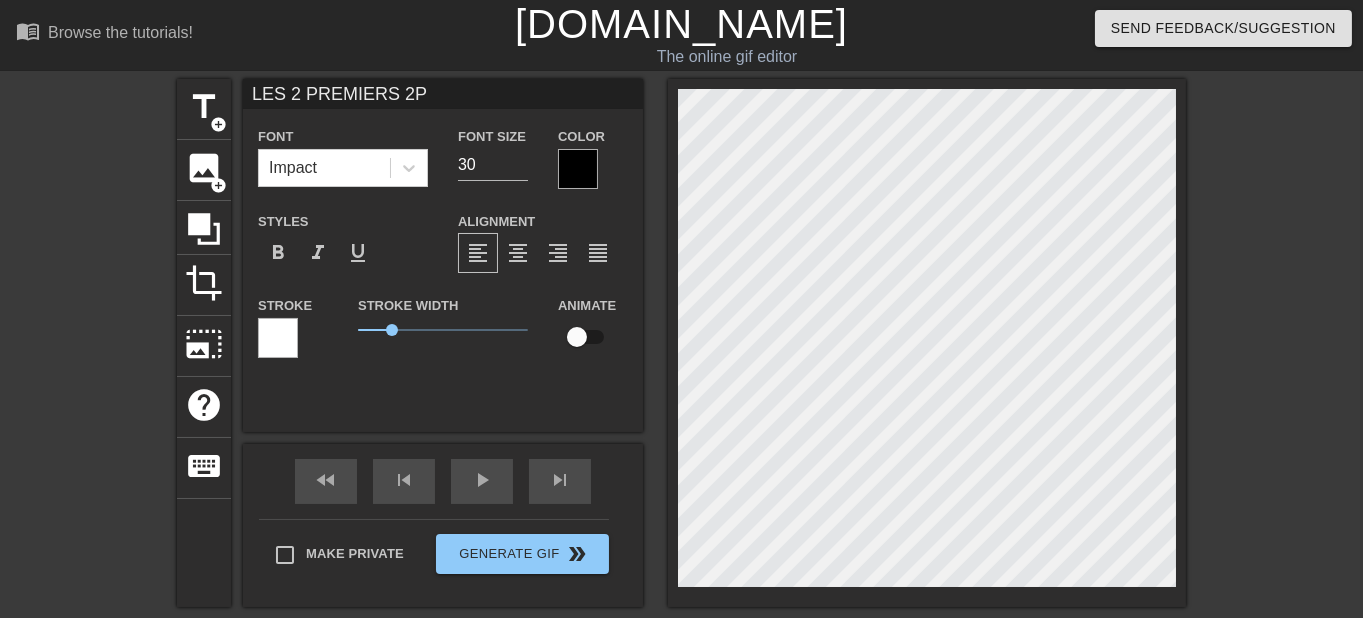 type on "LES 2 PREMIERS 2" 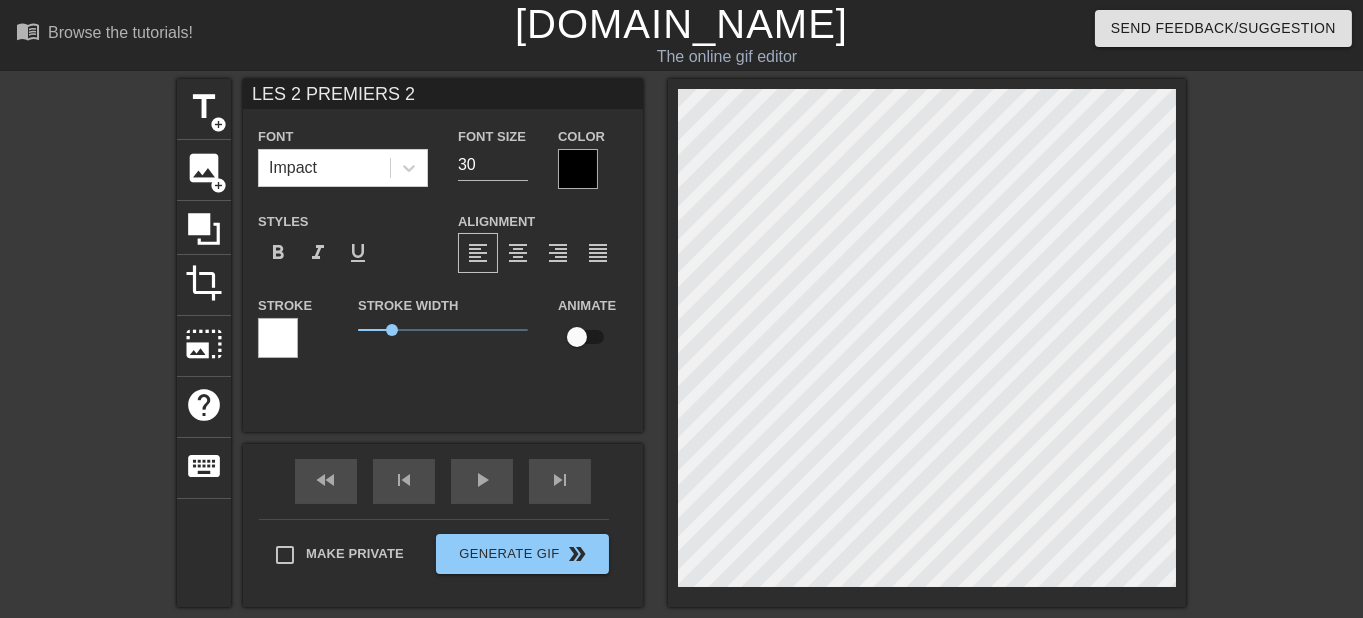 type on "LES 2 PREMIERS" 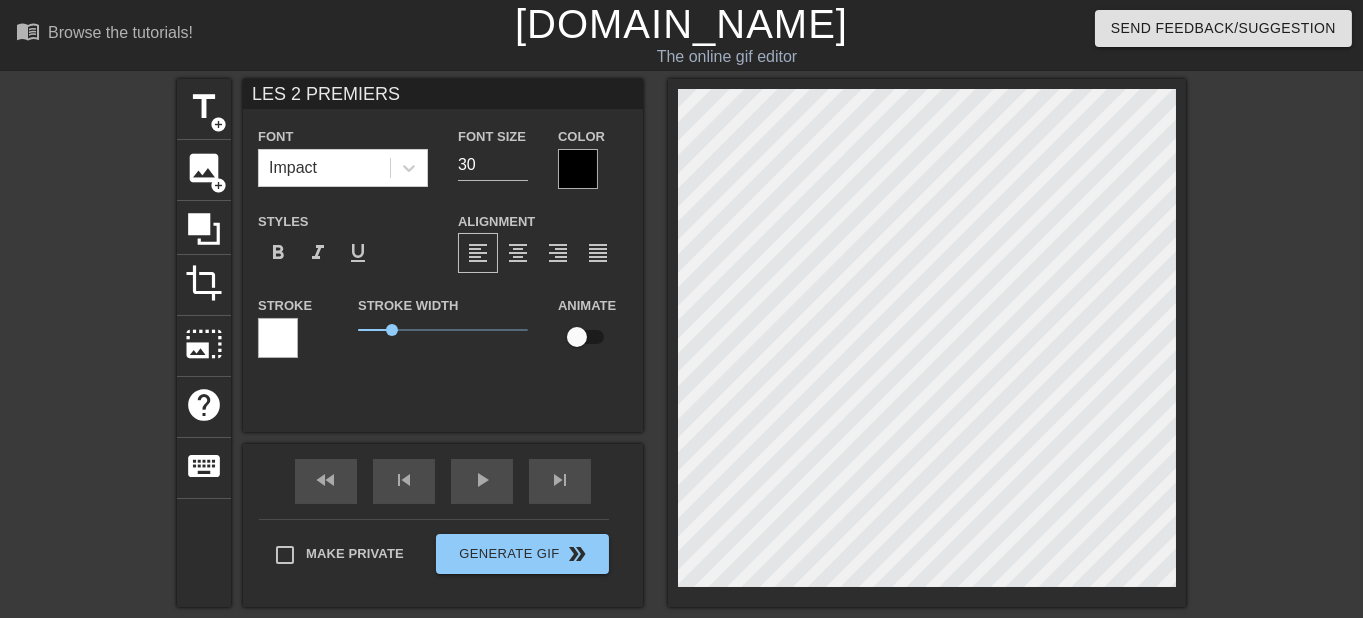 scroll, scrollTop: 0, scrollLeft: 6, axis: horizontal 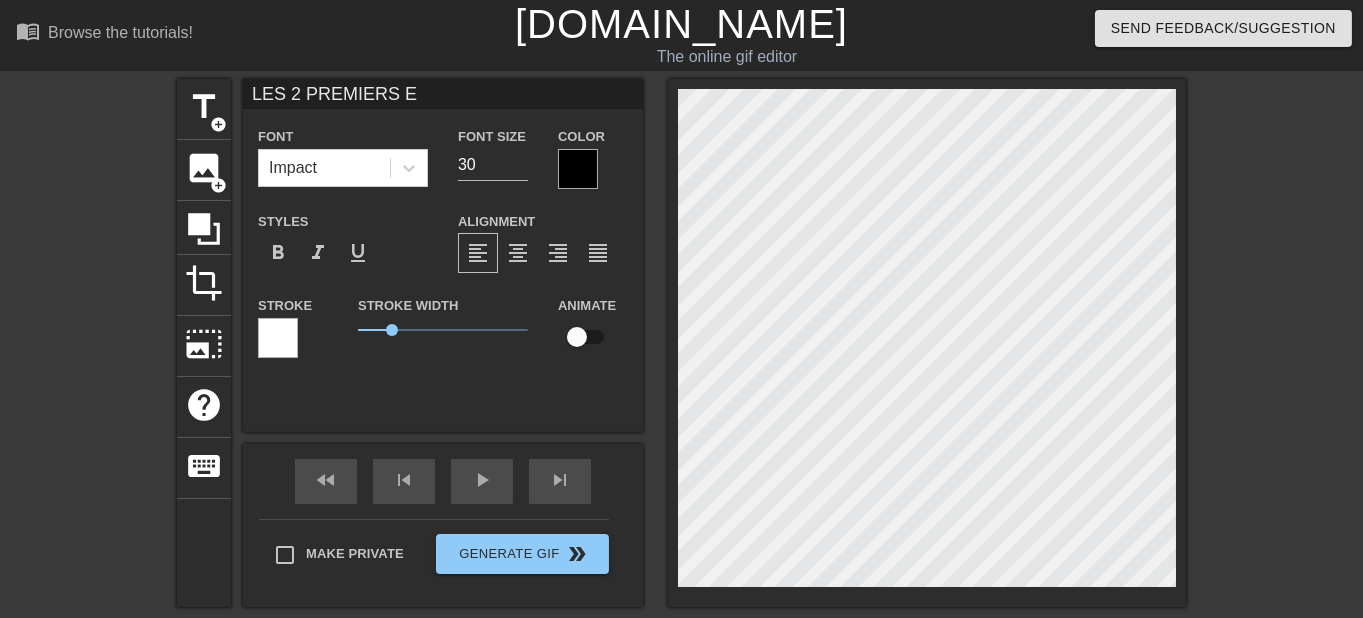 type on "LES 2 PREMIERS EP" 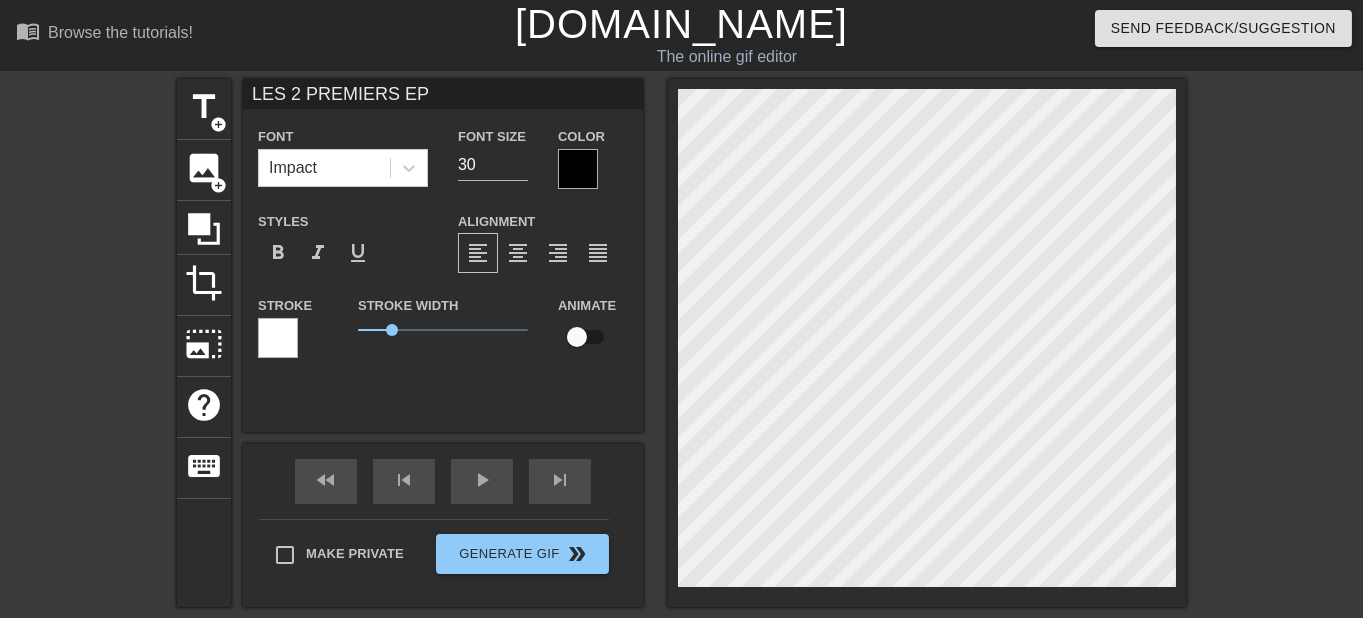 type on "LES 2 PREMIERS EPI" 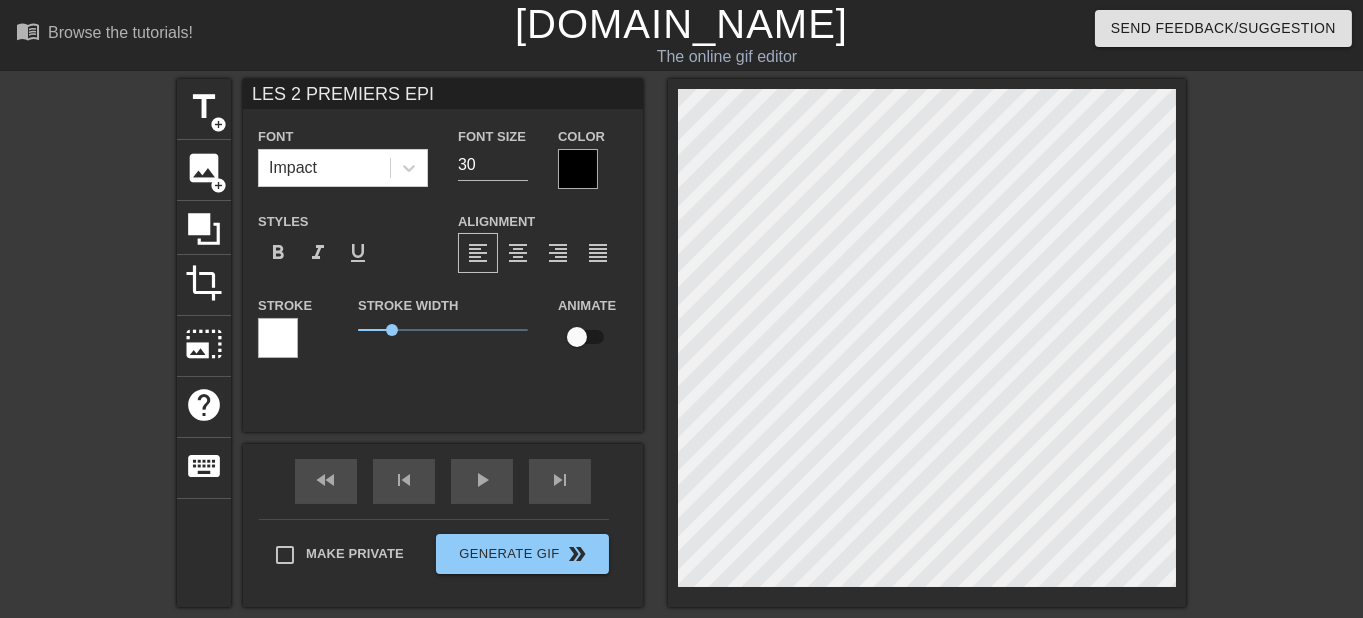 type on "LES 2 PREMIERS EPIS" 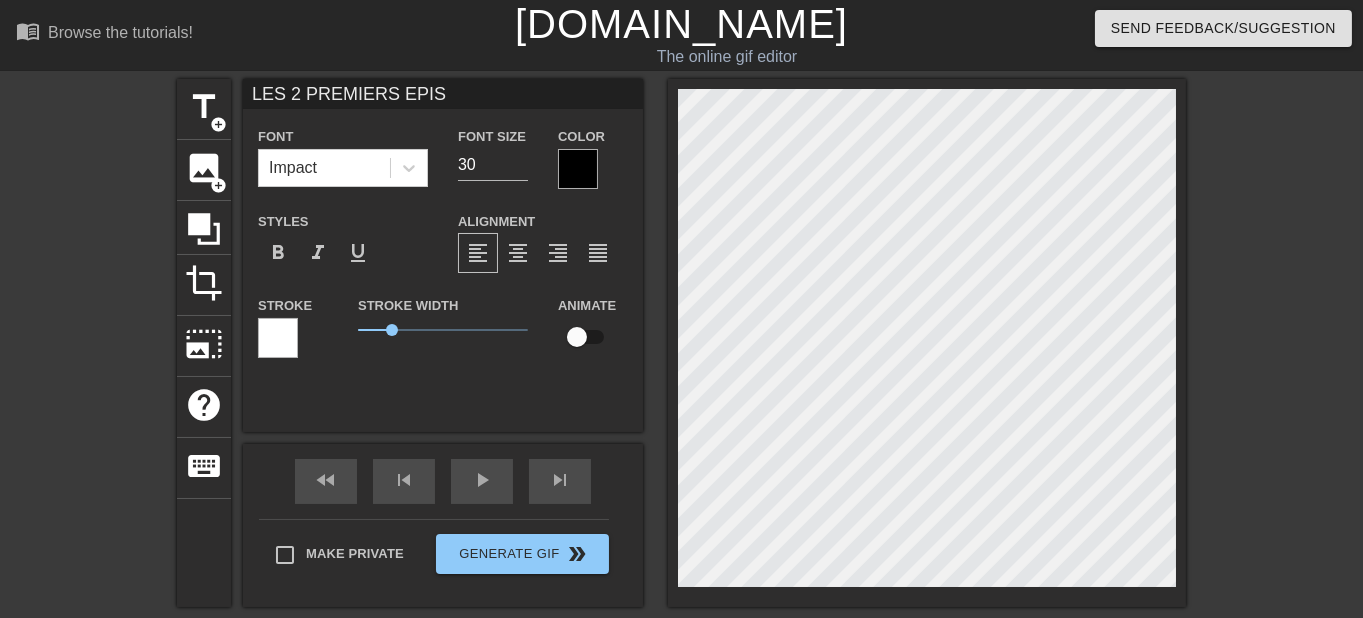 type on "LES 2 PREMIERS EPISO" 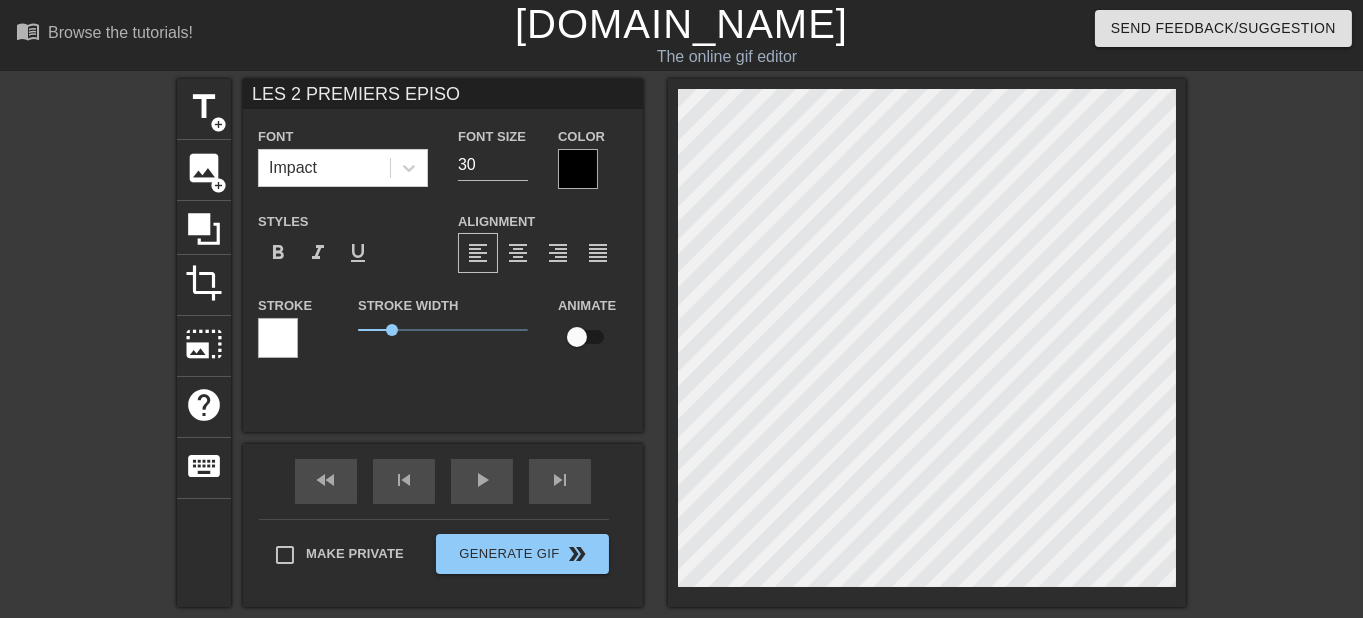 type on "LES 2 PREMIERS EPISOD" 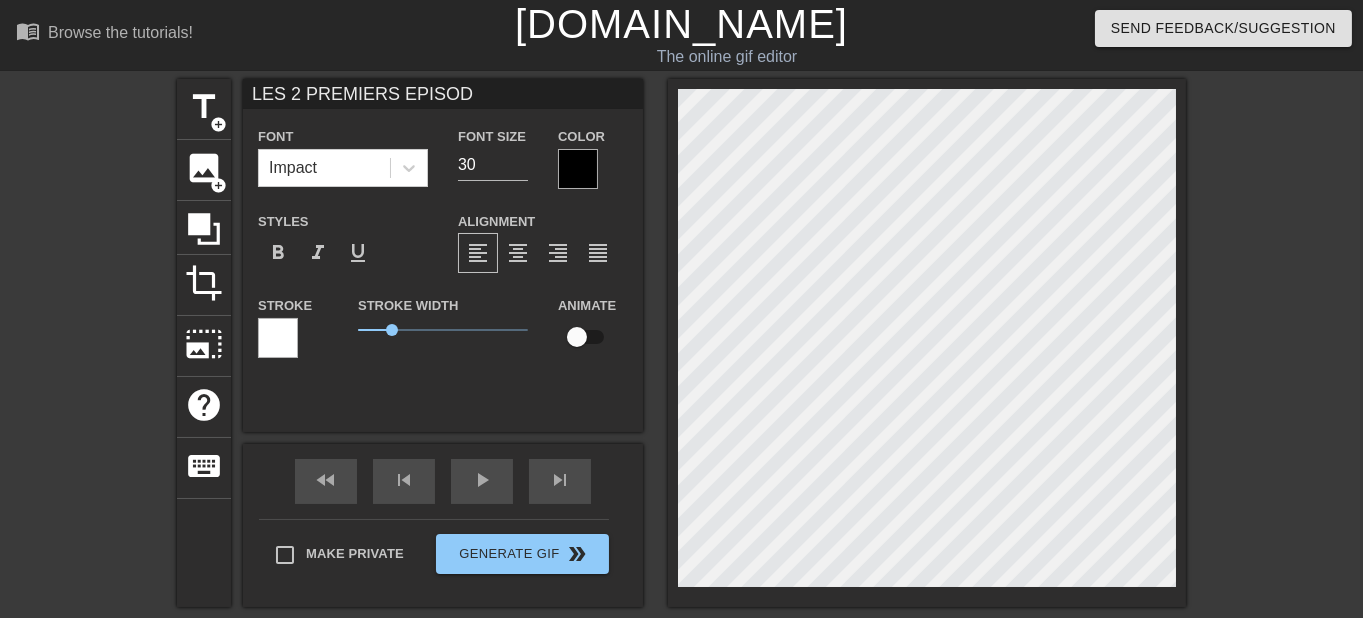 type on "LES 2 PREMIERS EPISODE" 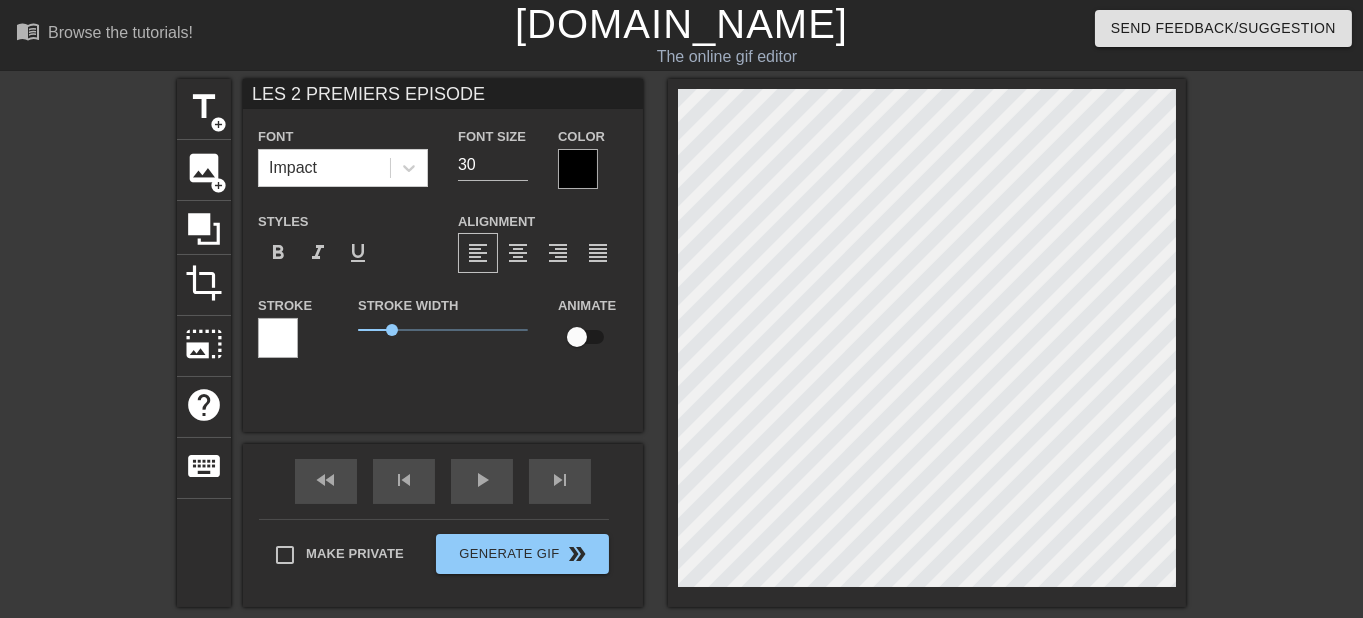 type on "LES 2 PREMIERS EPISODES" 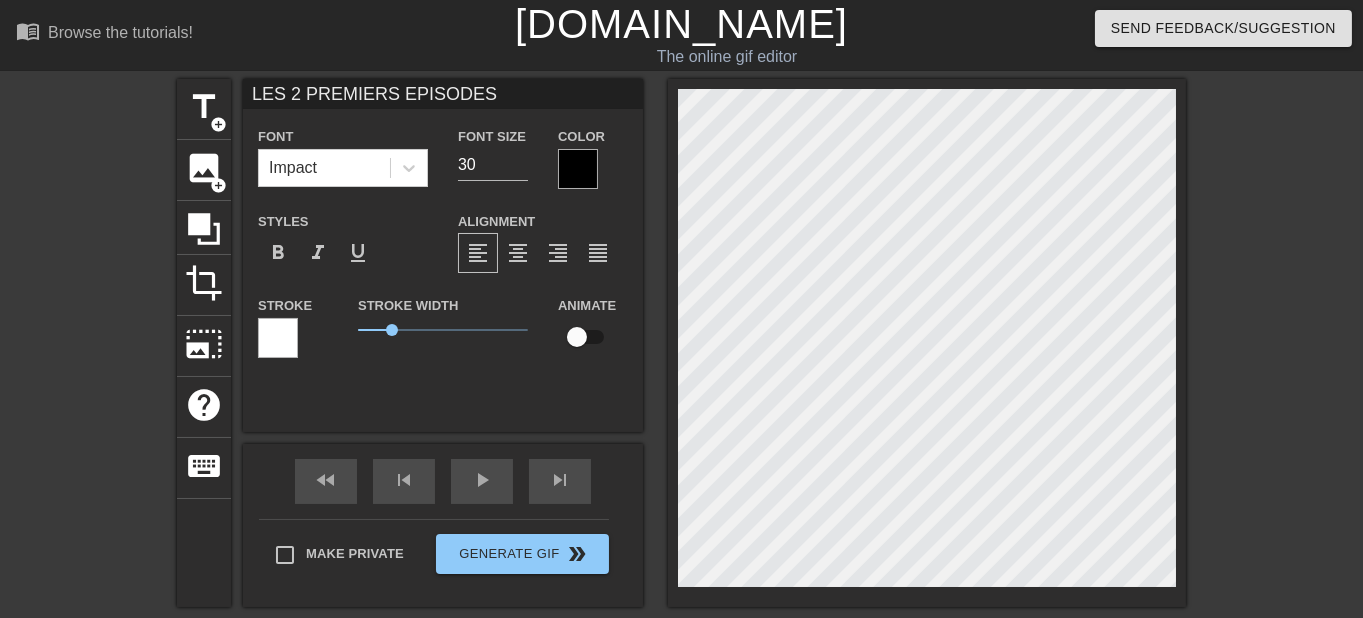 scroll, scrollTop: 0, scrollLeft: 10, axis: horizontal 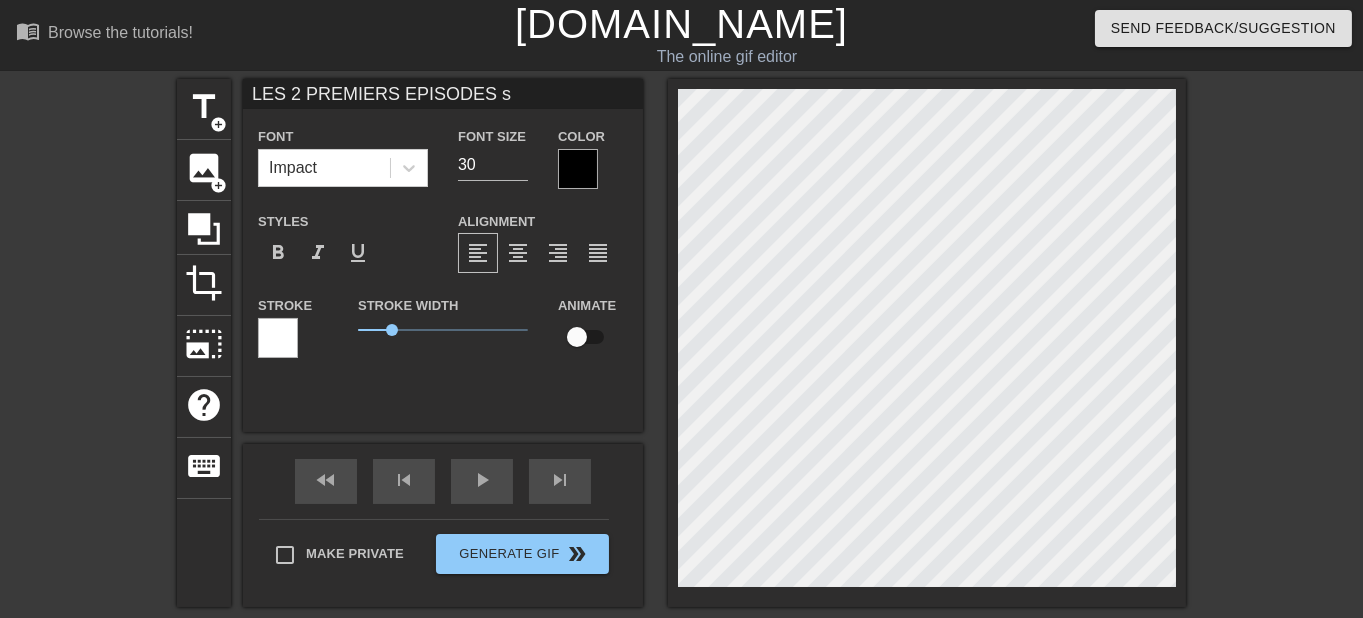 type on "LES 2 PREMIERS EPISODES so" 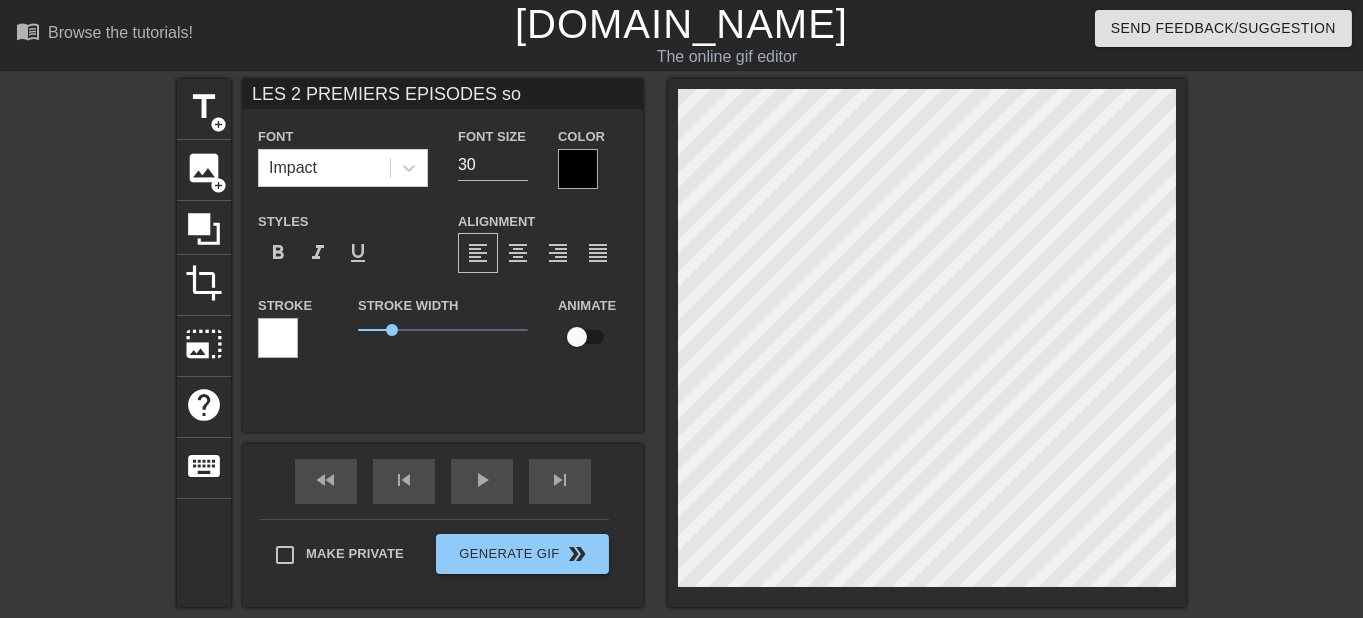 type on "LES 2 PREMIERS EPISODES son" 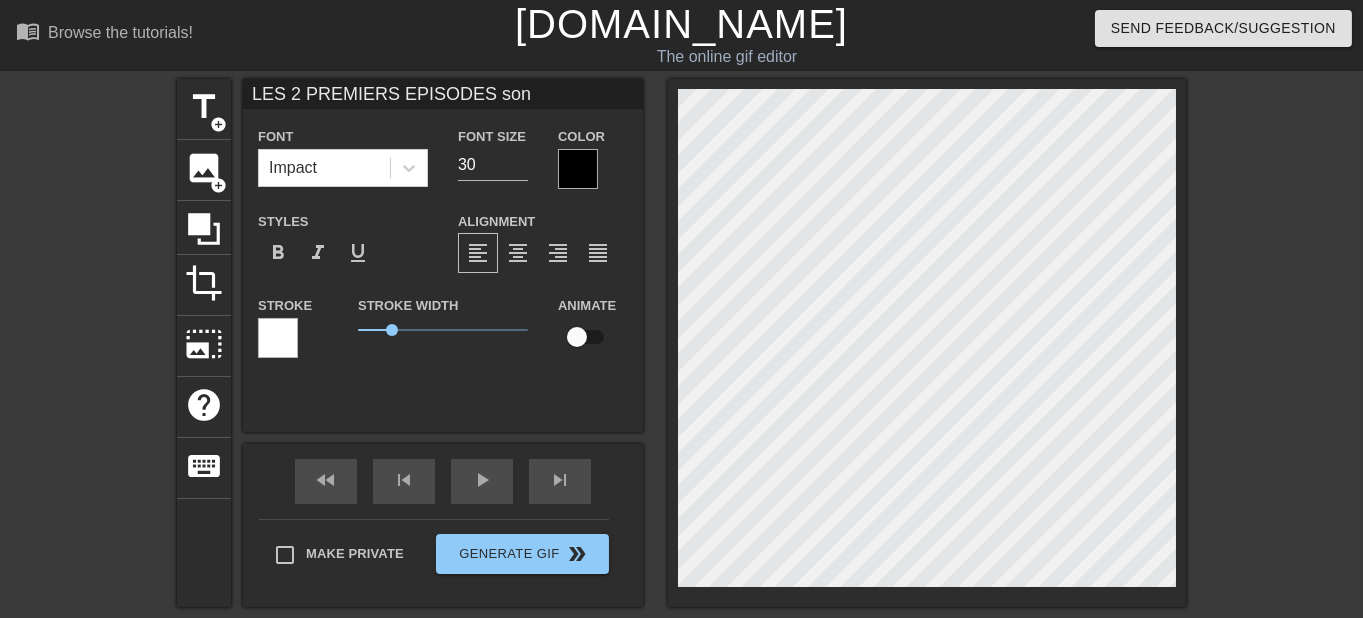 type on "LES 2 PREMIERS EPISODES sont" 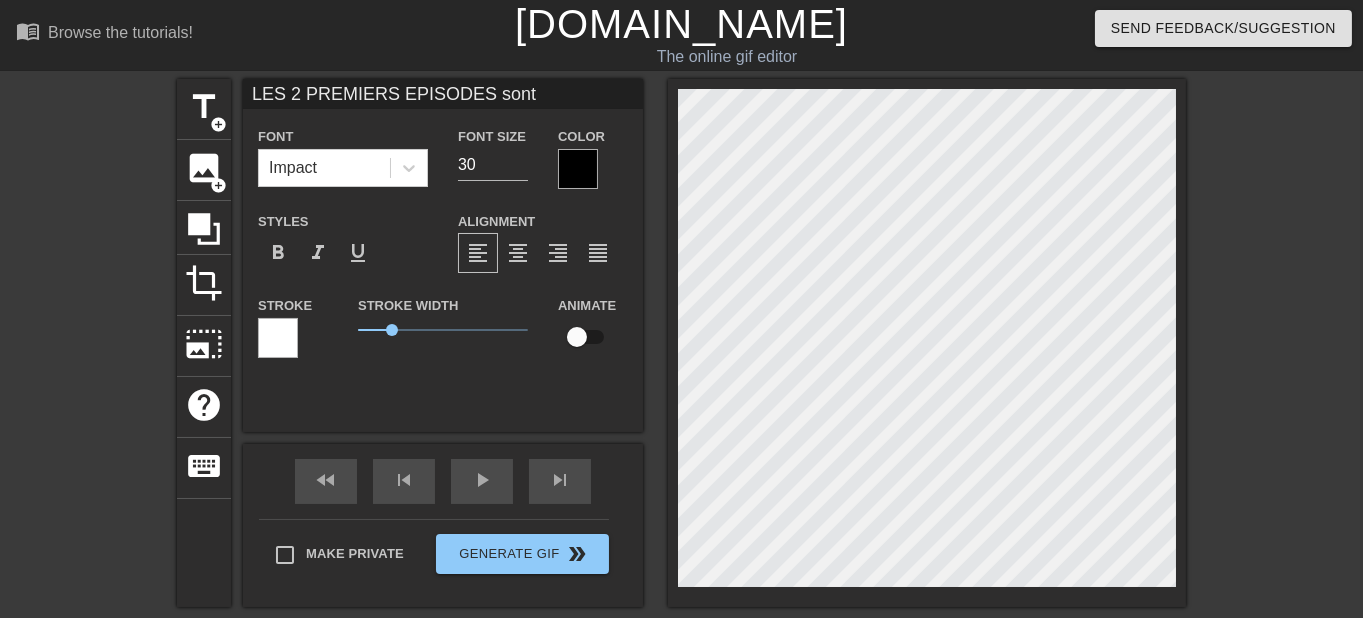 scroll, scrollTop: 0, scrollLeft: 12, axis: horizontal 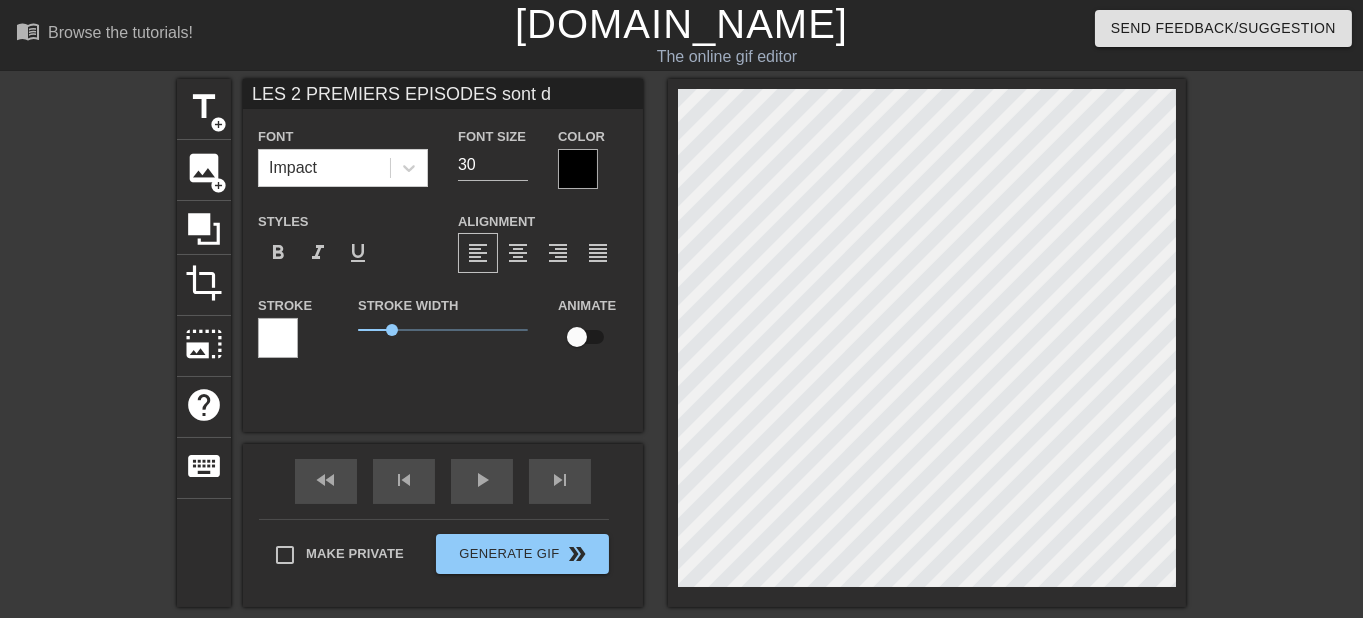type on "LES 2 PREMIERS EPISODES sont di" 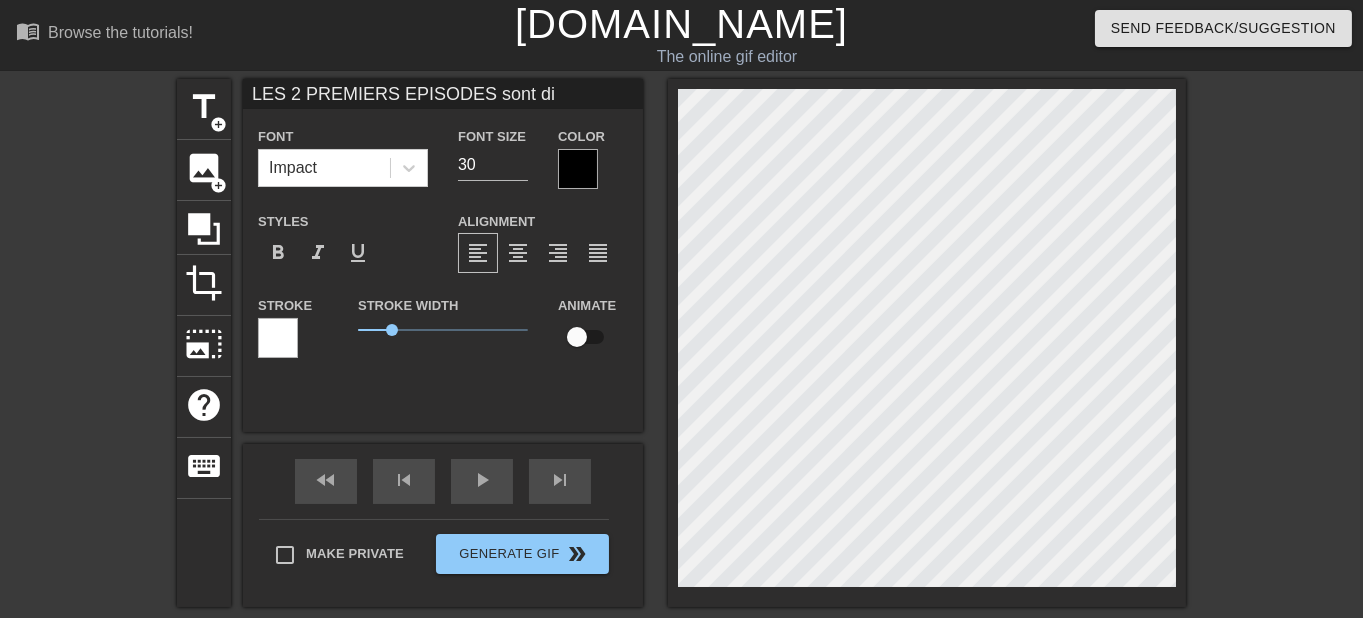 type on "LES 2 PREMIERS EPISODES sont dis" 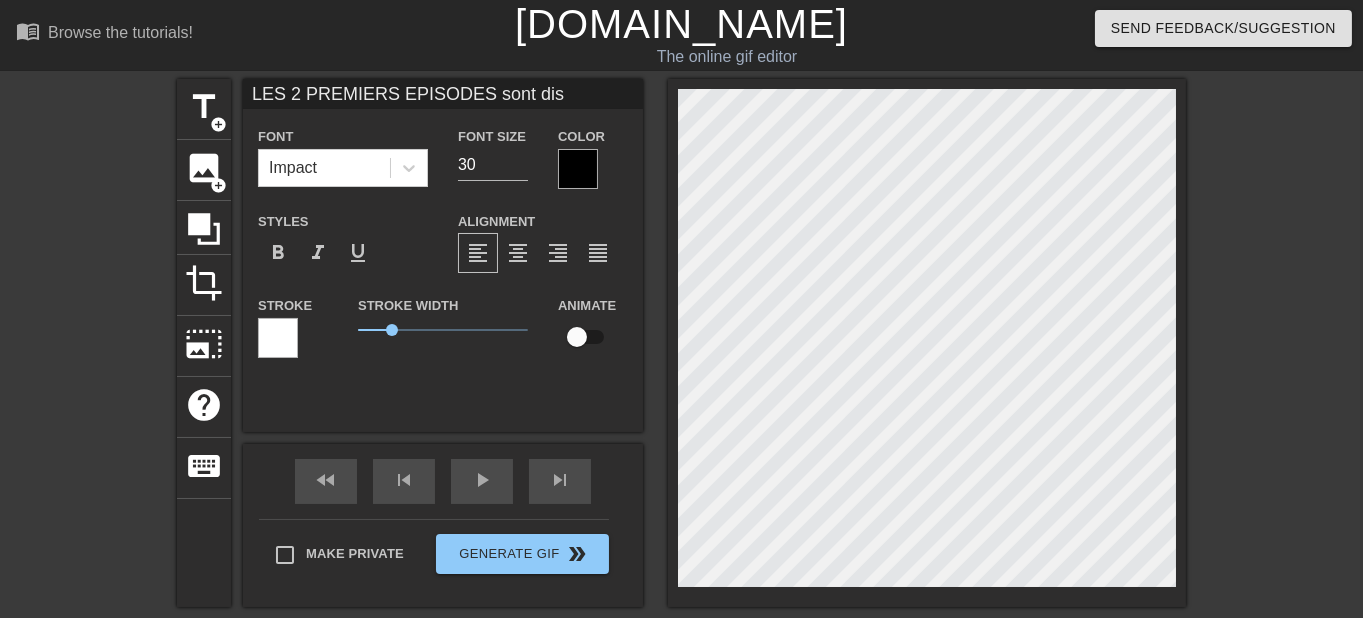 type on "LES 2 PREMIERS EPISODES sont disp" 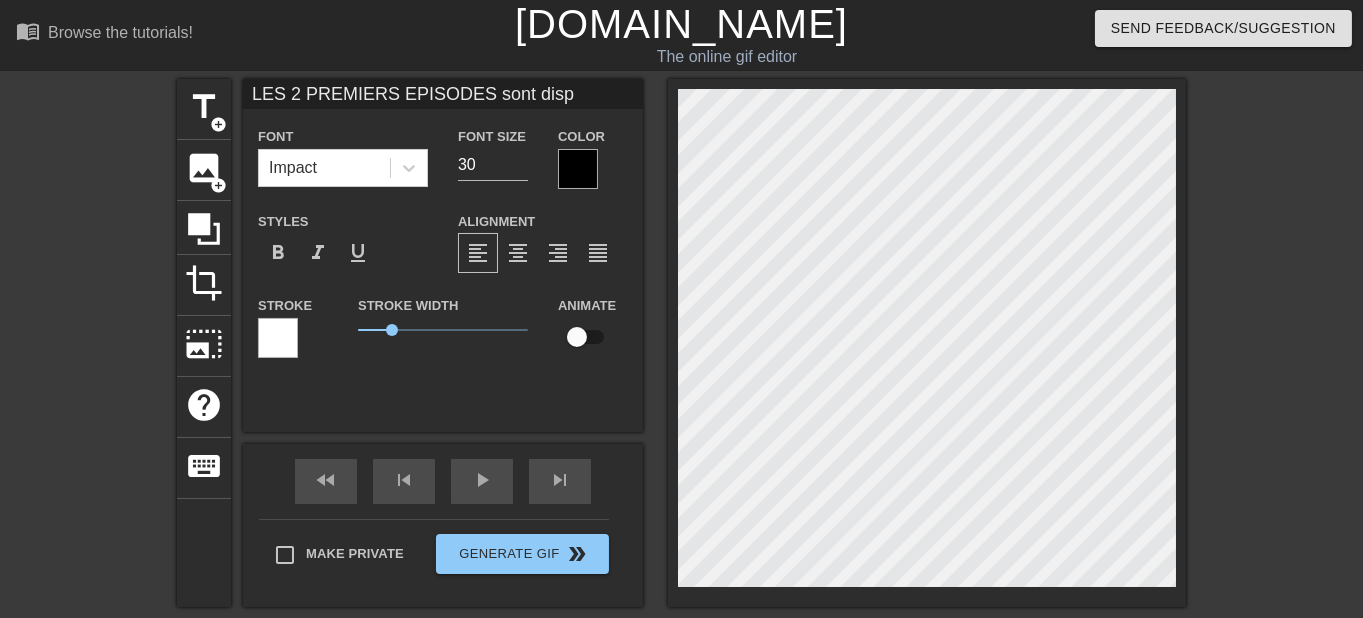 type on "LES 2 PREMIERS EPISODES sont dispo" 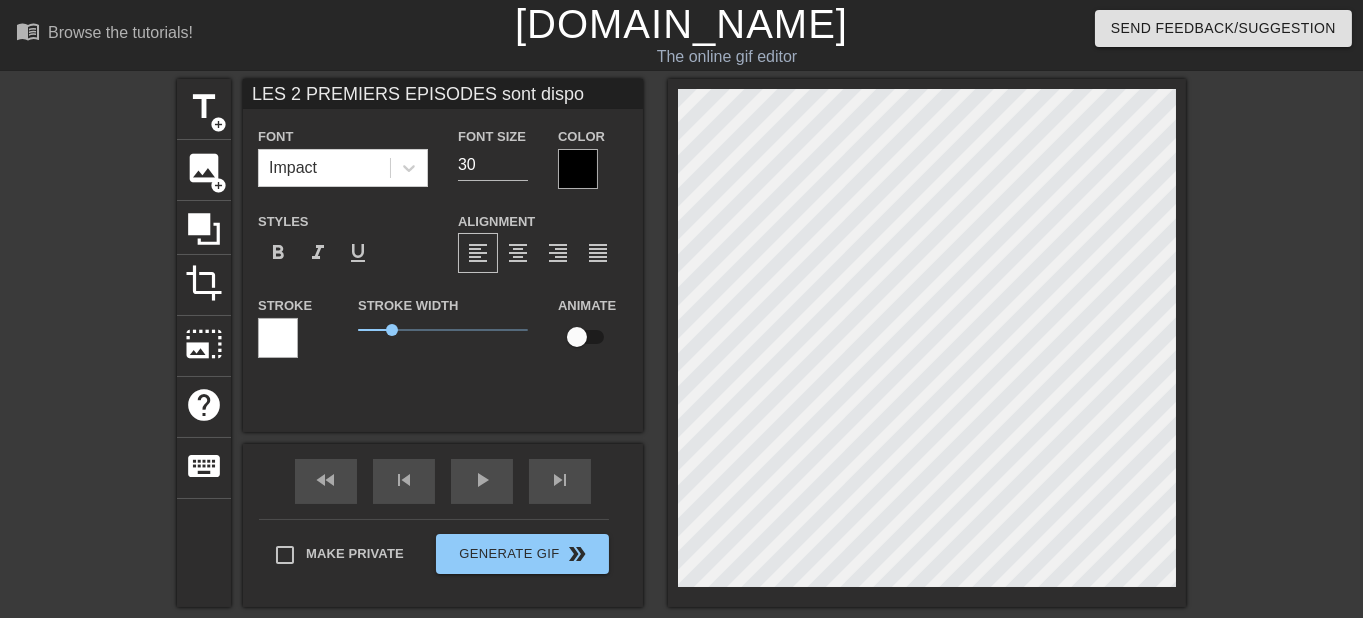 type on "LES 2 PREMIERS EPISODES sont dispos" 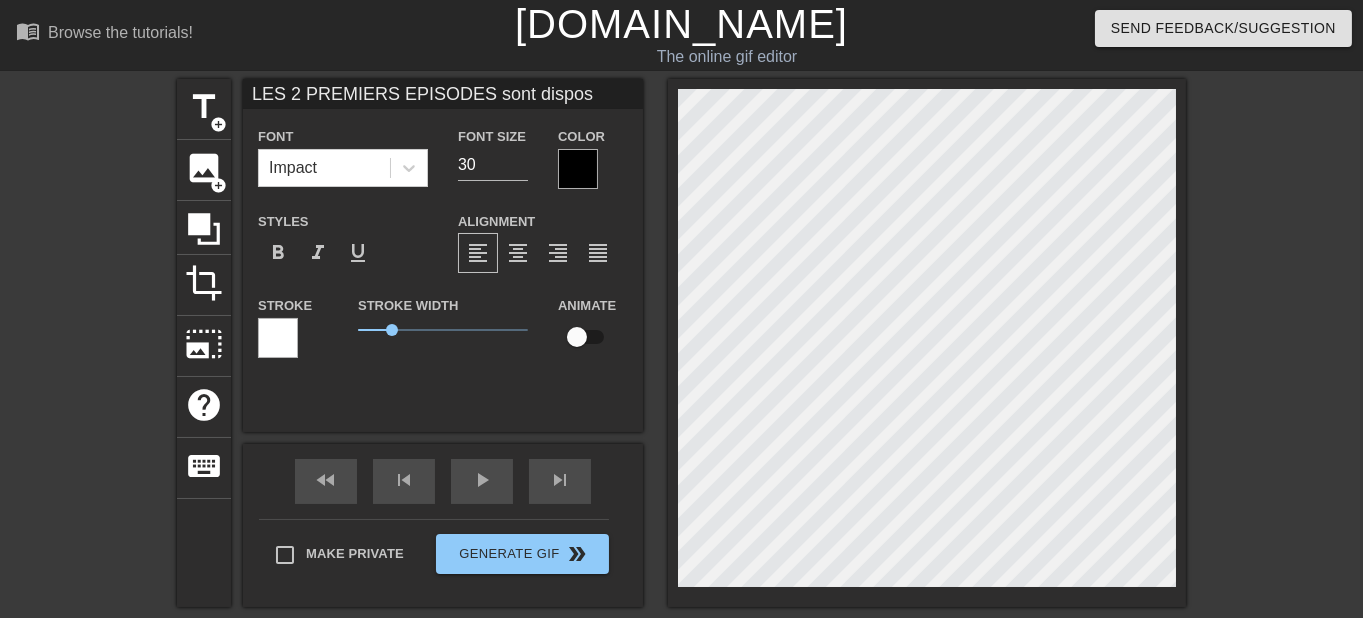 scroll, scrollTop: 0, scrollLeft: 15, axis: horizontal 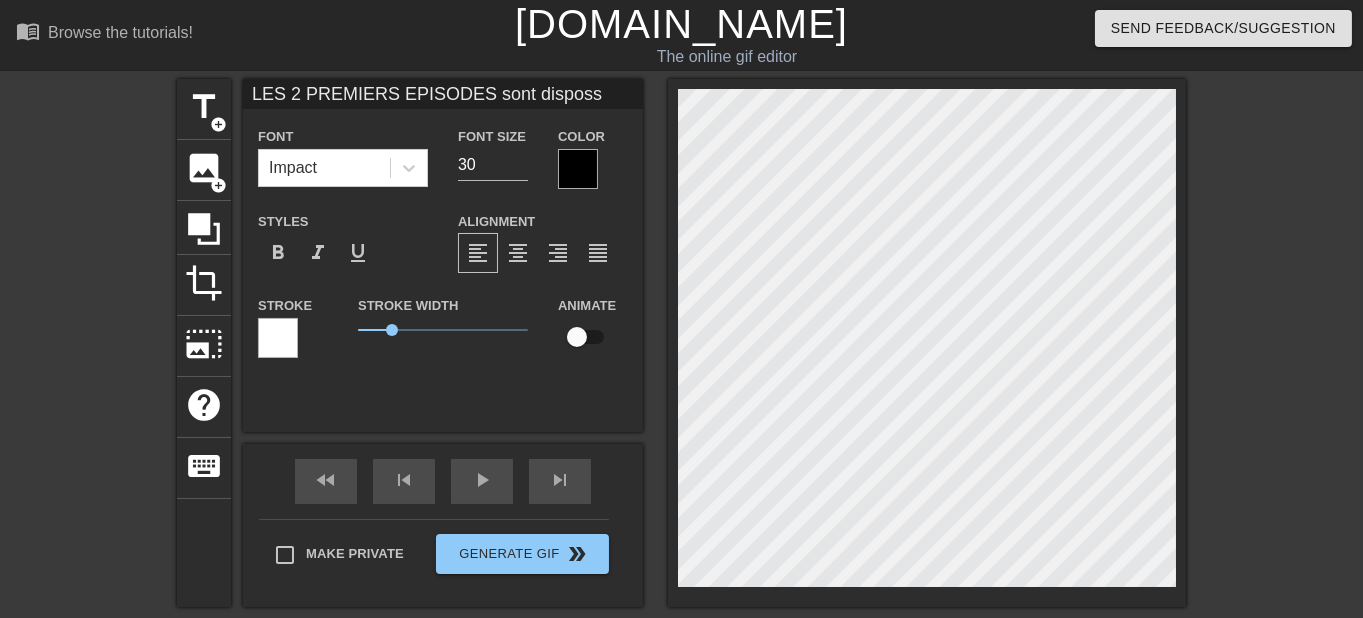 type on "LES 2 PREMIERS EPISODES sont dispossu" 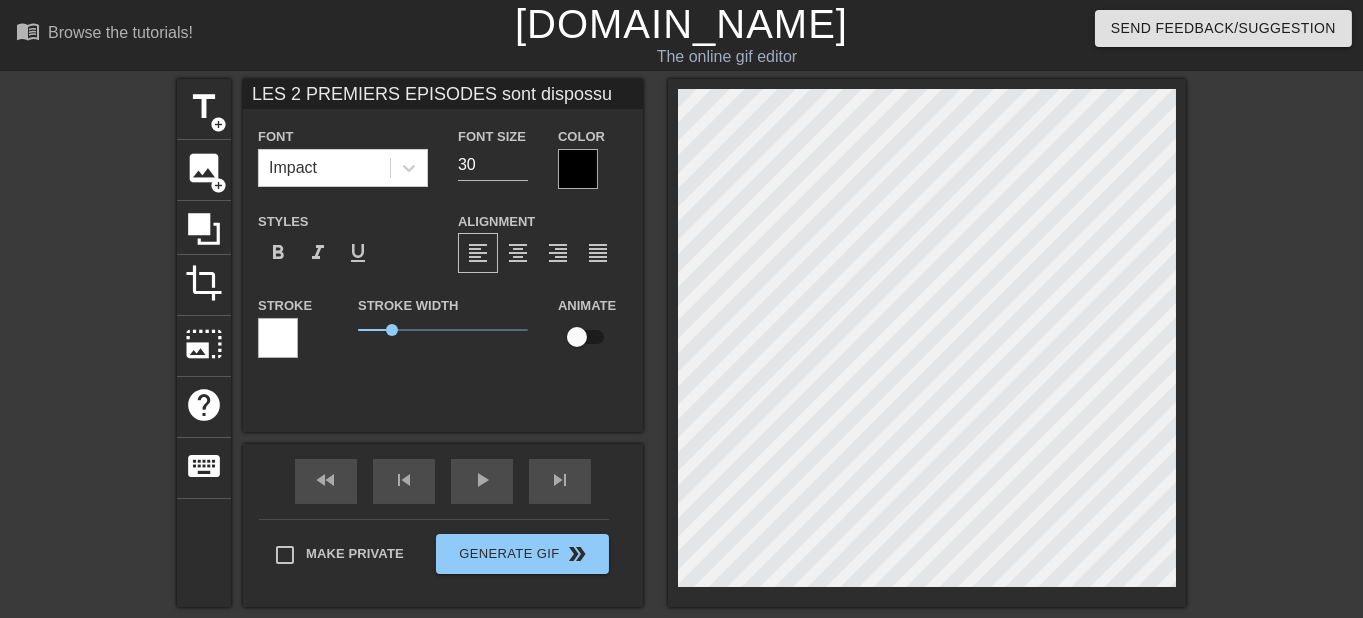 type on "LES 2 PREMIERS EPISODES sont dispossur" 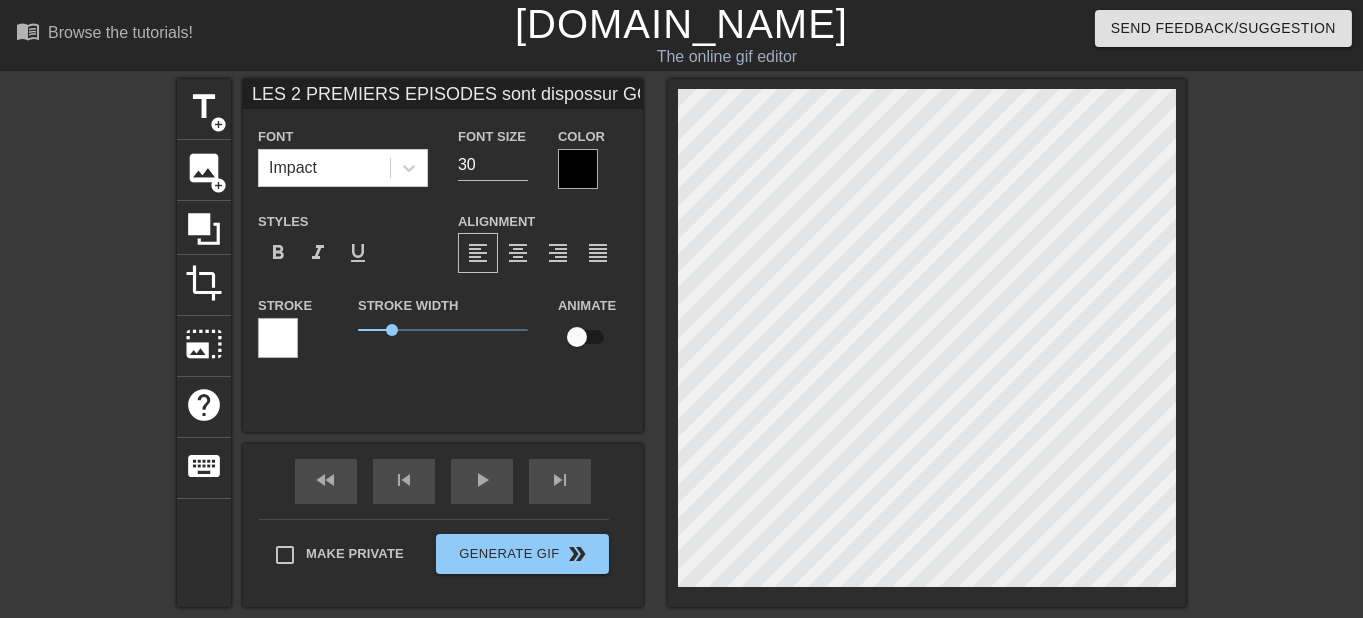 scroll, scrollTop: 1, scrollLeft: 17, axis: both 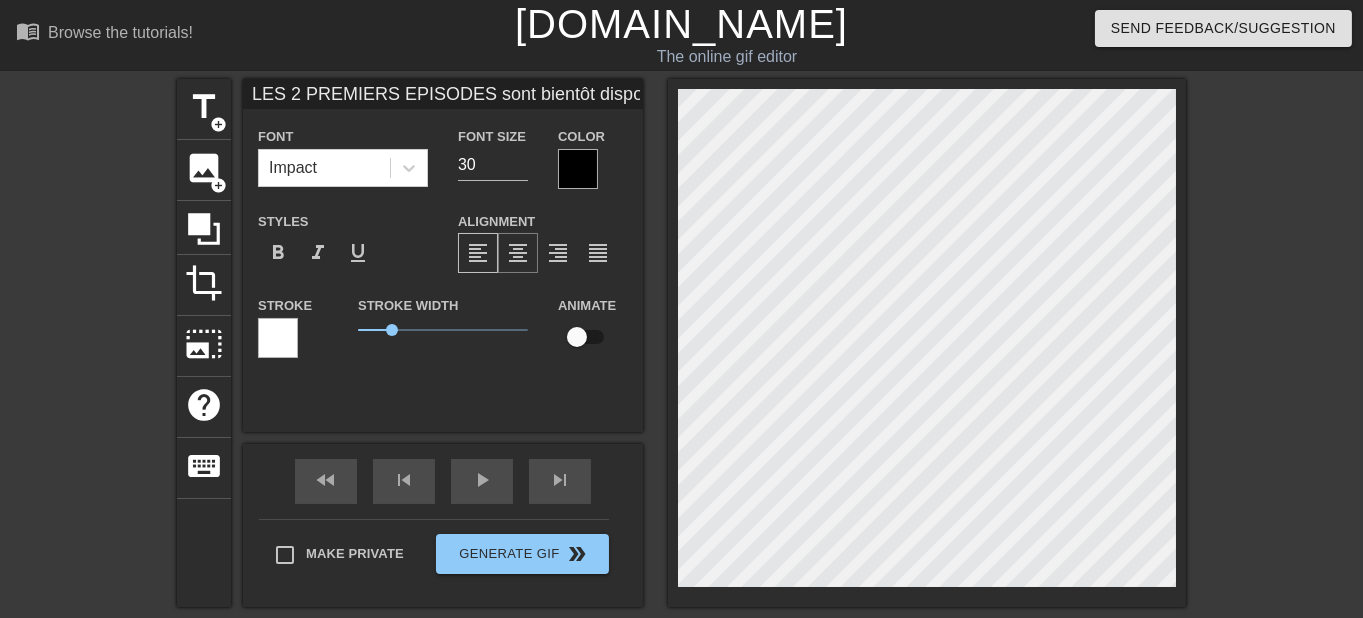 click on "format_align_center" at bounding box center (518, 253) 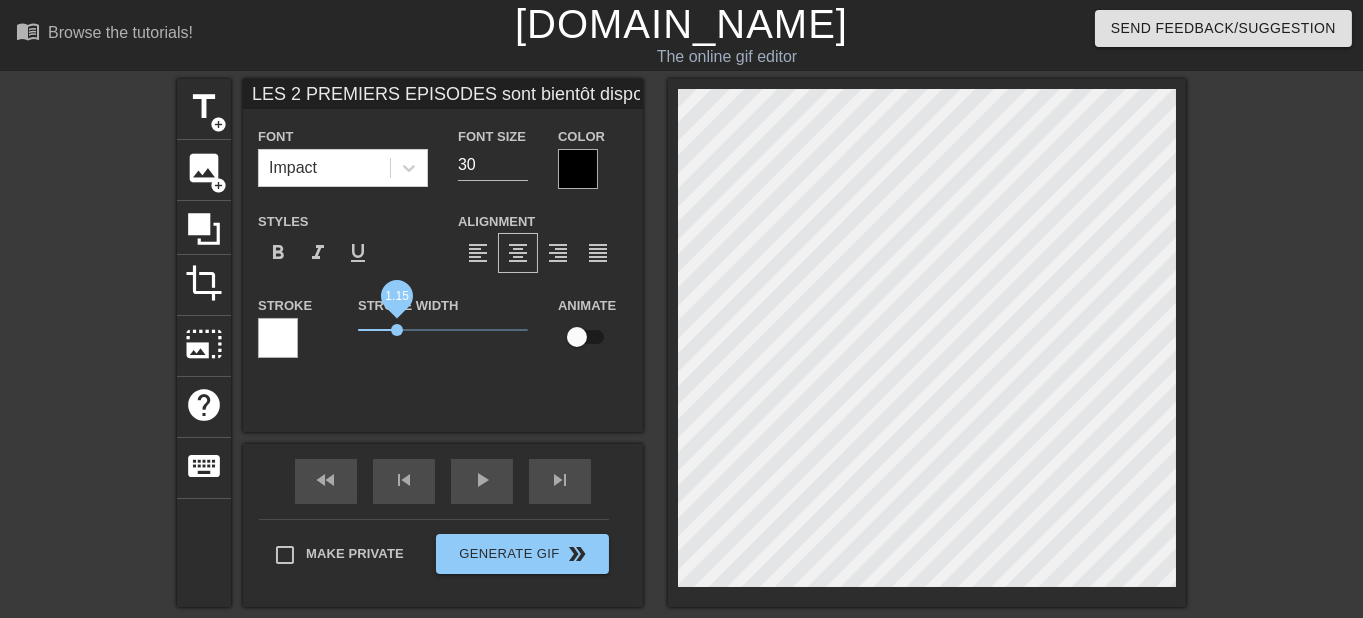 click on "1.15" at bounding box center [397, 330] 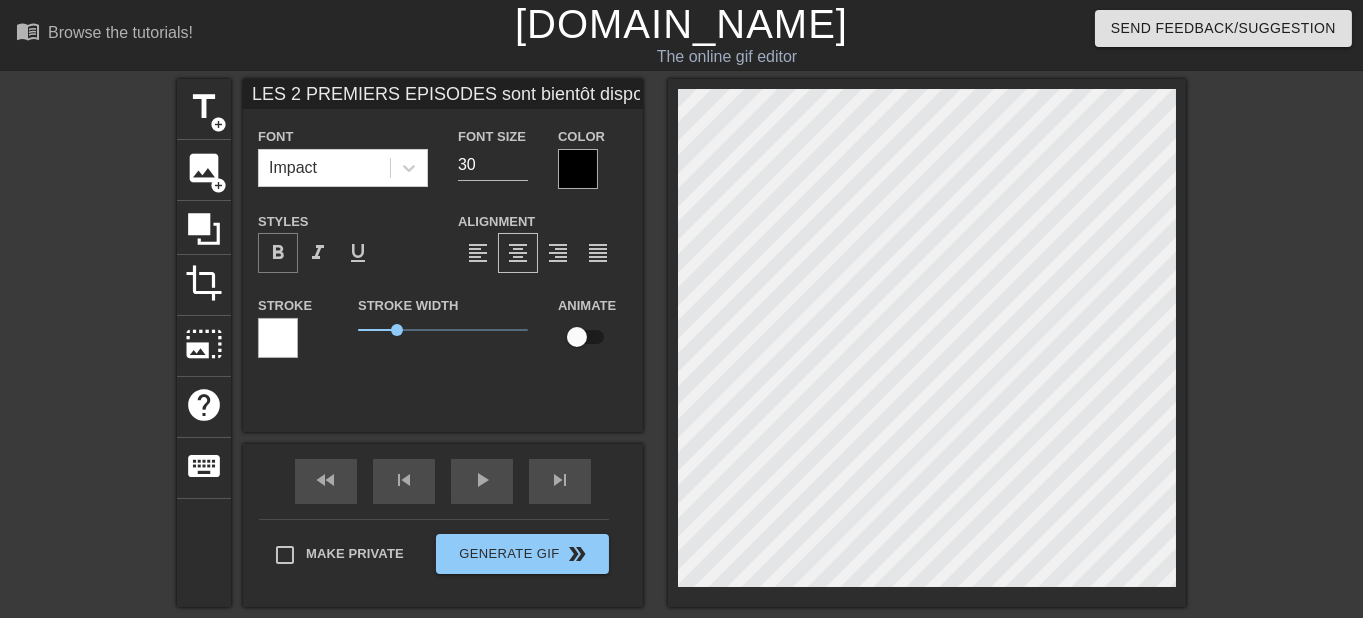 click on "format_bold" at bounding box center (278, 253) 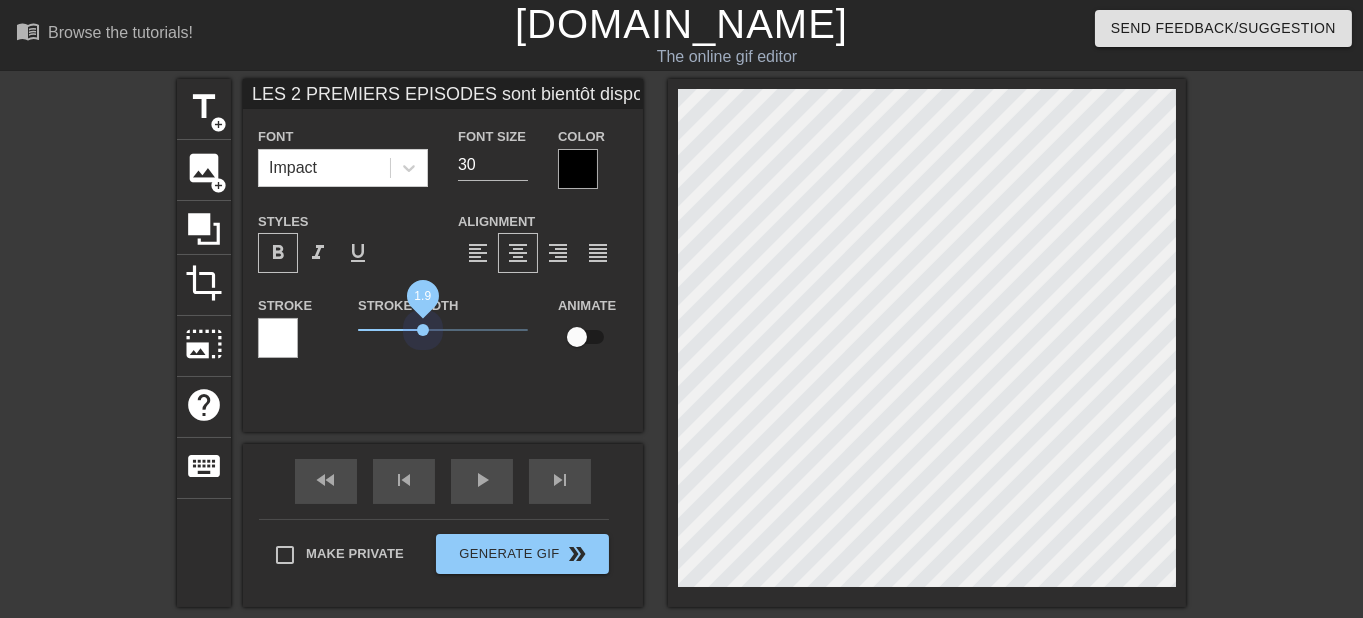 drag, startPoint x: 385, startPoint y: 334, endPoint x: 411, endPoint y: 338, distance: 26.305893 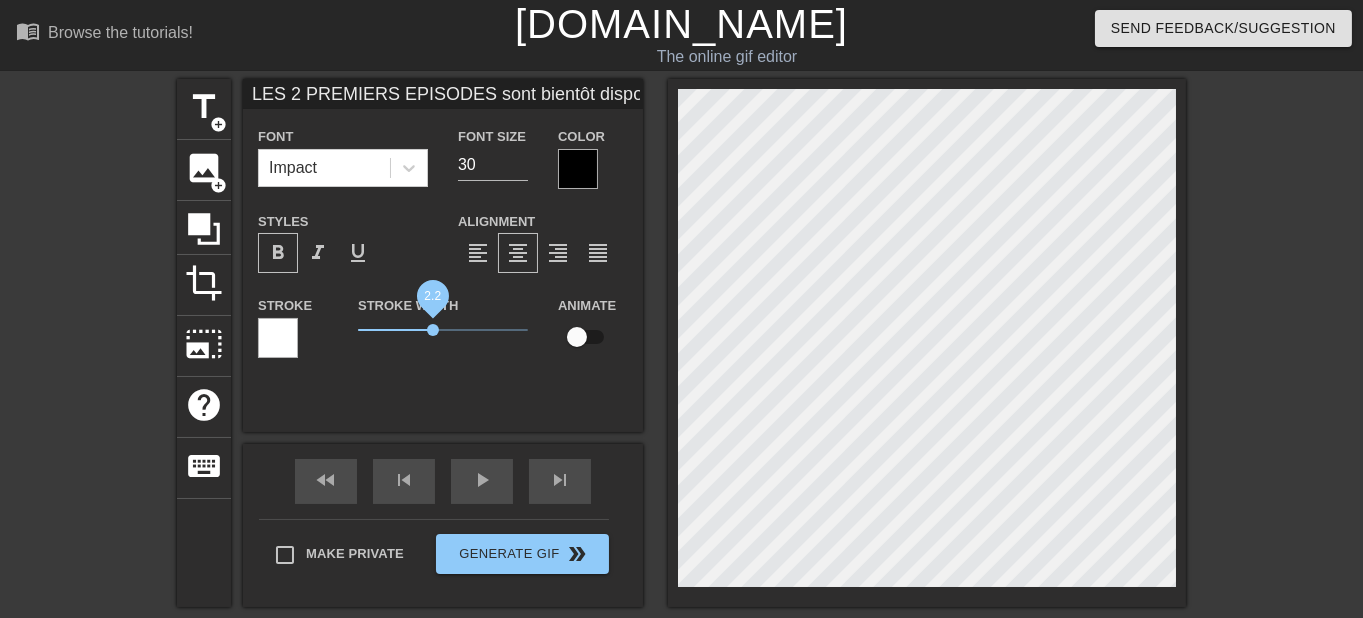 drag, startPoint x: 409, startPoint y: 329, endPoint x: 421, endPoint y: 335, distance: 13.416408 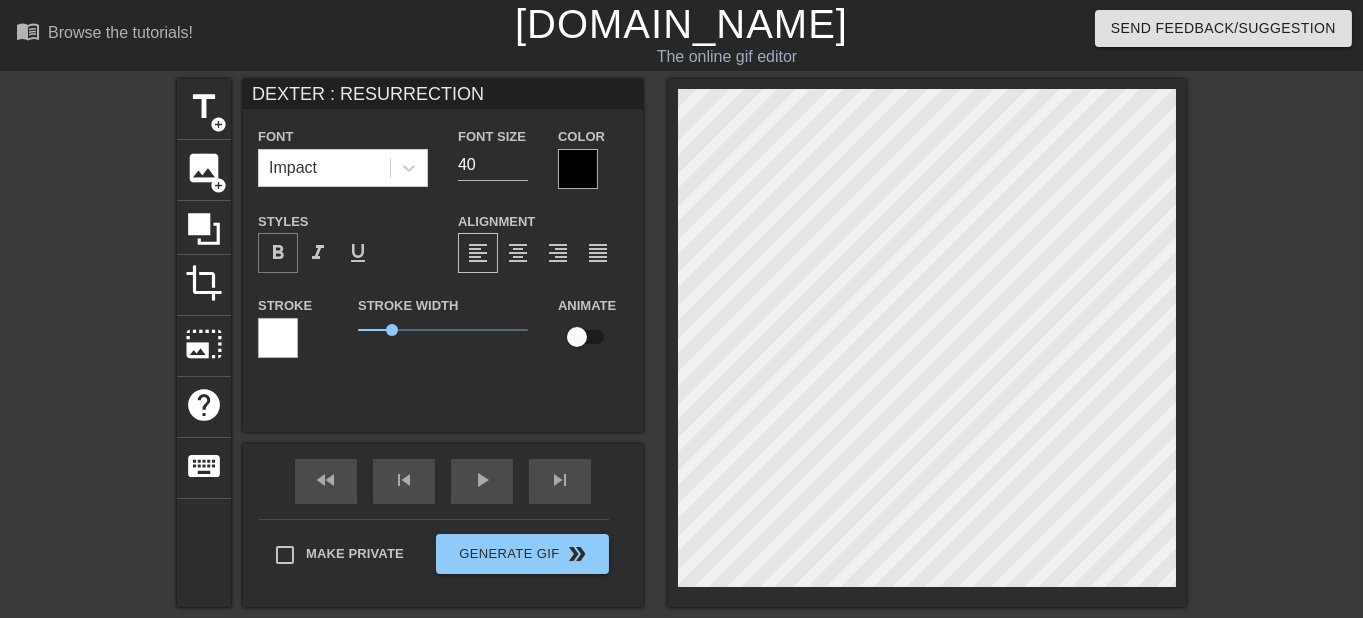click on "format_bold" at bounding box center (278, 253) 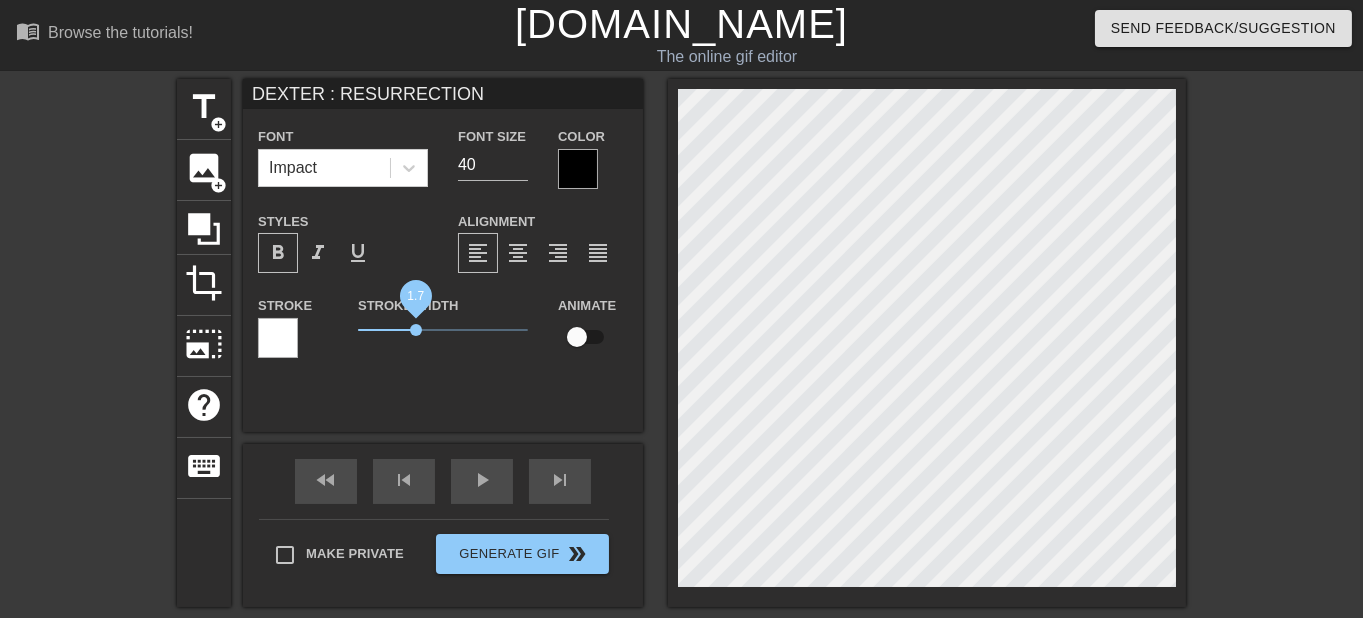 drag, startPoint x: 380, startPoint y: 330, endPoint x: 403, endPoint y: 336, distance: 23.769728 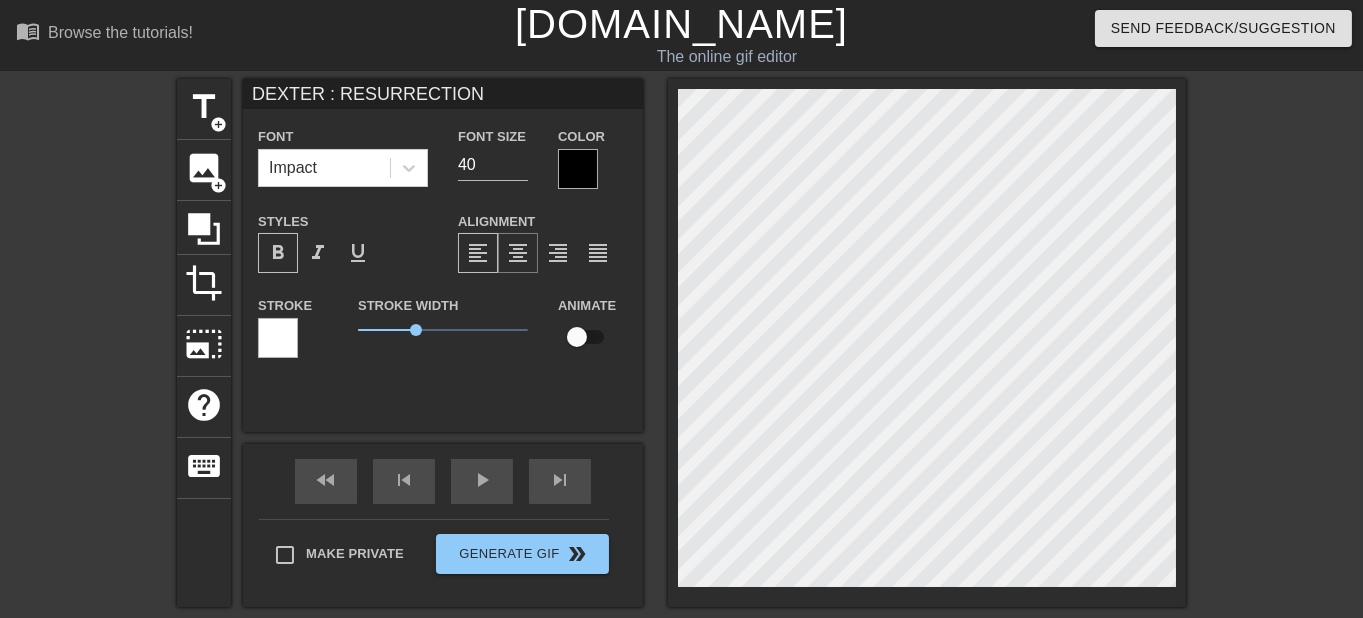 click on "format_align_center" at bounding box center (518, 253) 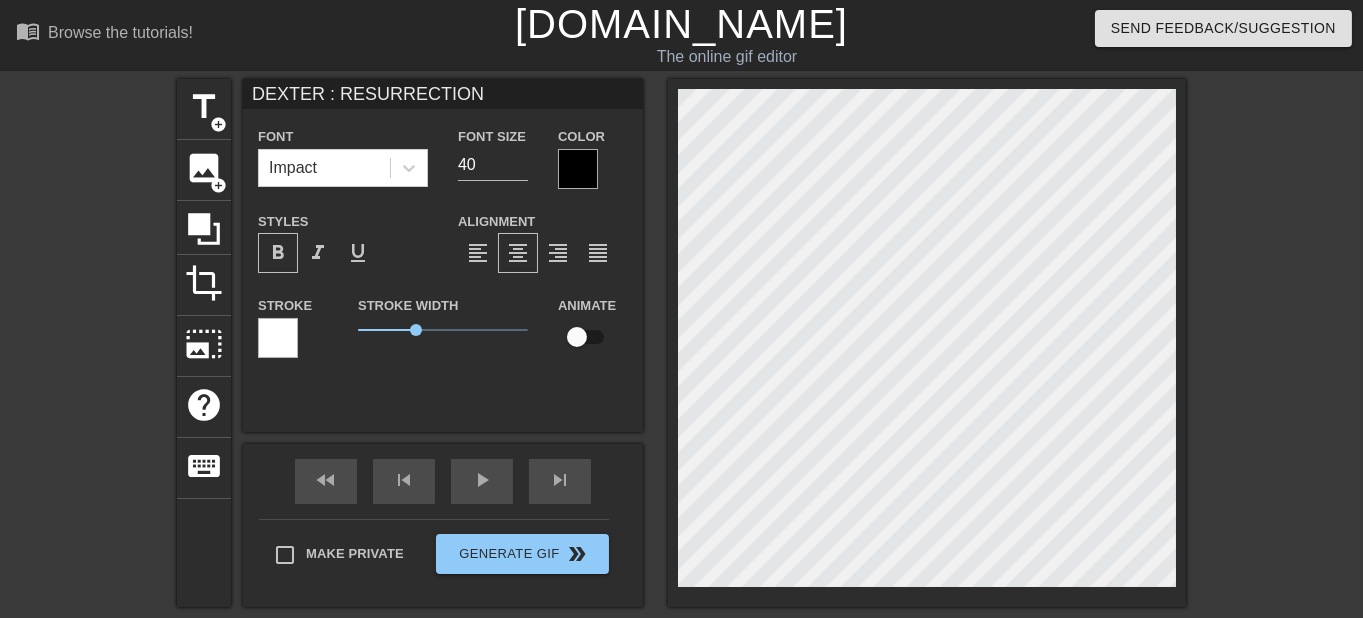 click on "format_align_center" at bounding box center (518, 253) 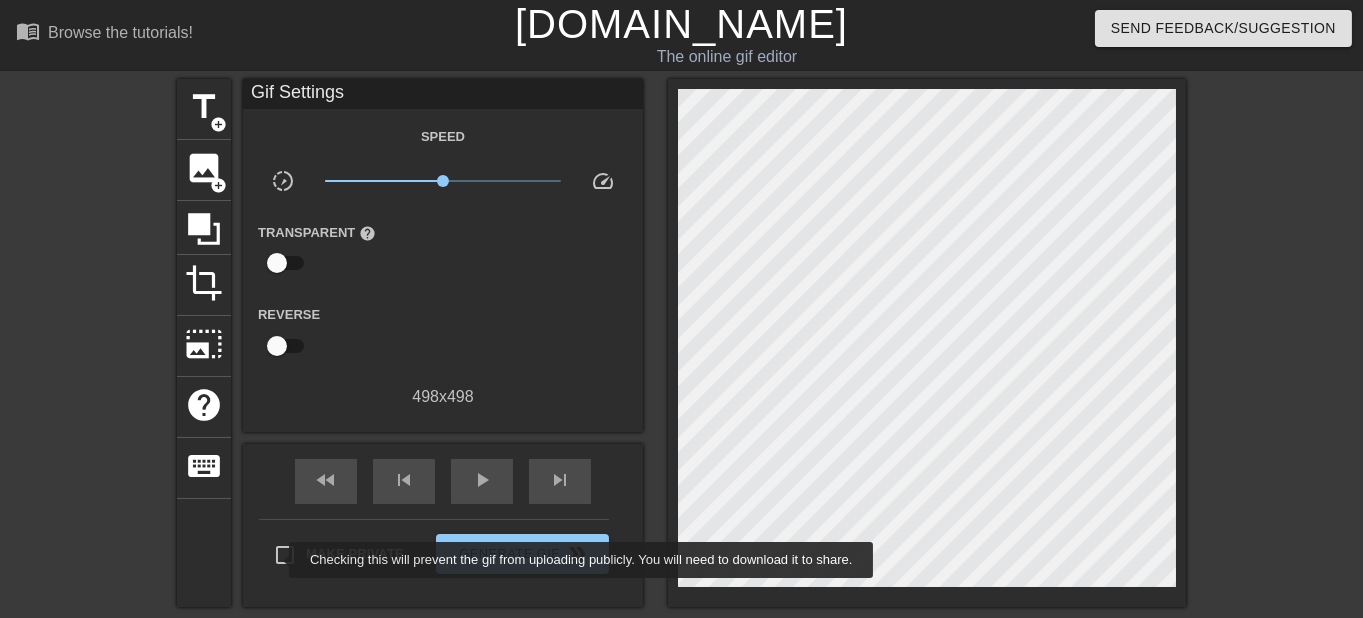 click on "Make Private" at bounding box center [285, 555] 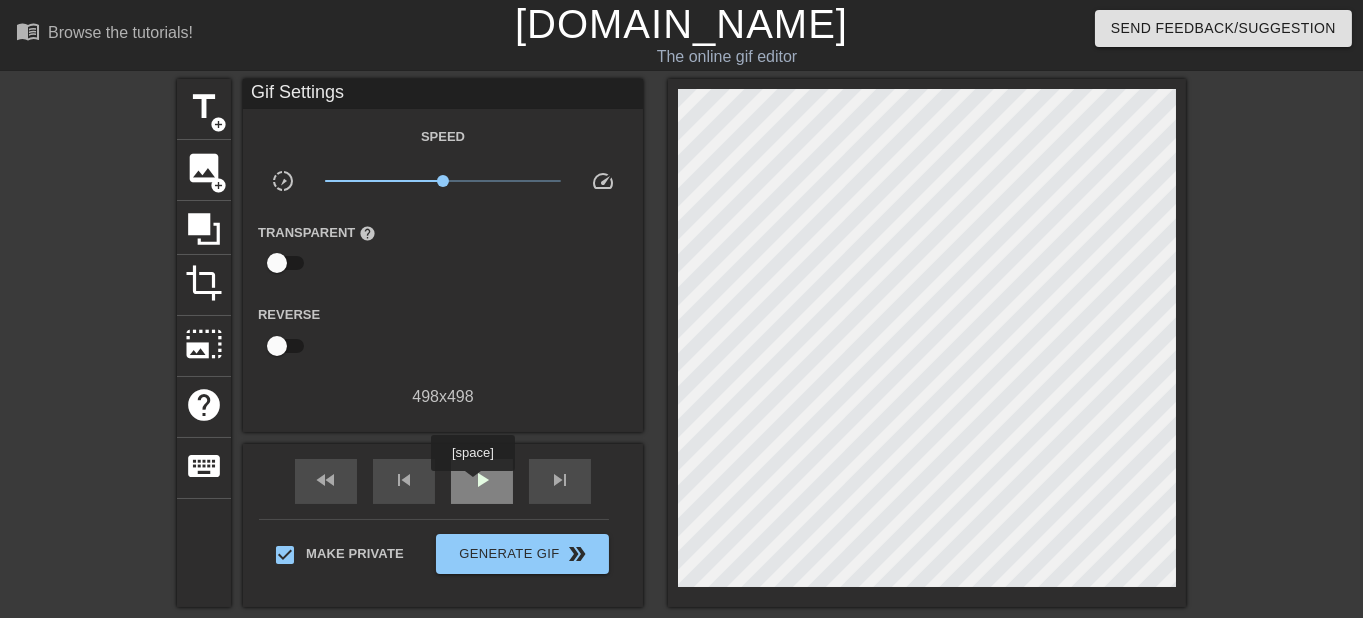 click on "play_arrow" at bounding box center [482, 480] 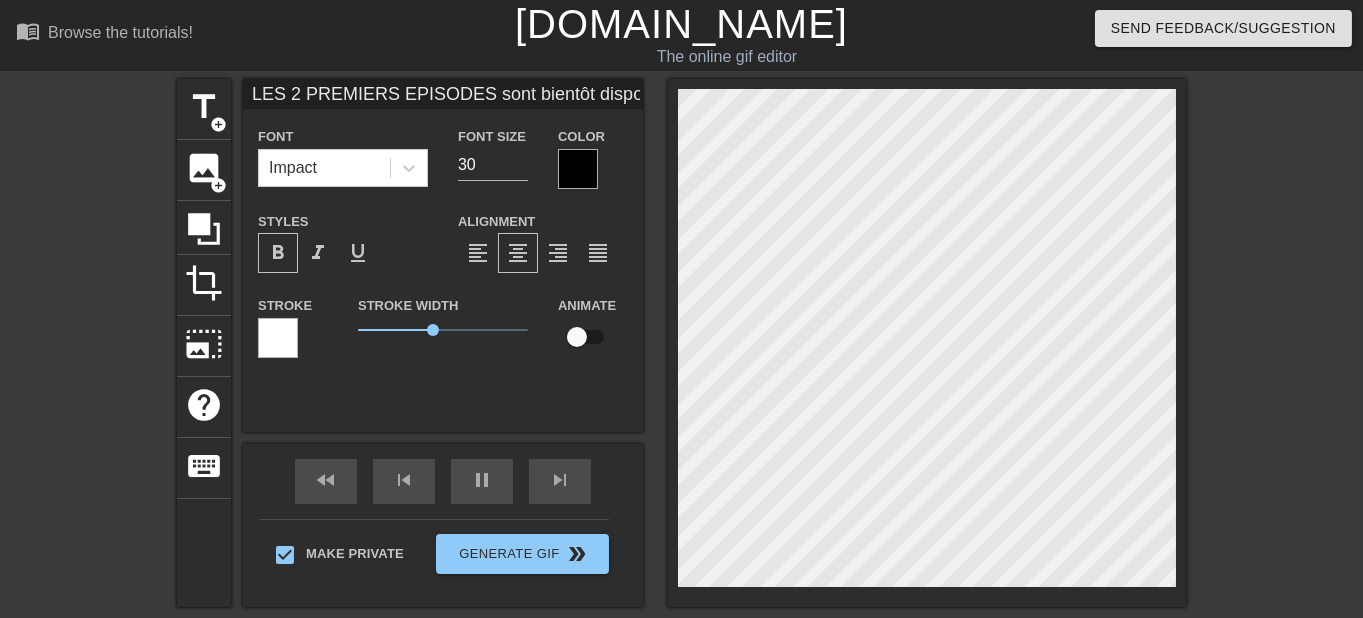 scroll, scrollTop: 0, scrollLeft: 15, axis: horizontal 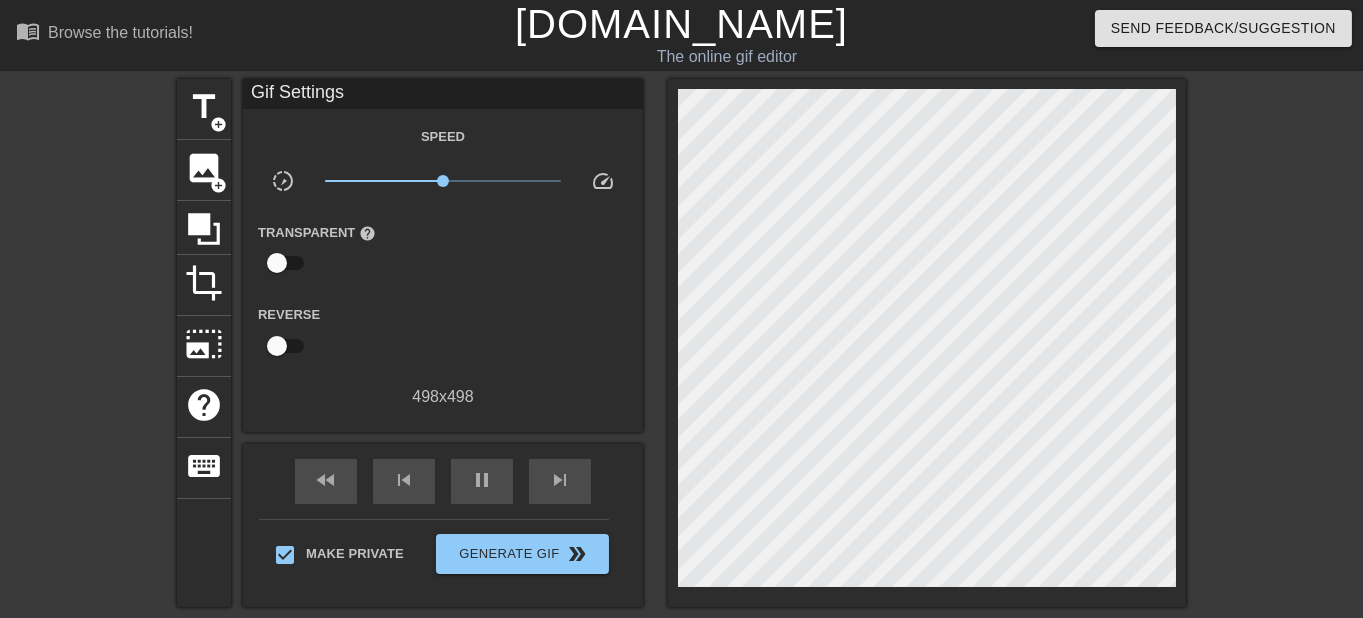click on "title add_circle image add_circle crop photo_size_select_large help keyboard Gif Settings Speed slow_motion_video x1.00 speed Transparent help Reverse 498  x  498 fast_rewind skip_previous pause skip_next Make Private Generate Gif double_arrow" at bounding box center [681, 379] 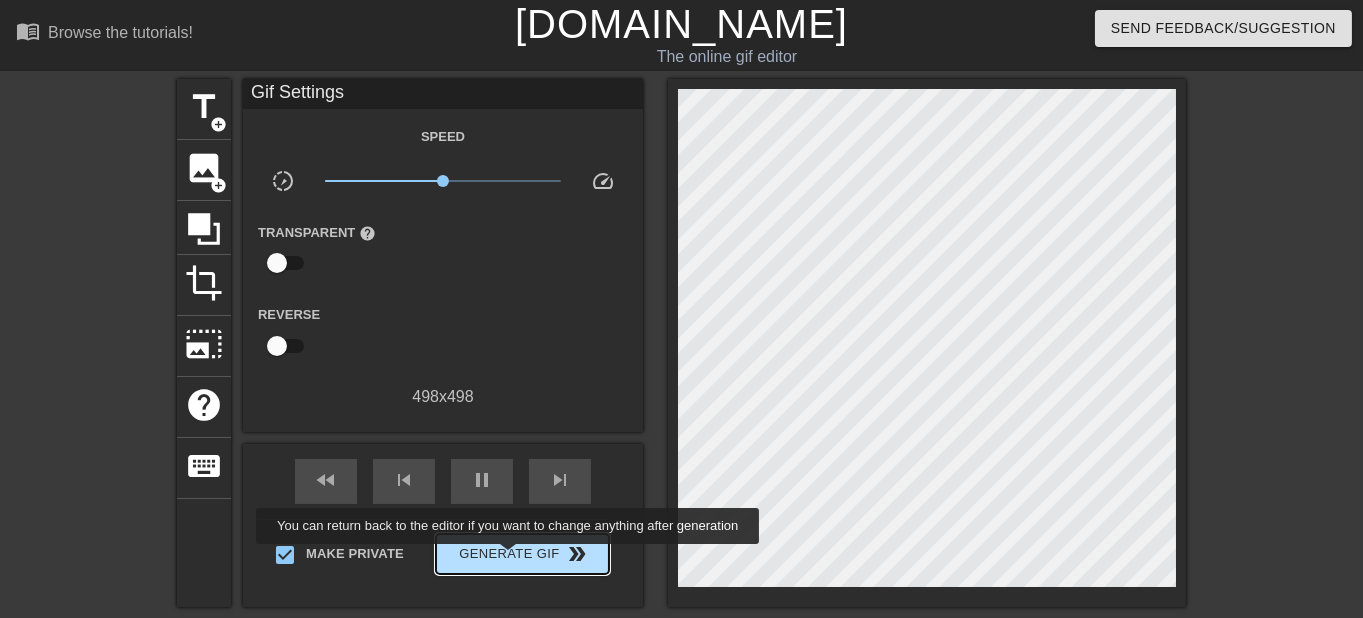 click on "Generate Gif double_arrow" at bounding box center [522, 554] 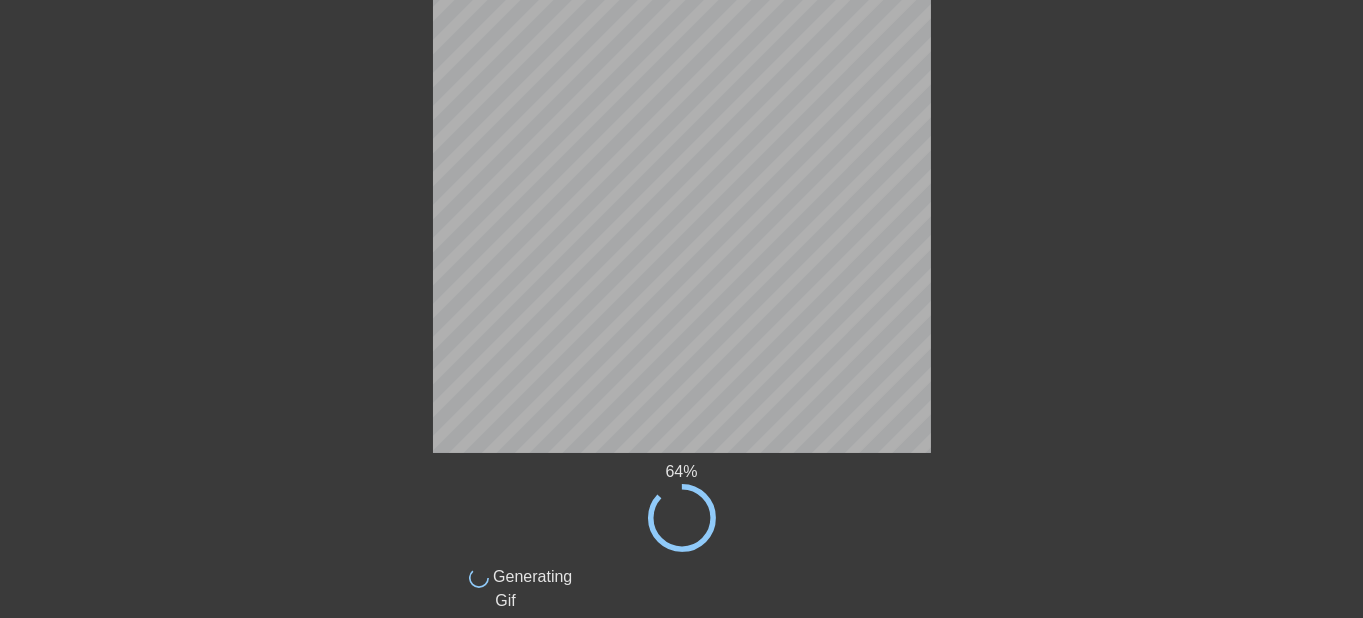 scroll, scrollTop: 17, scrollLeft: 0, axis: vertical 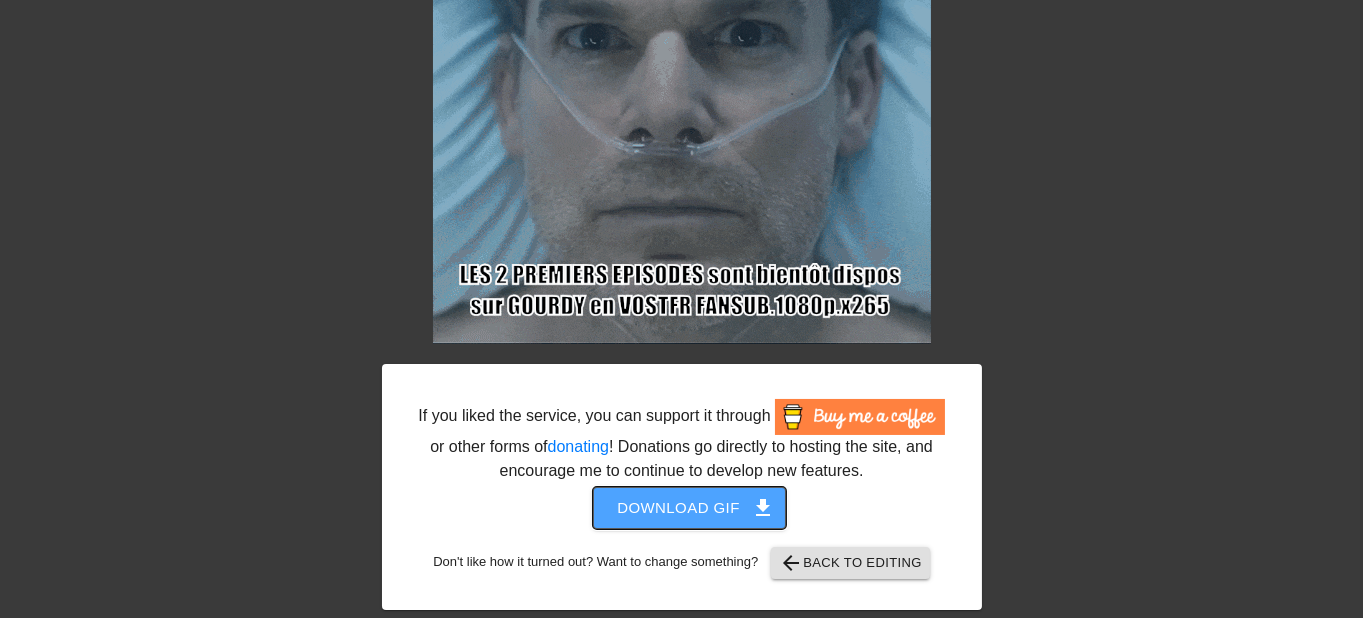 click on "Download gif get_app" at bounding box center [689, 508] 